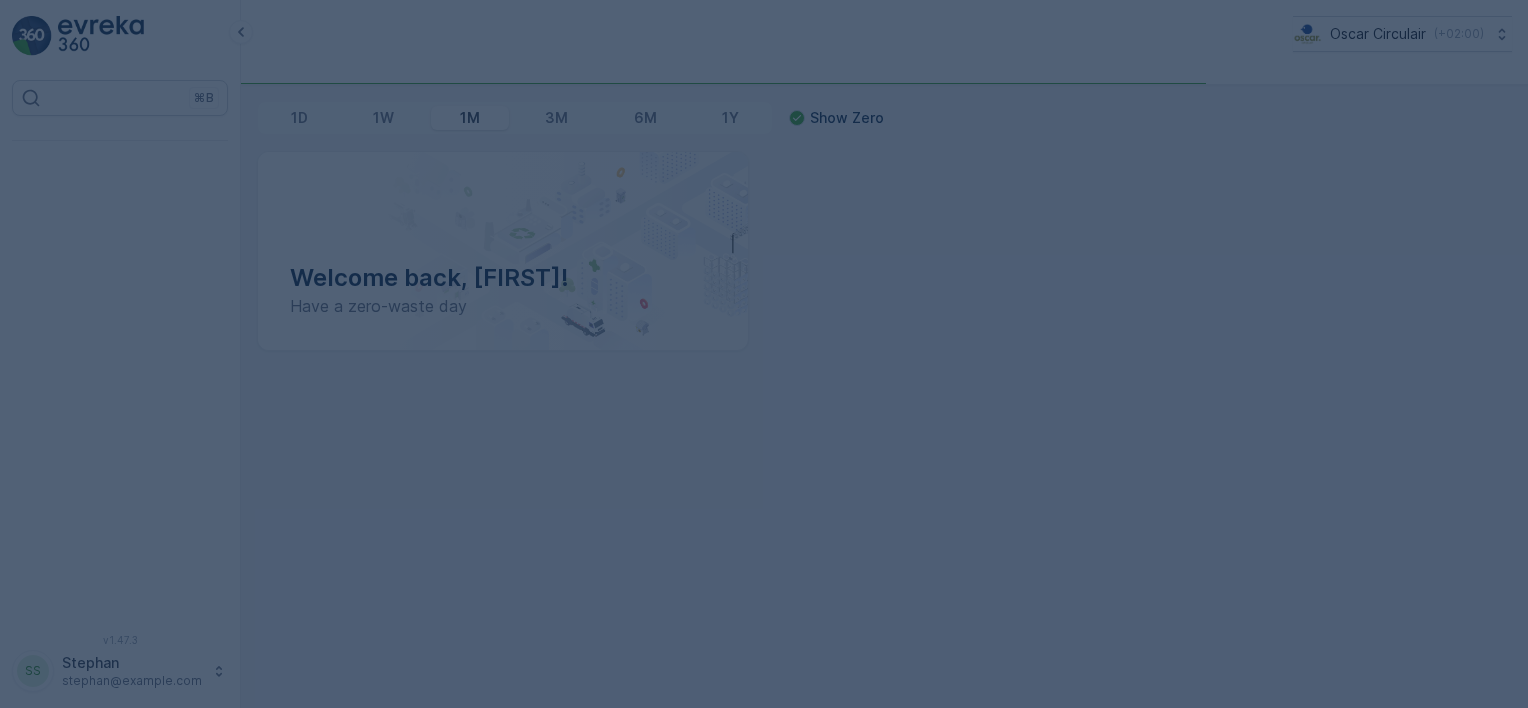 scroll, scrollTop: 0, scrollLeft: 0, axis: both 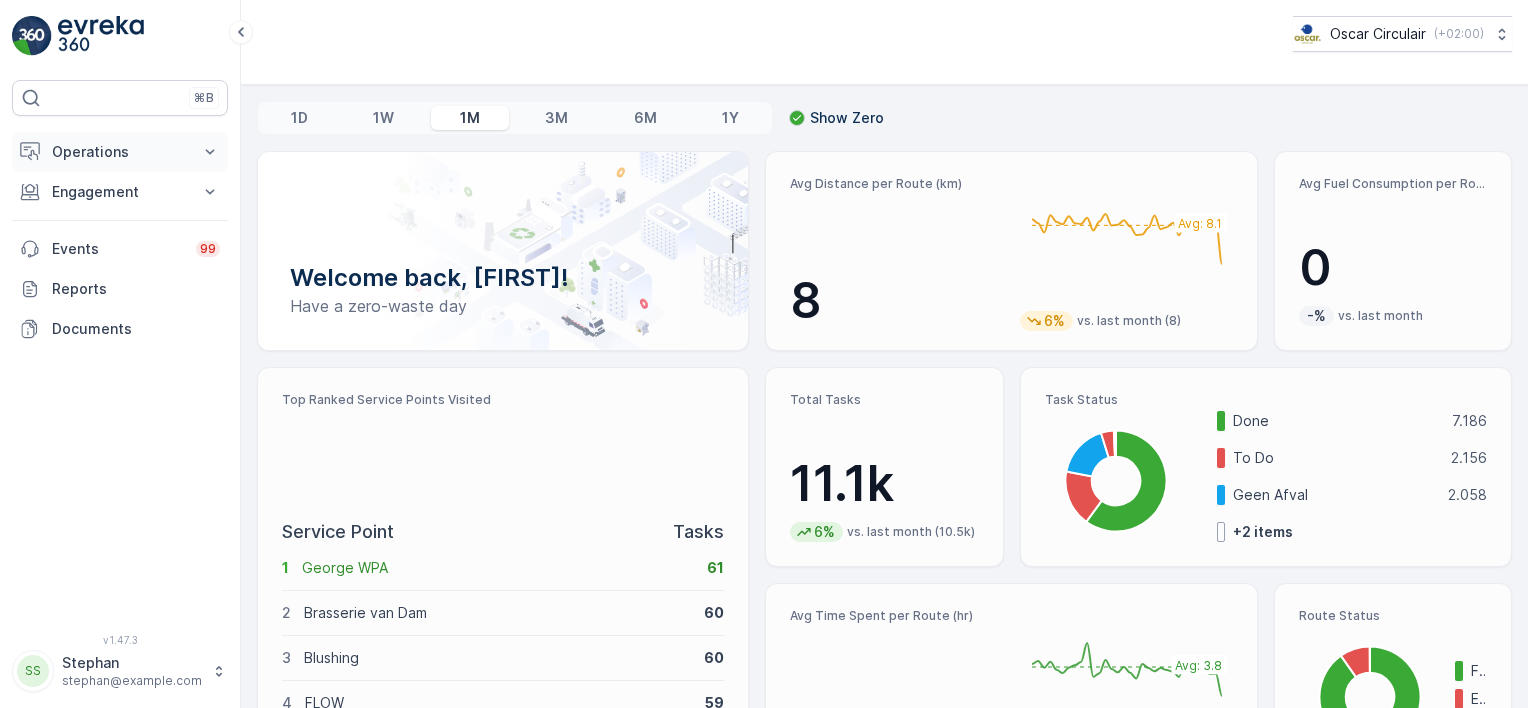 click on "Operations" at bounding box center (120, 152) 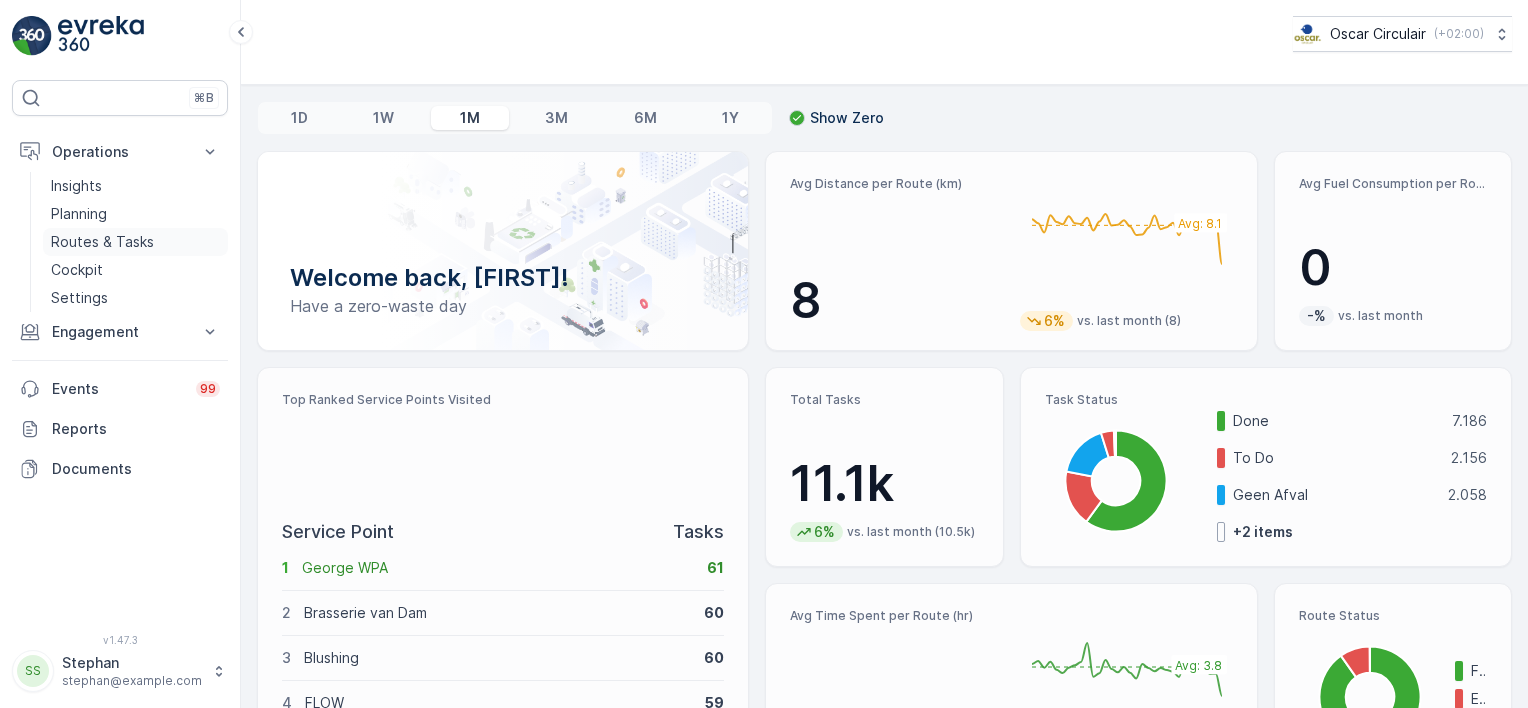 click on "Routes & Tasks" at bounding box center [102, 242] 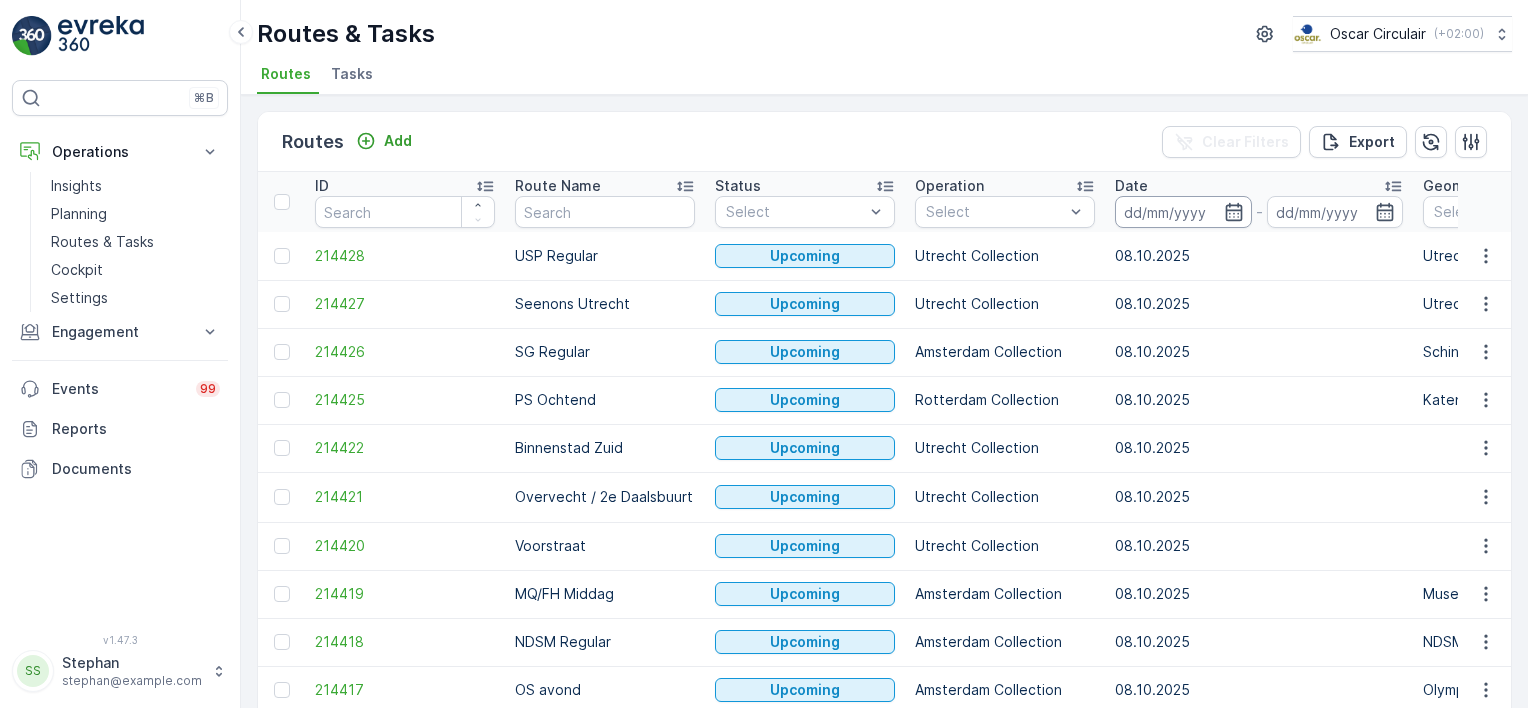 click at bounding box center [1183, 212] 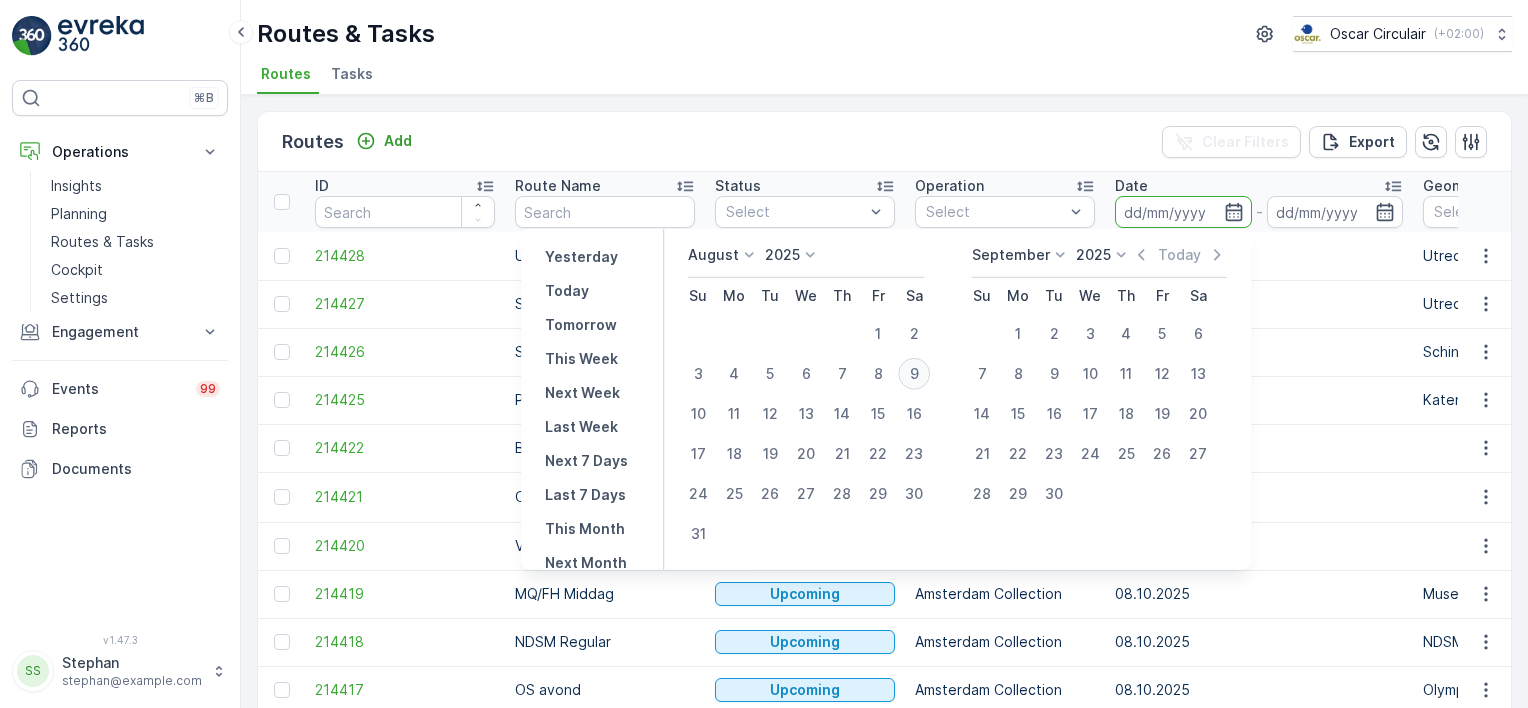 click on "9" at bounding box center (914, 374) 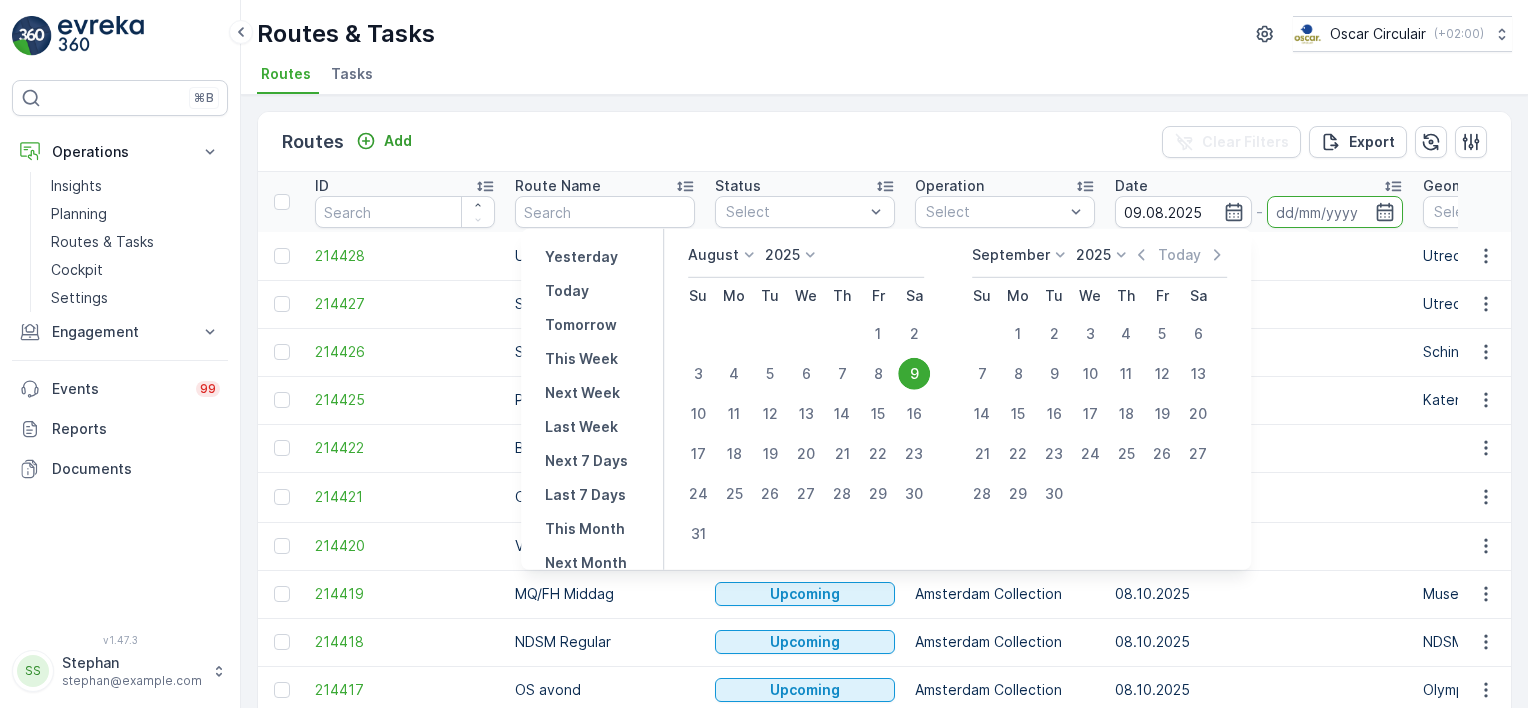 type on "09.08.2025" 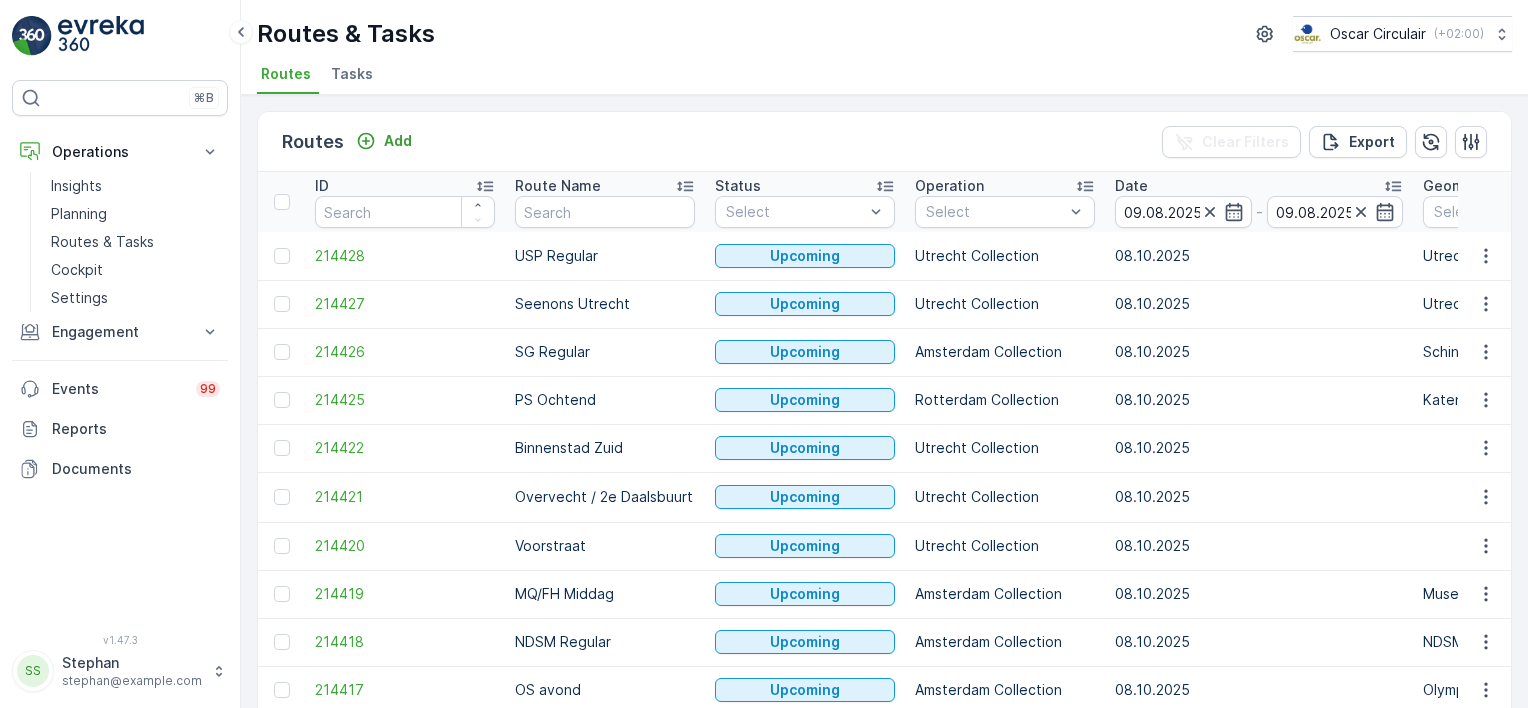 click on "Routes Add Clear Filters Export" at bounding box center [884, 142] 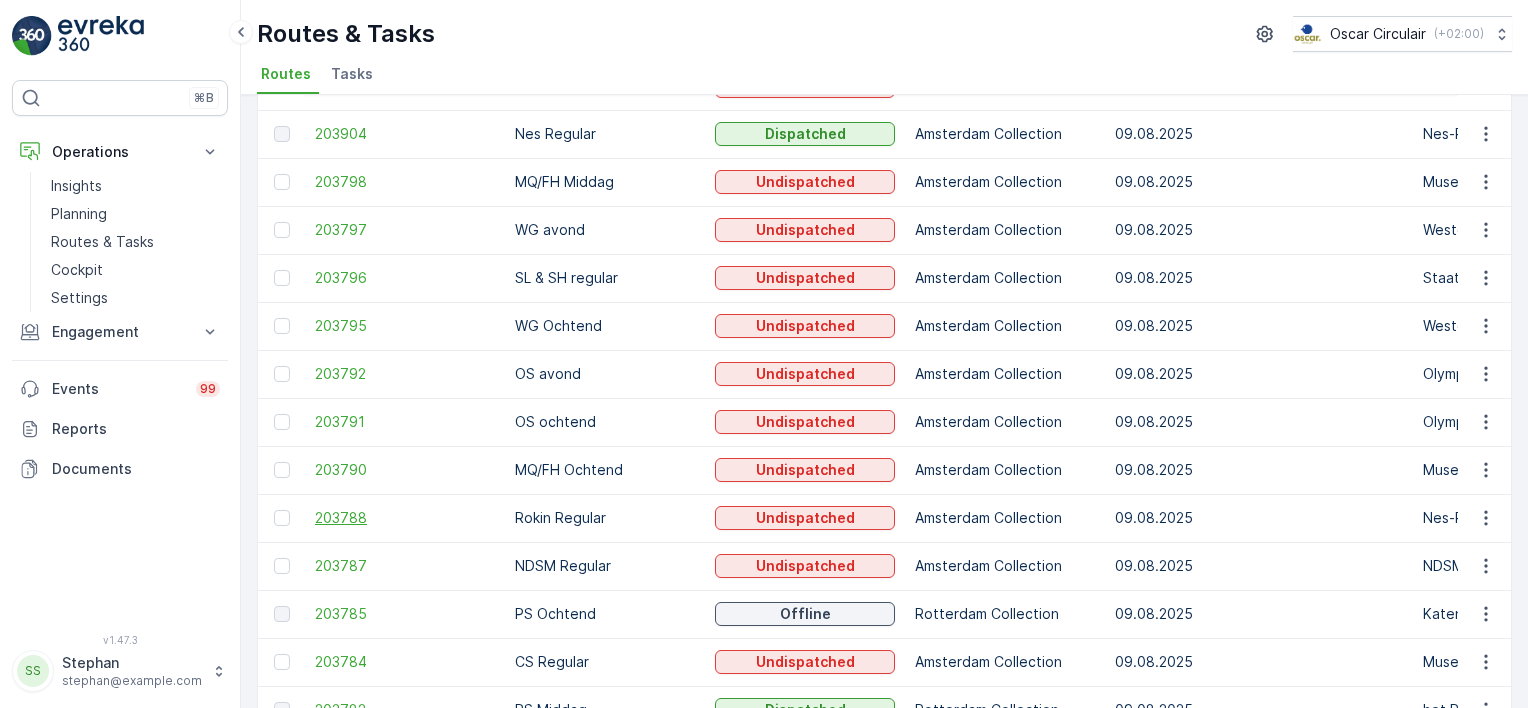 scroll, scrollTop: 364, scrollLeft: 0, axis: vertical 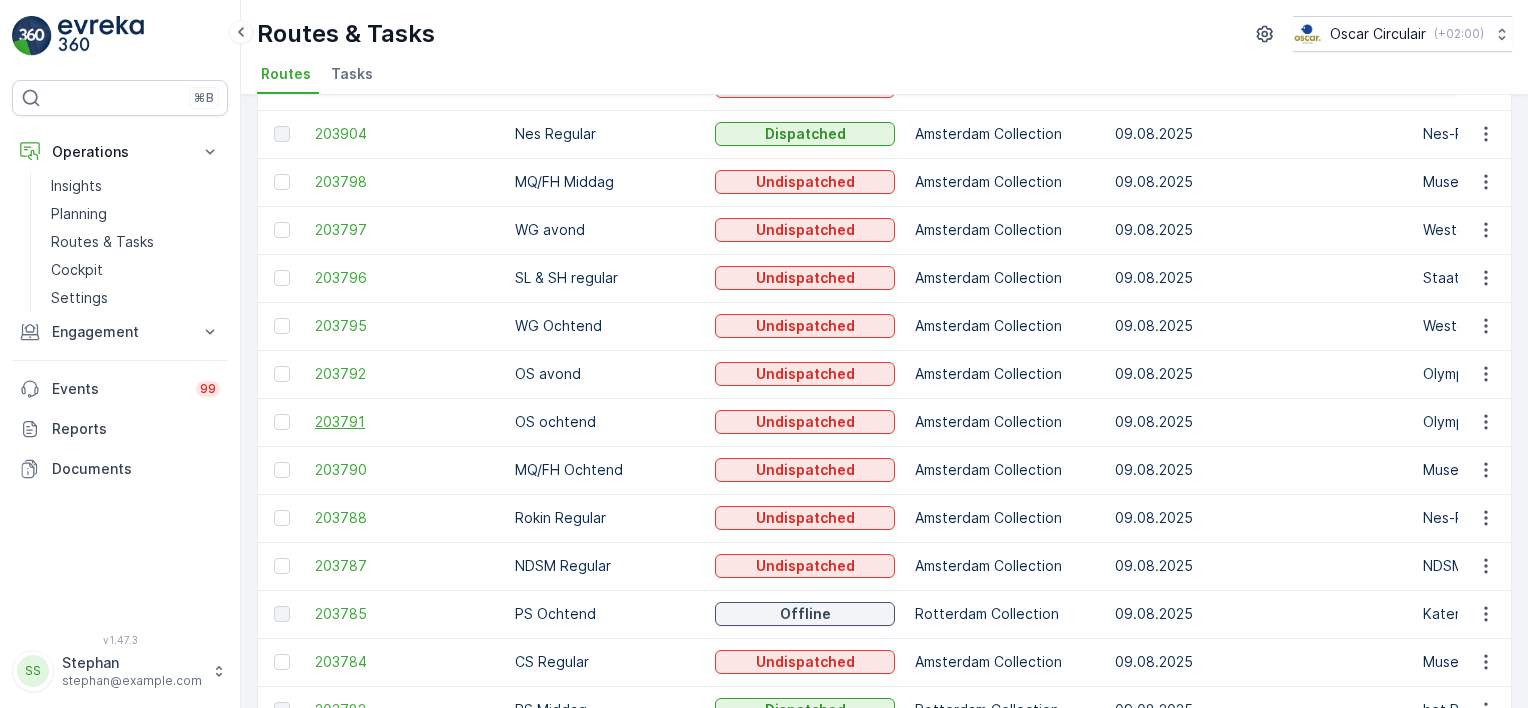 click on "203791" at bounding box center (405, 422) 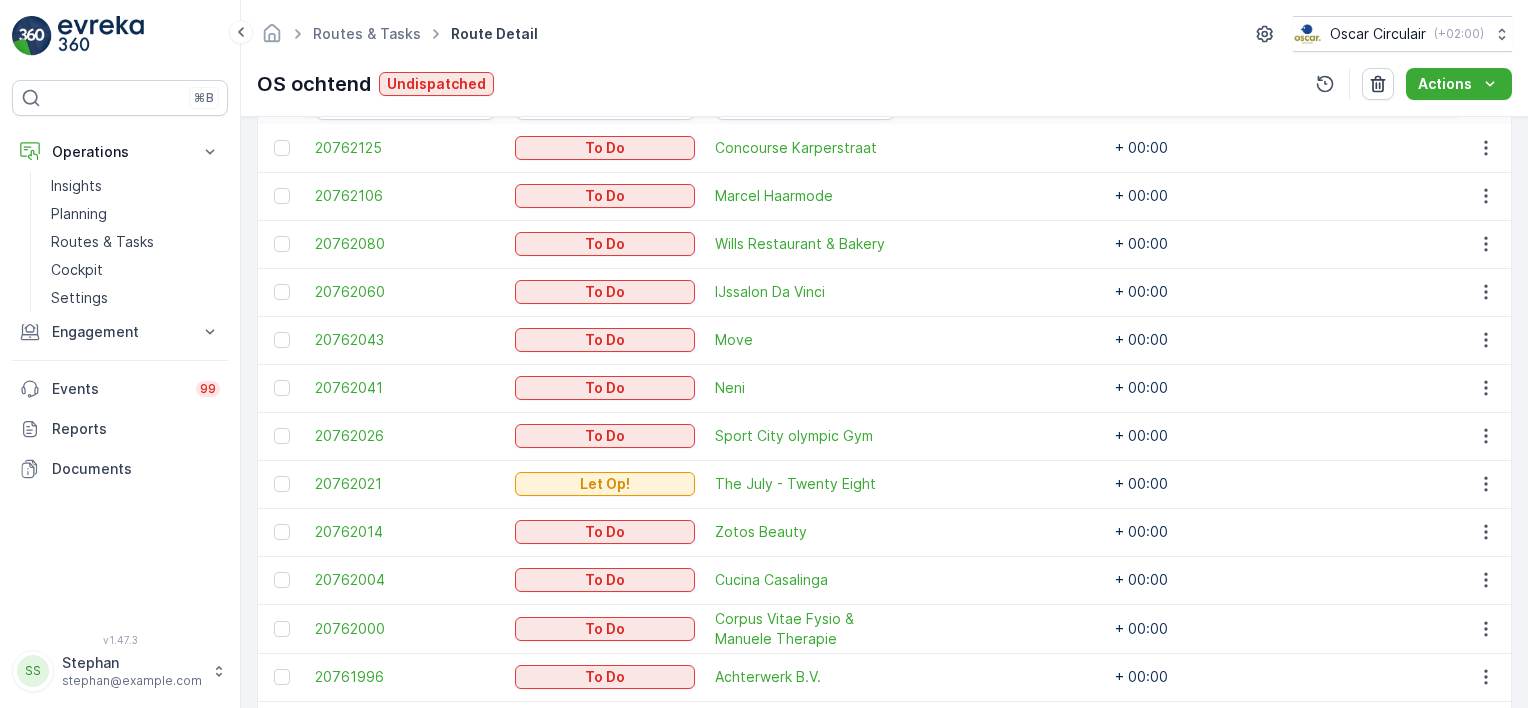 scroll, scrollTop: 610, scrollLeft: 0, axis: vertical 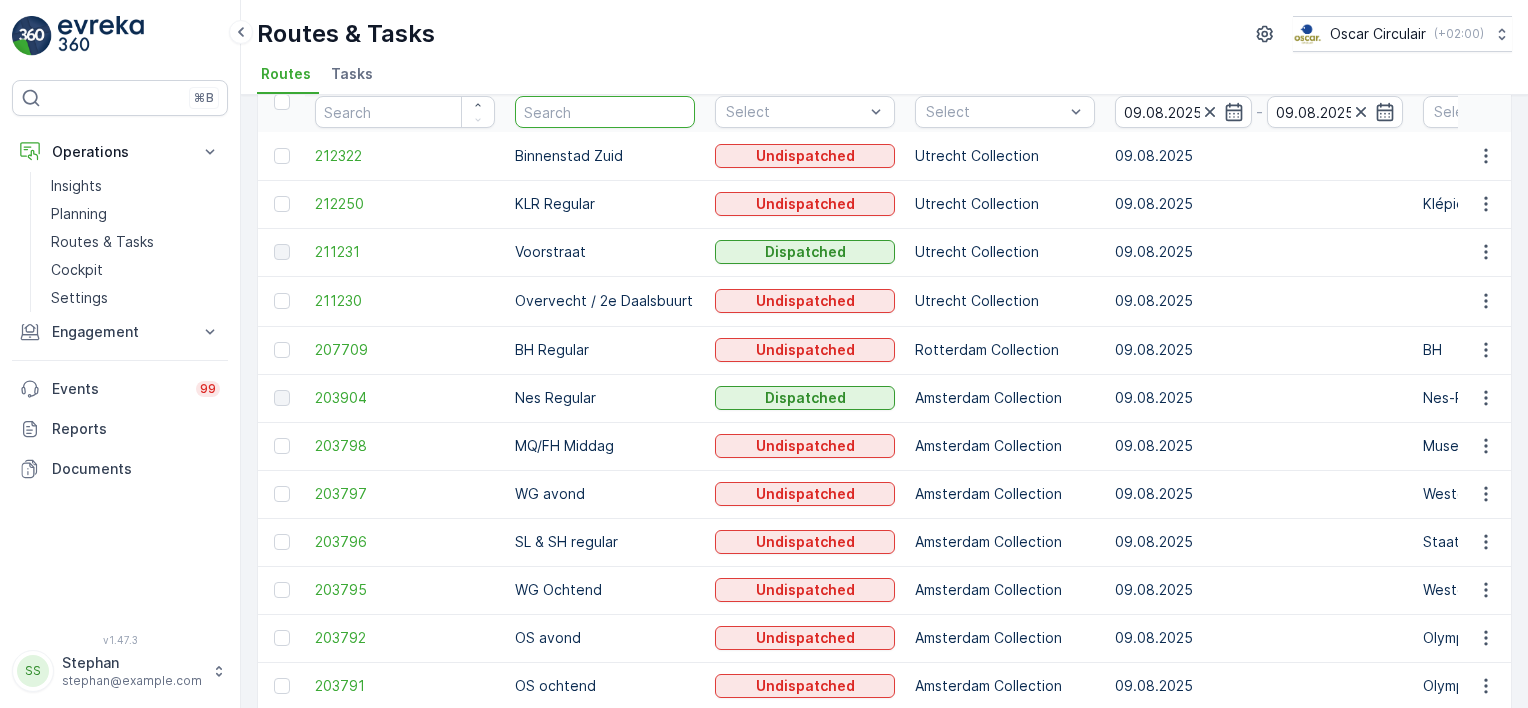 click at bounding box center [605, 112] 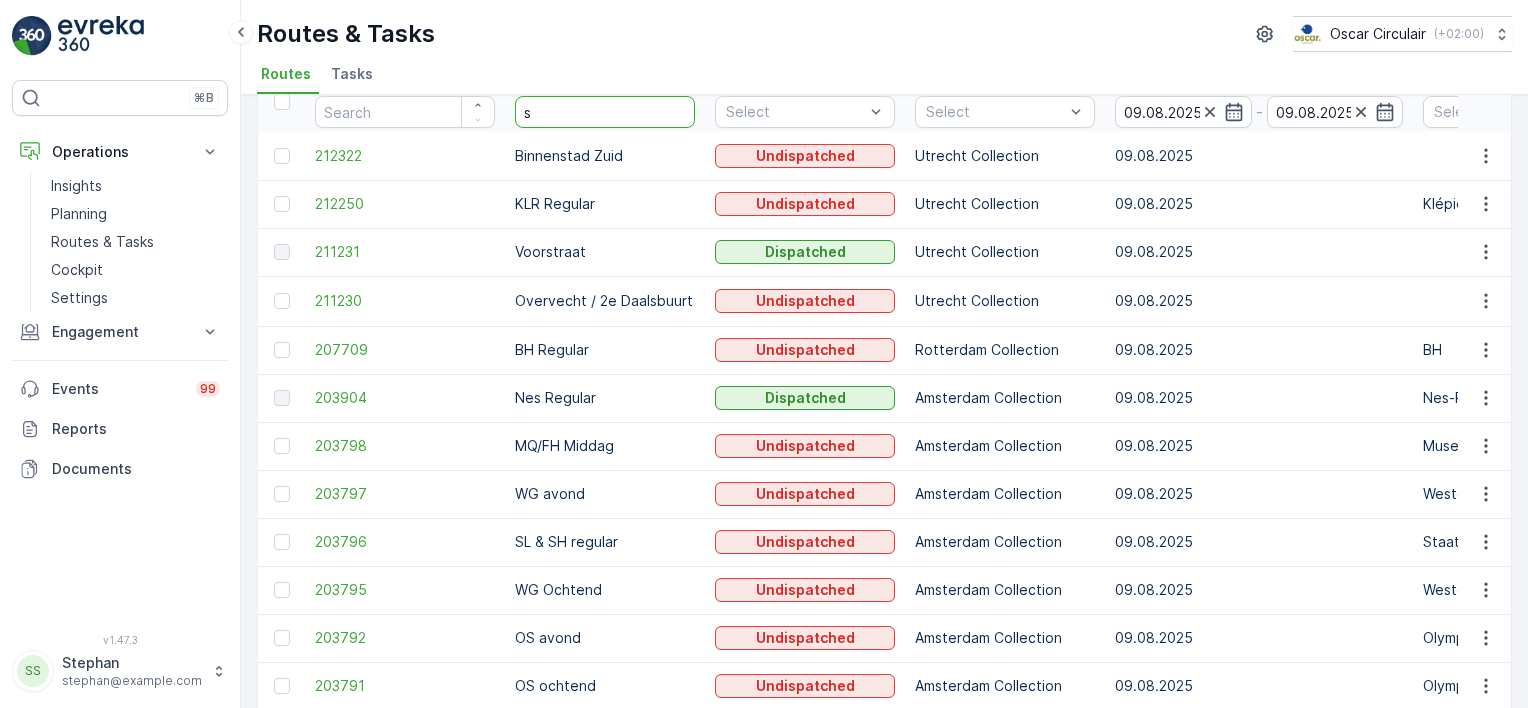 type on "sg" 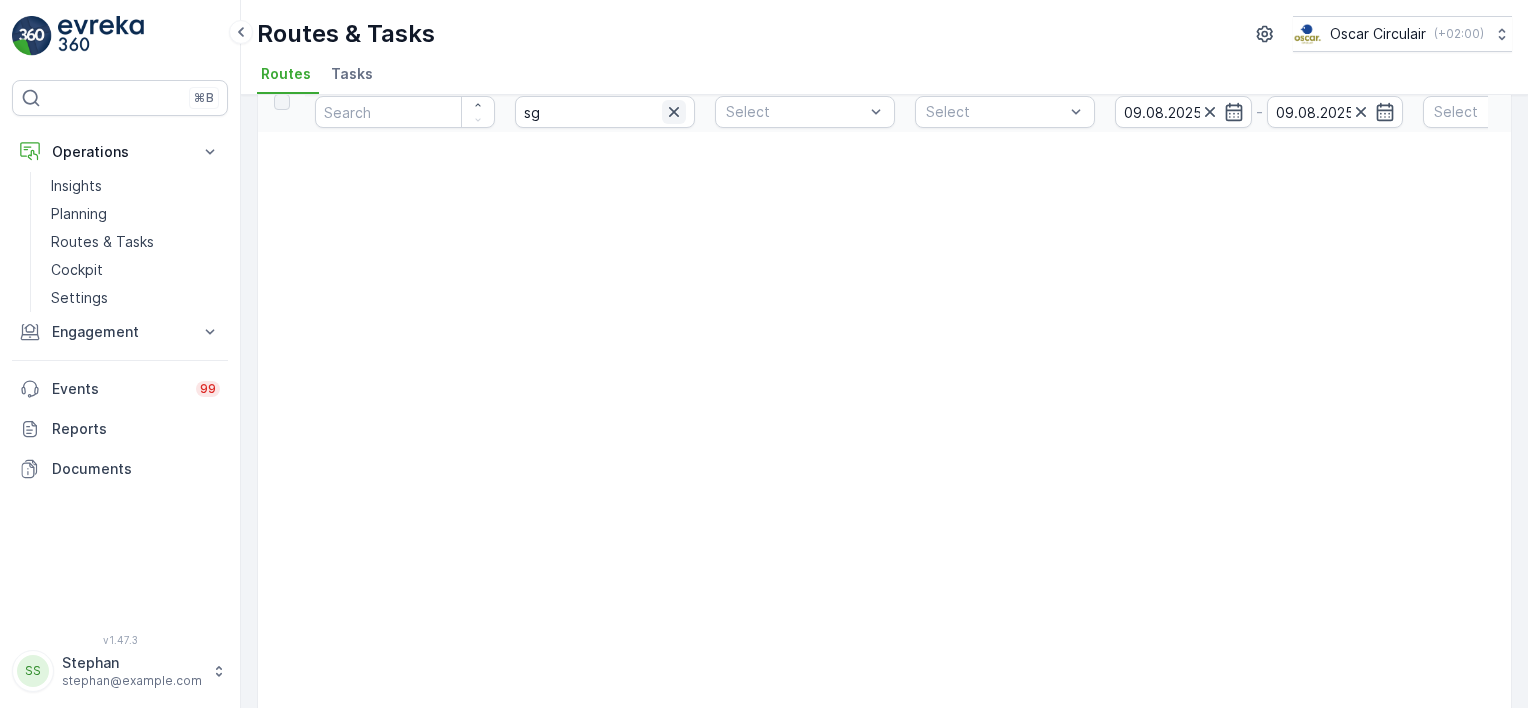 click 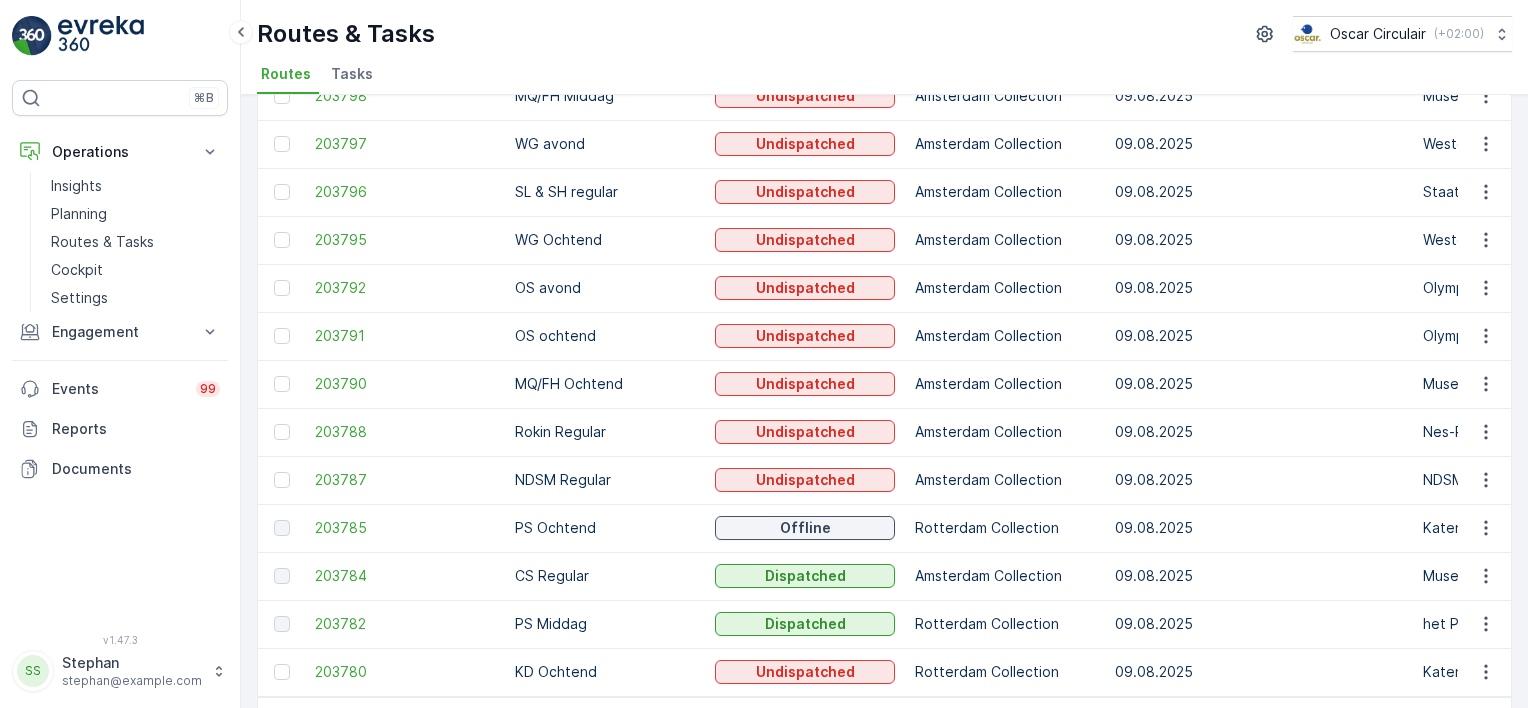 scroll, scrollTop: 520, scrollLeft: 0, axis: vertical 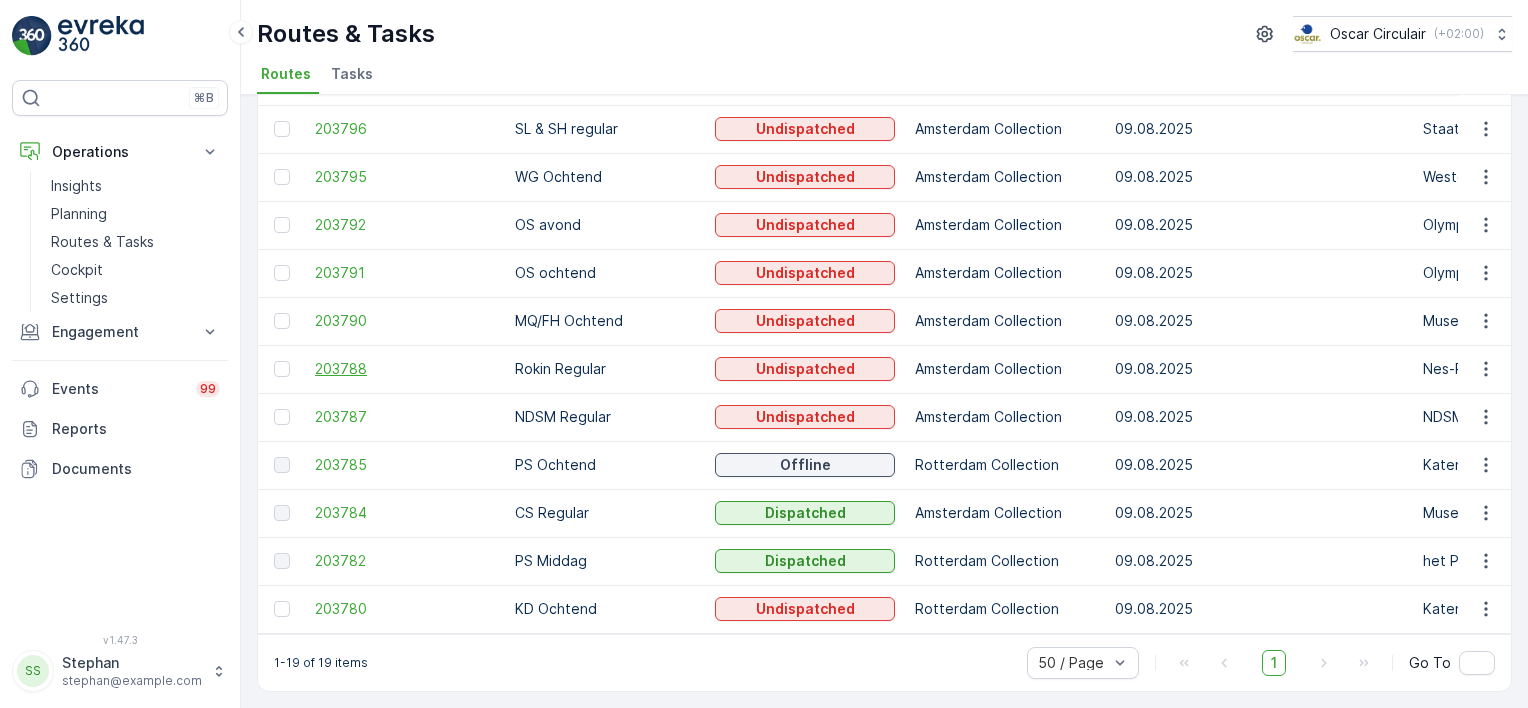 click on "[NUMBER]" at bounding box center [405, 369] 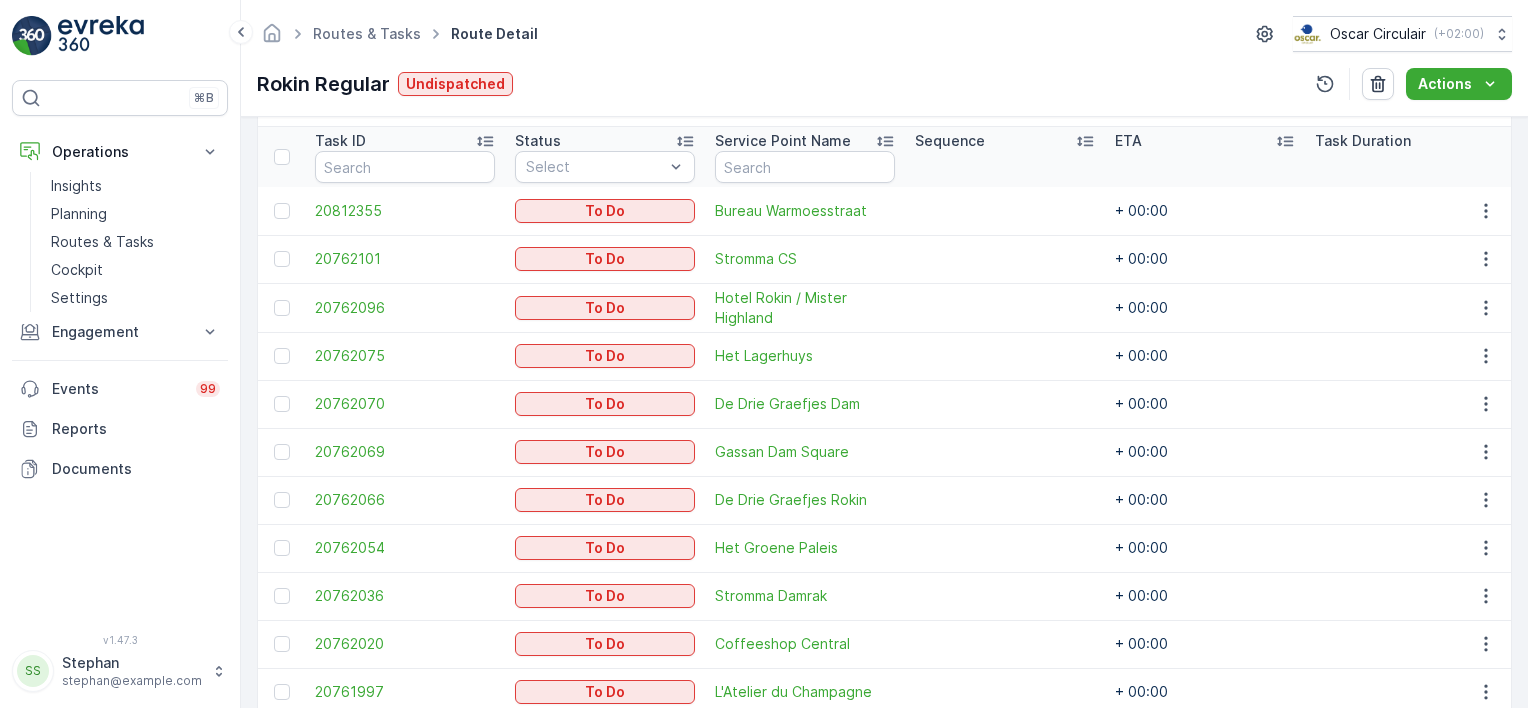 scroll, scrollTop: 635, scrollLeft: 0, axis: vertical 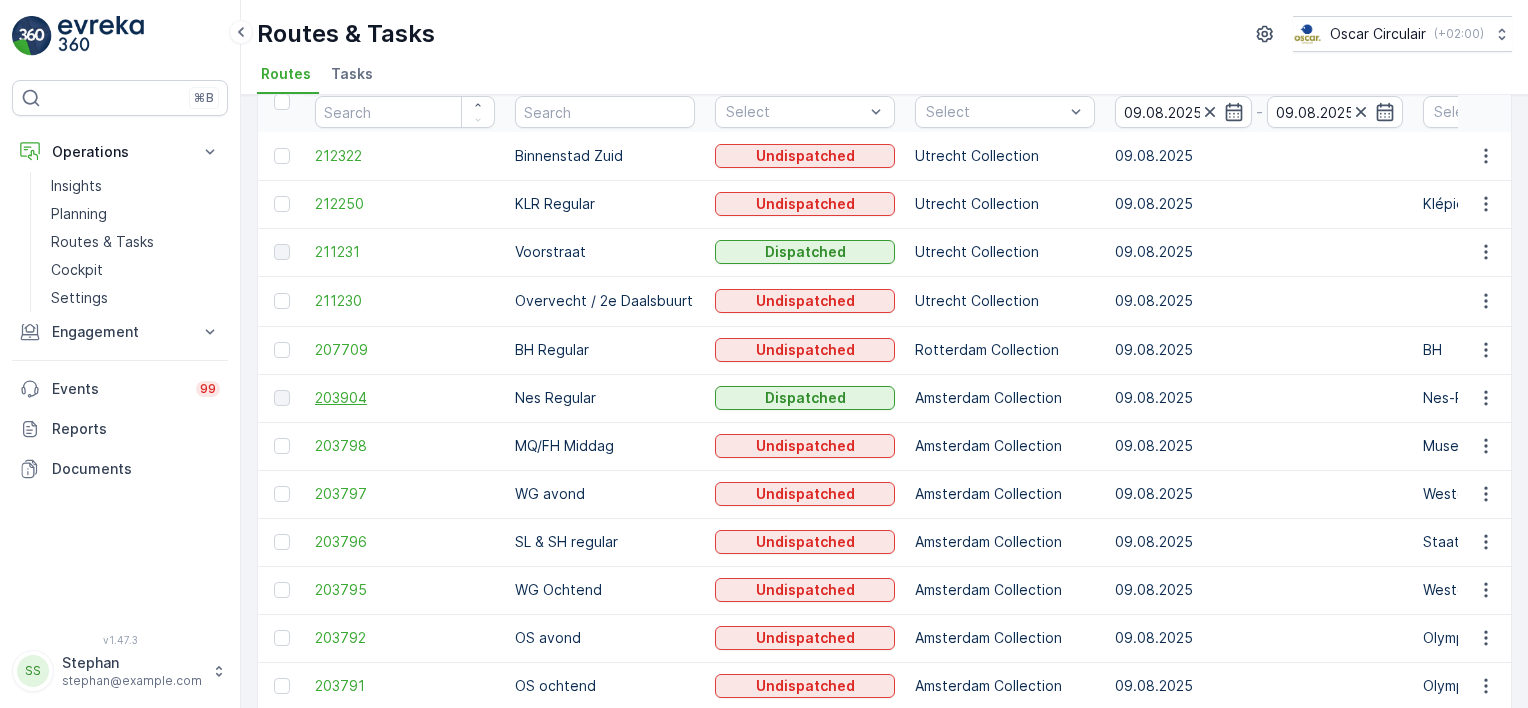 click on "[NUMBER]" at bounding box center [405, 398] 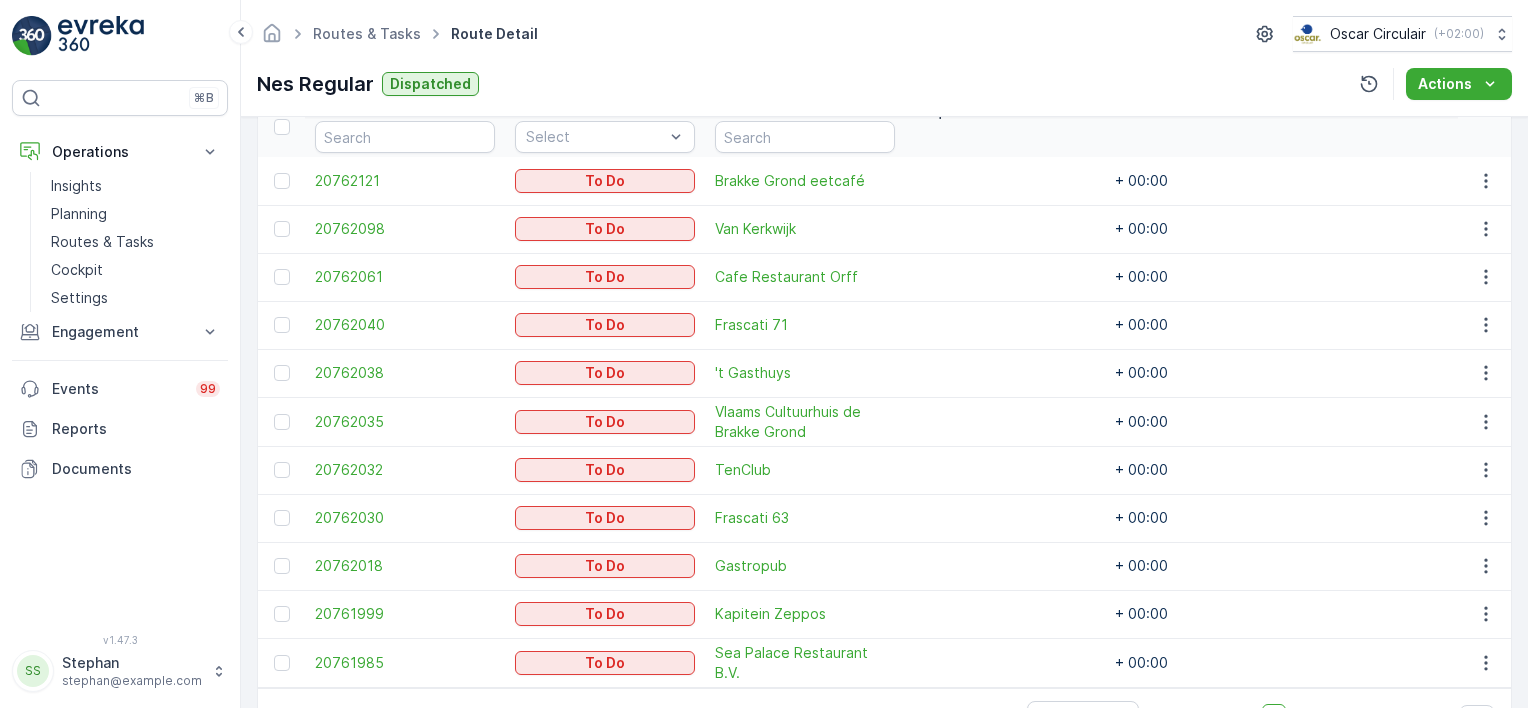 scroll, scrollTop: 600, scrollLeft: 0, axis: vertical 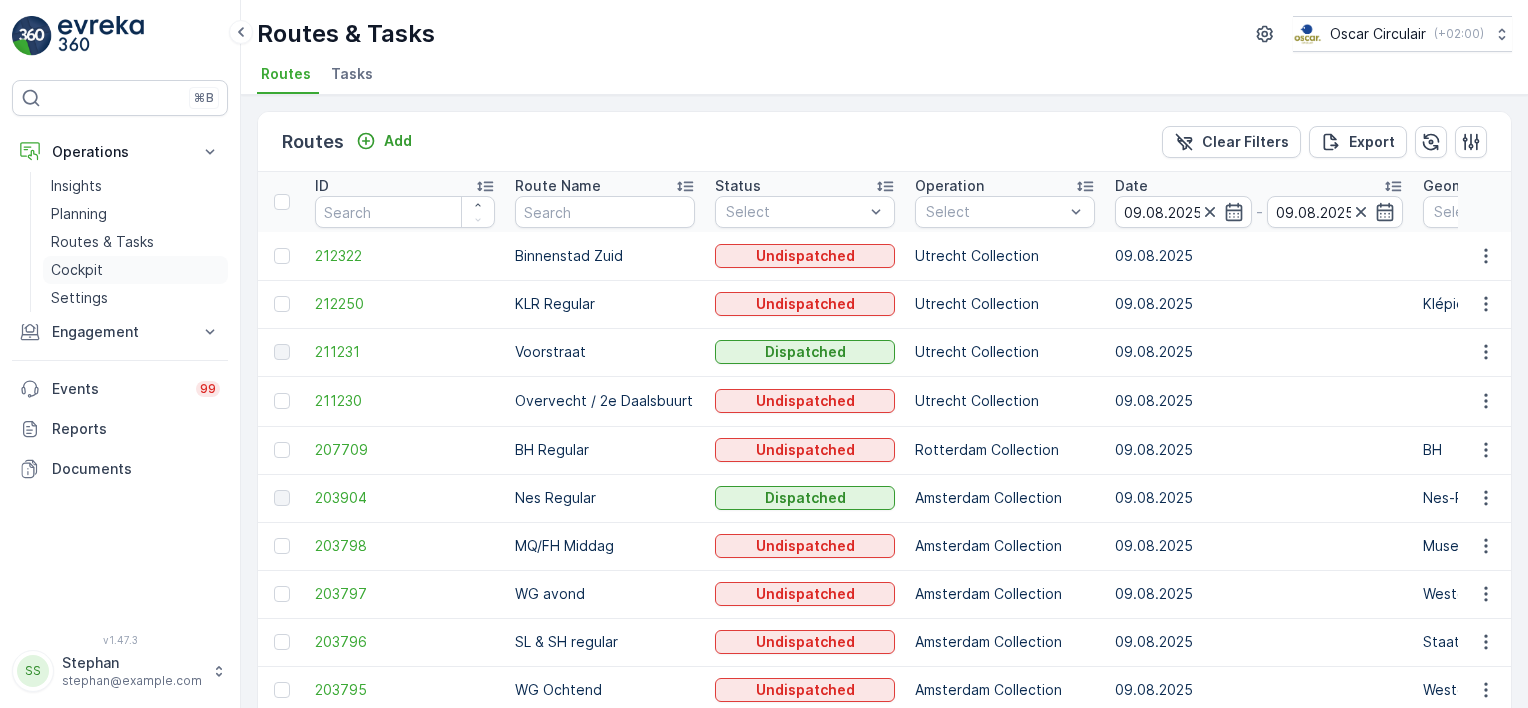 click on "Cockpit" at bounding box center [77, 270] 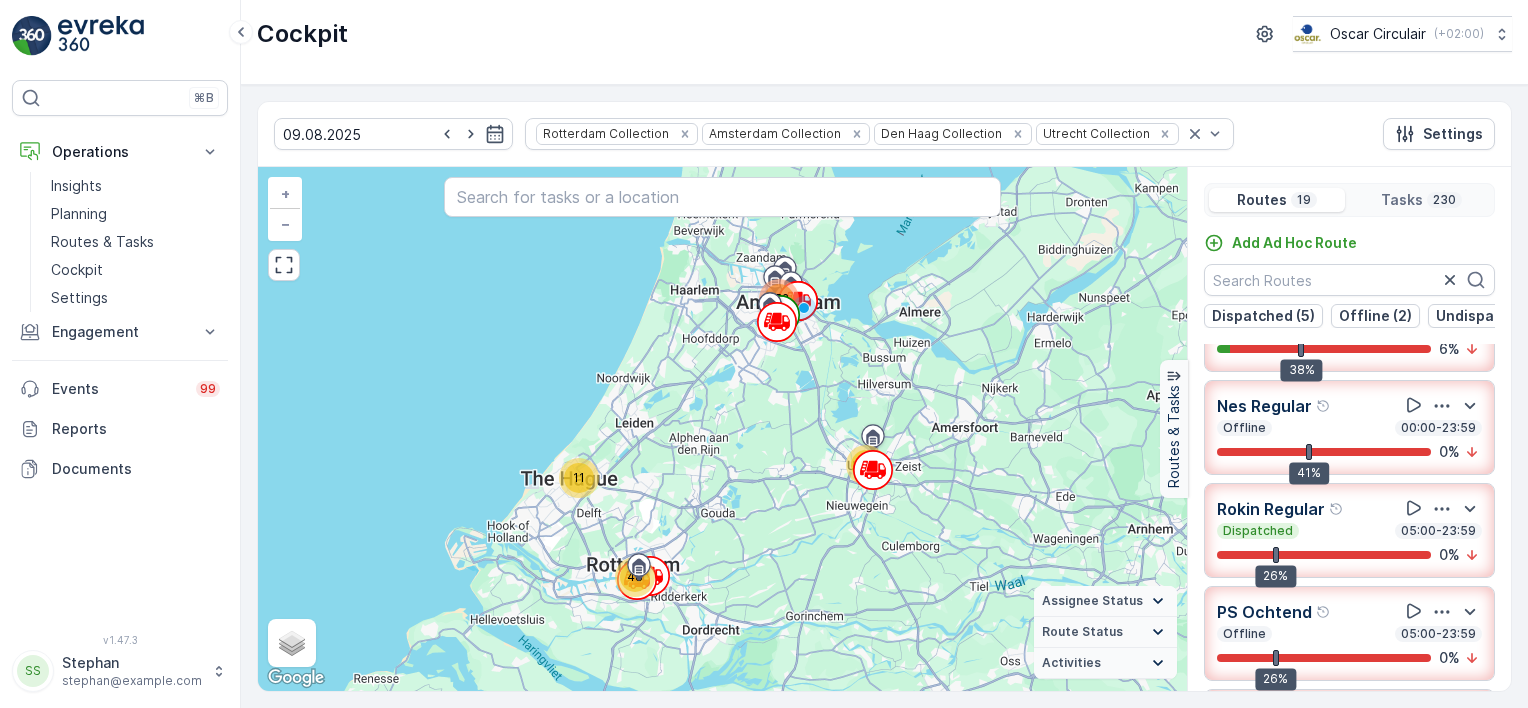scroll, scrollTop: 100, scrollLeft: 0, axis: vertical 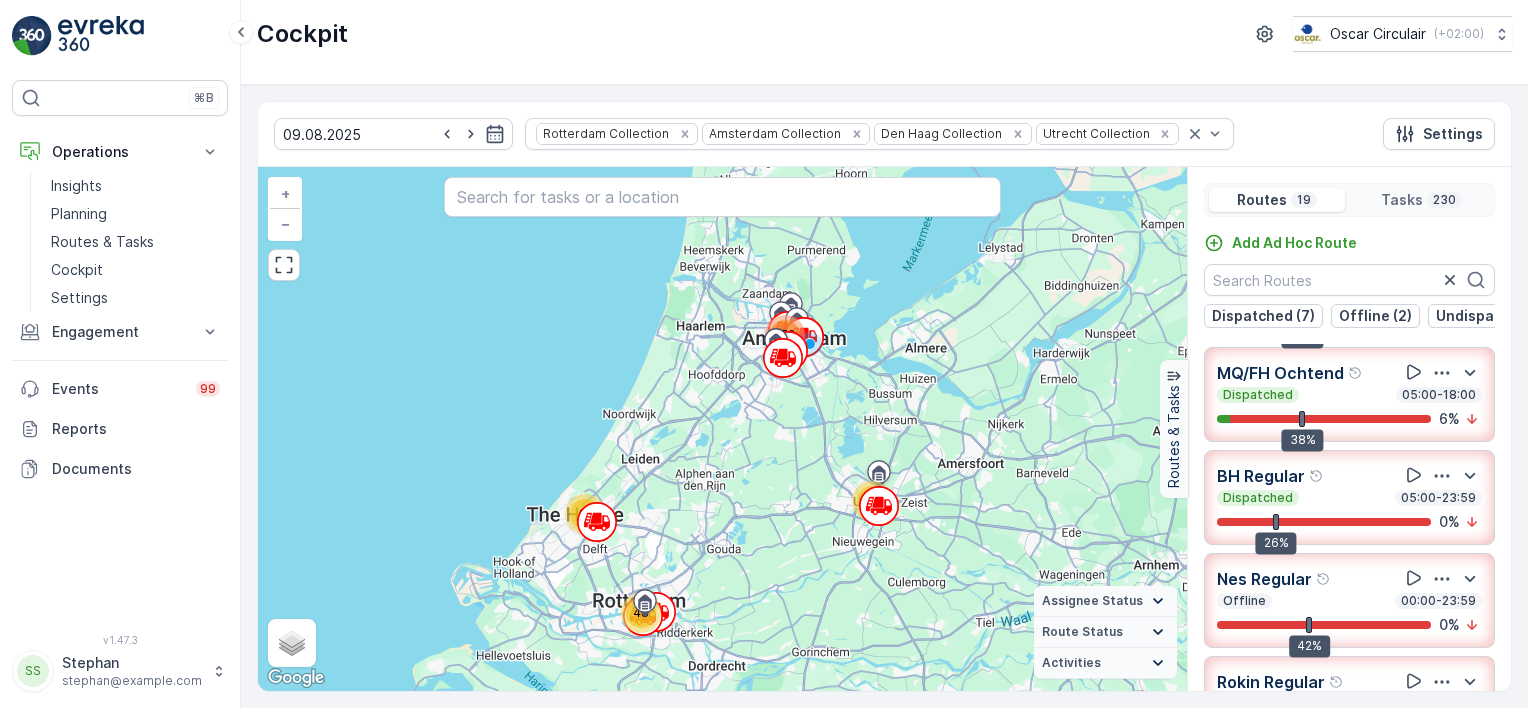 drag, startPoint x: 973, startPoint y: 493, endPoint x: 979, endPoint y: 529, distance: 36.496574 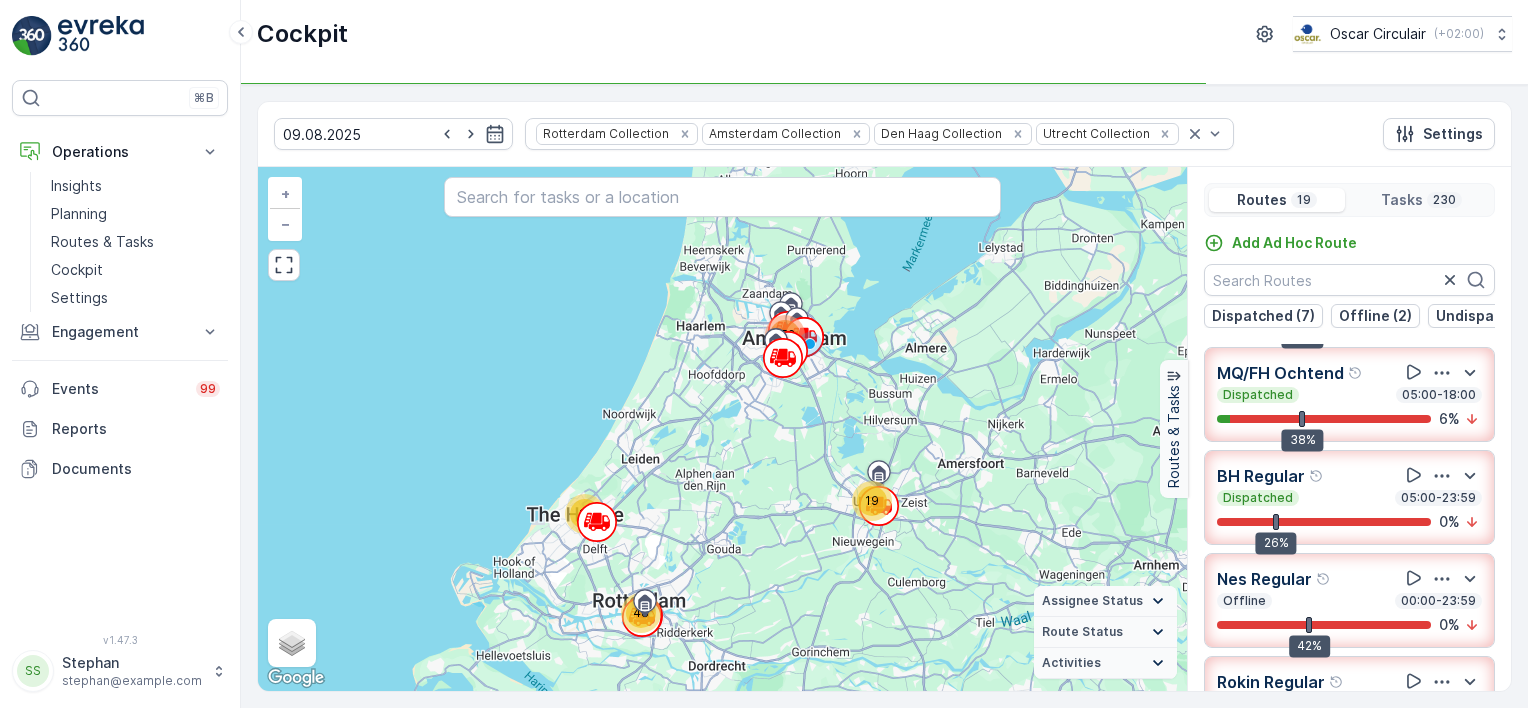 click on "09.08.2025 Rotterdam Collection Amsterdam Collection Den Haag Collection Utrecht Collection Settings" at bounding box center [884, 134] 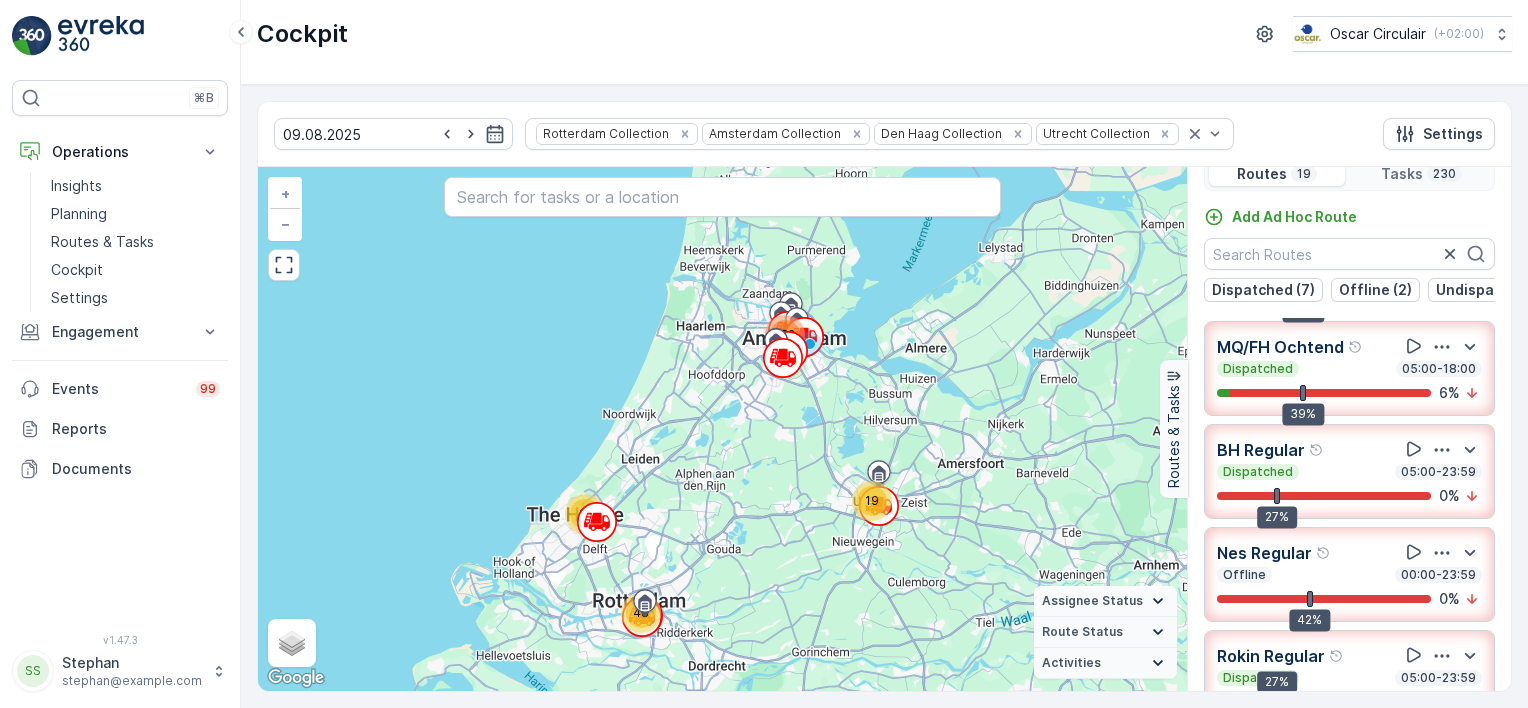 scroll, scrollTop: 49, scrollLeft: 0, axis: vertical 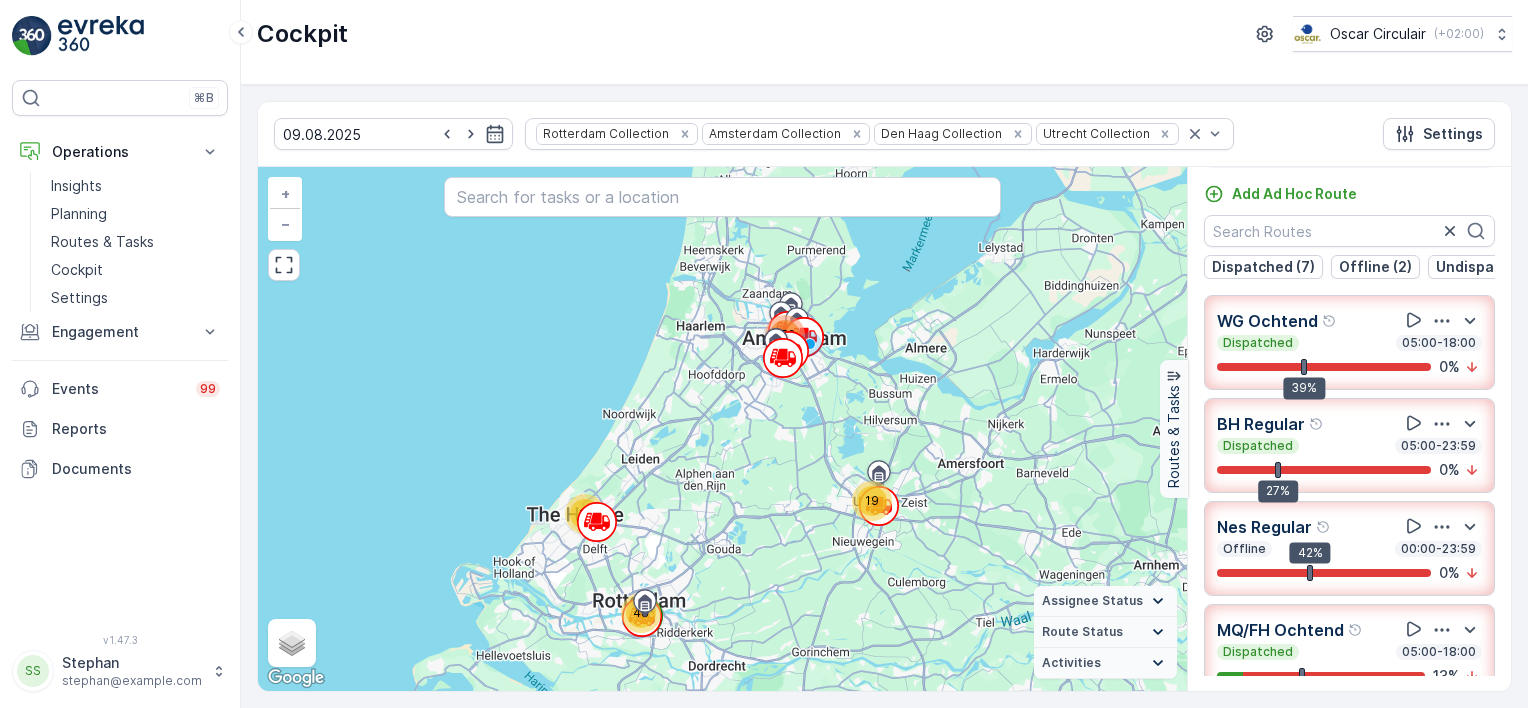 click on "Cockpit Oscar Circulair ( +02:00 )" at bounding box center (884, 34) 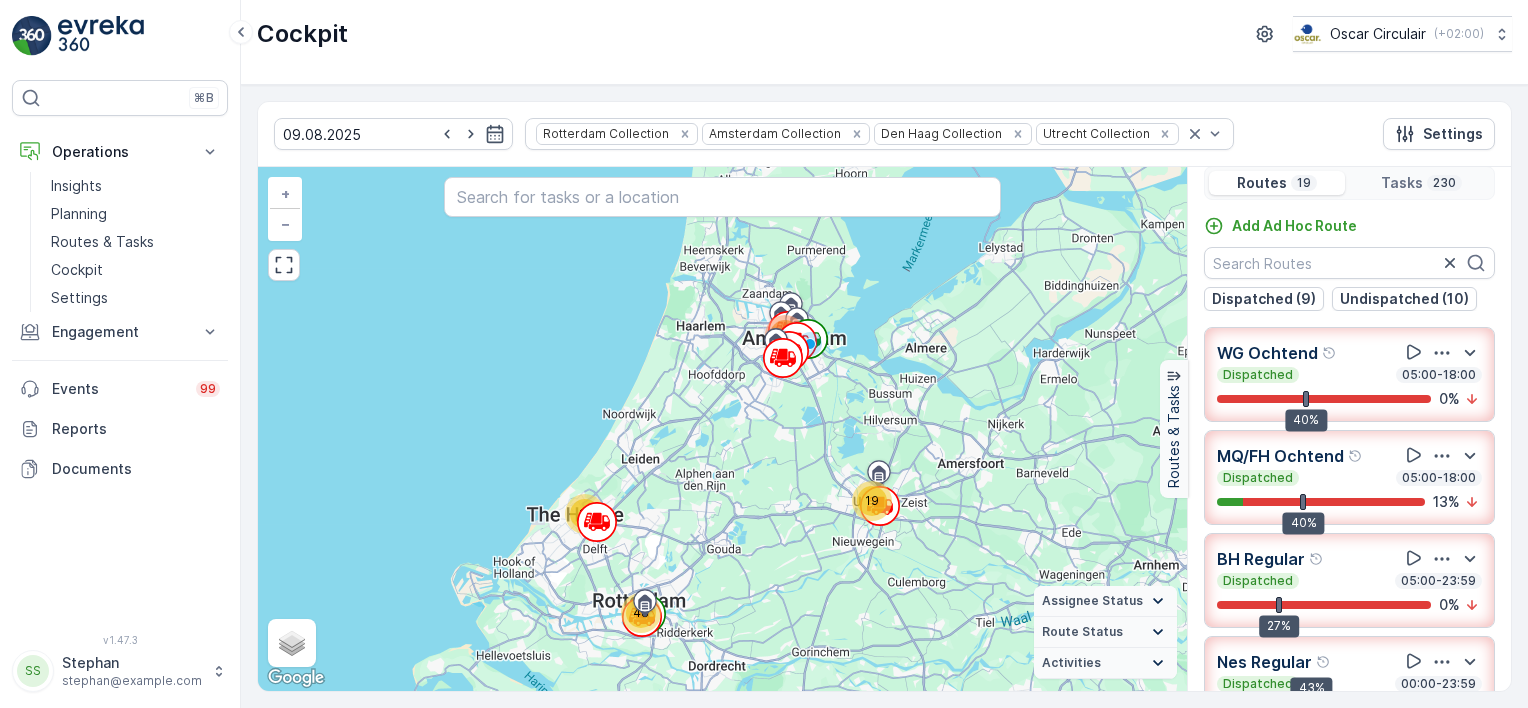 scroll, scrollTop: 0, scrollLeft: 0, axis: both 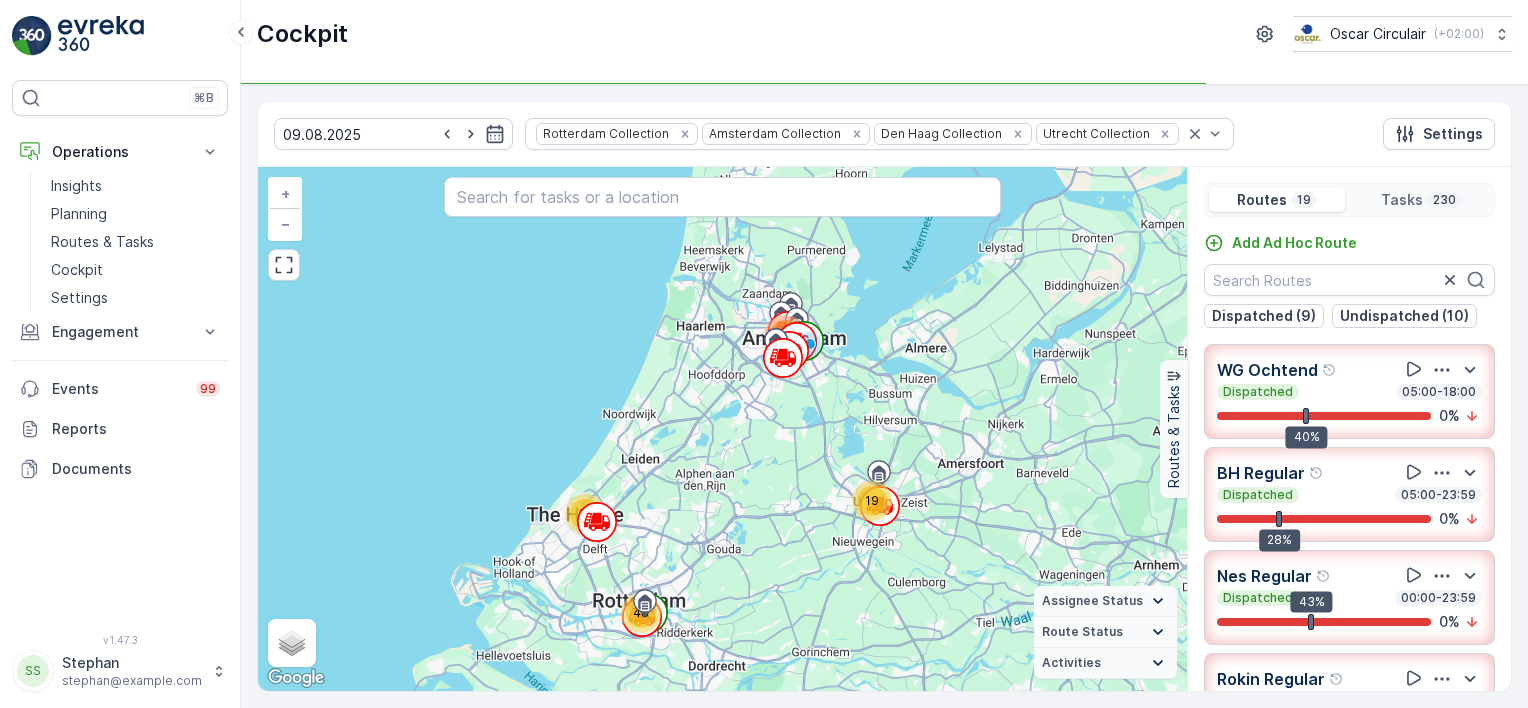 drag, startPoint x: 97, startPoint y: 239, endPoint x: 232, endPoint y: 244, distance: 135.09256 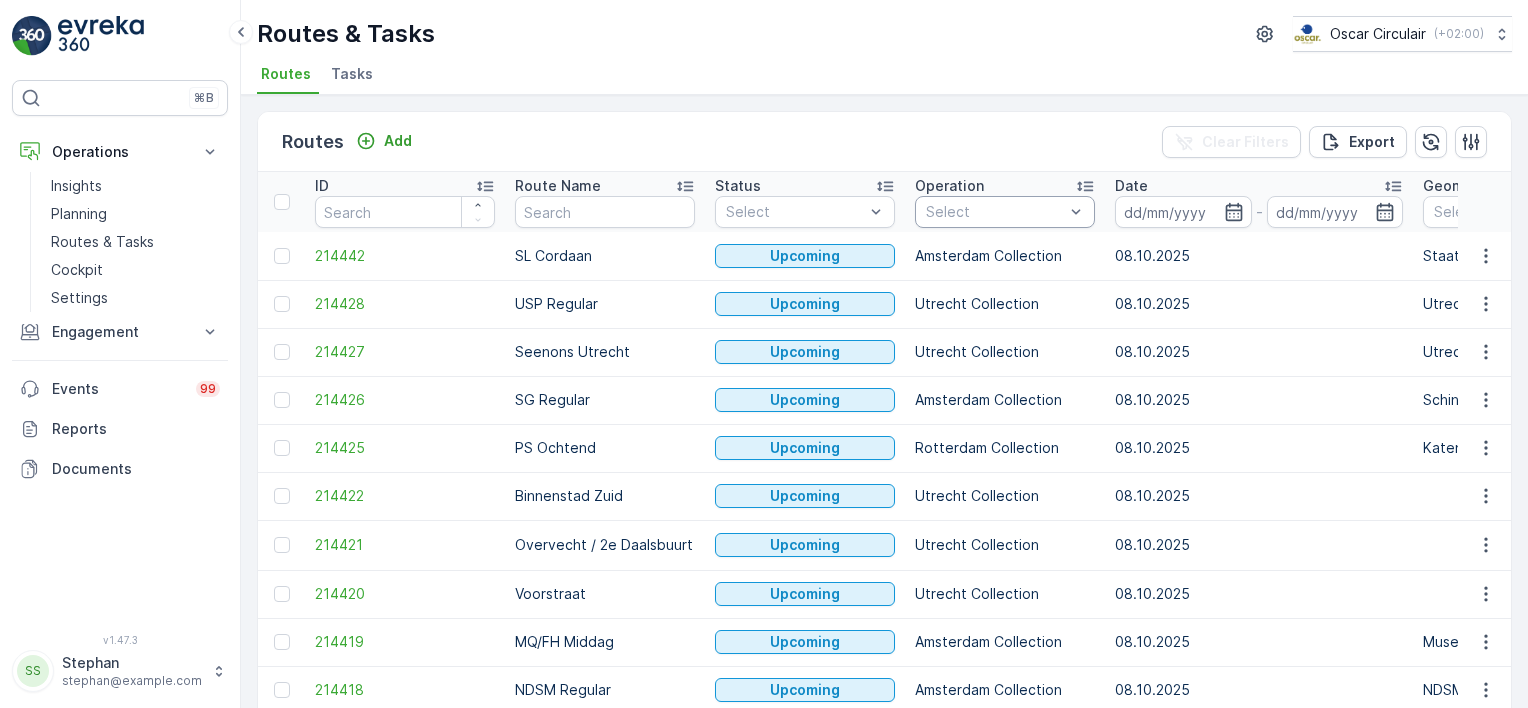 click on "Select" at bounding box center [1005, 212] 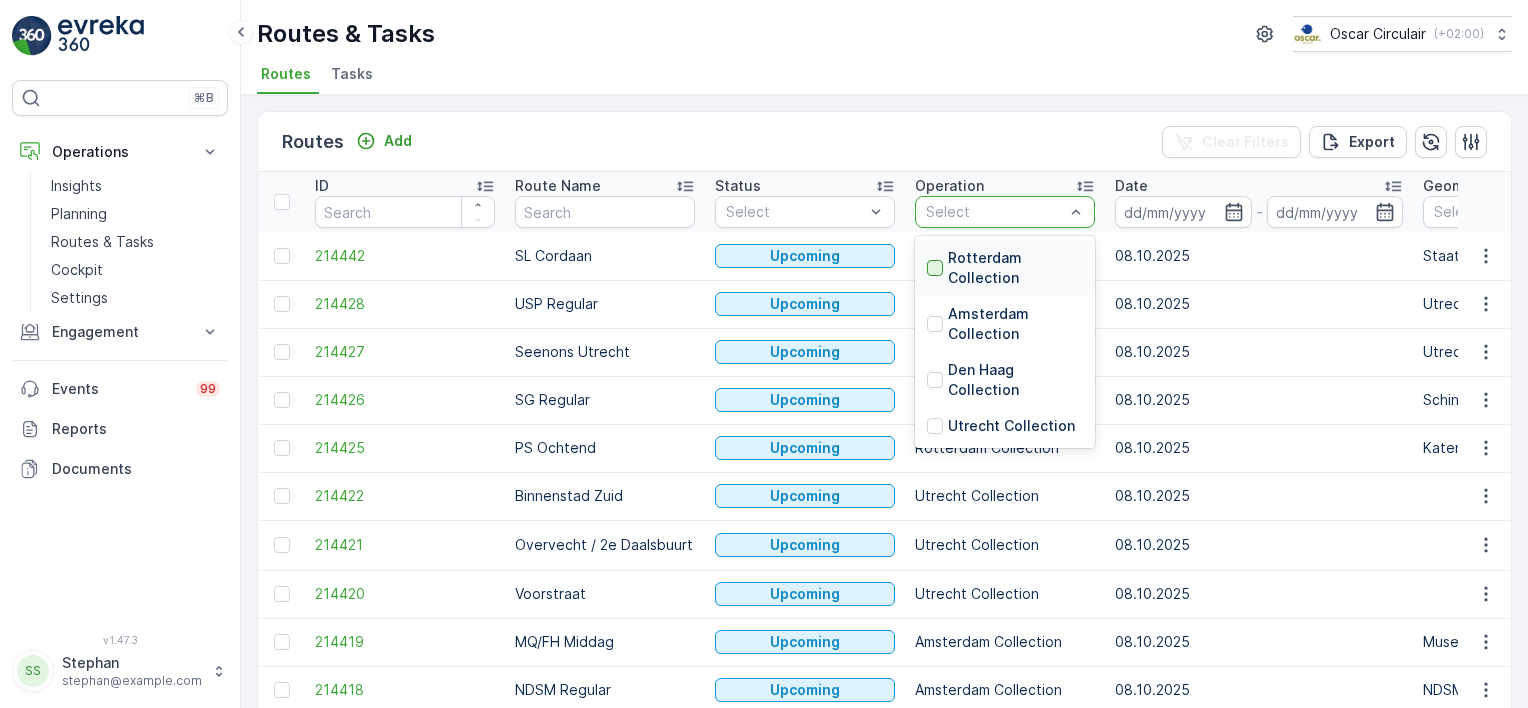 click at bounding box center (935, 268) 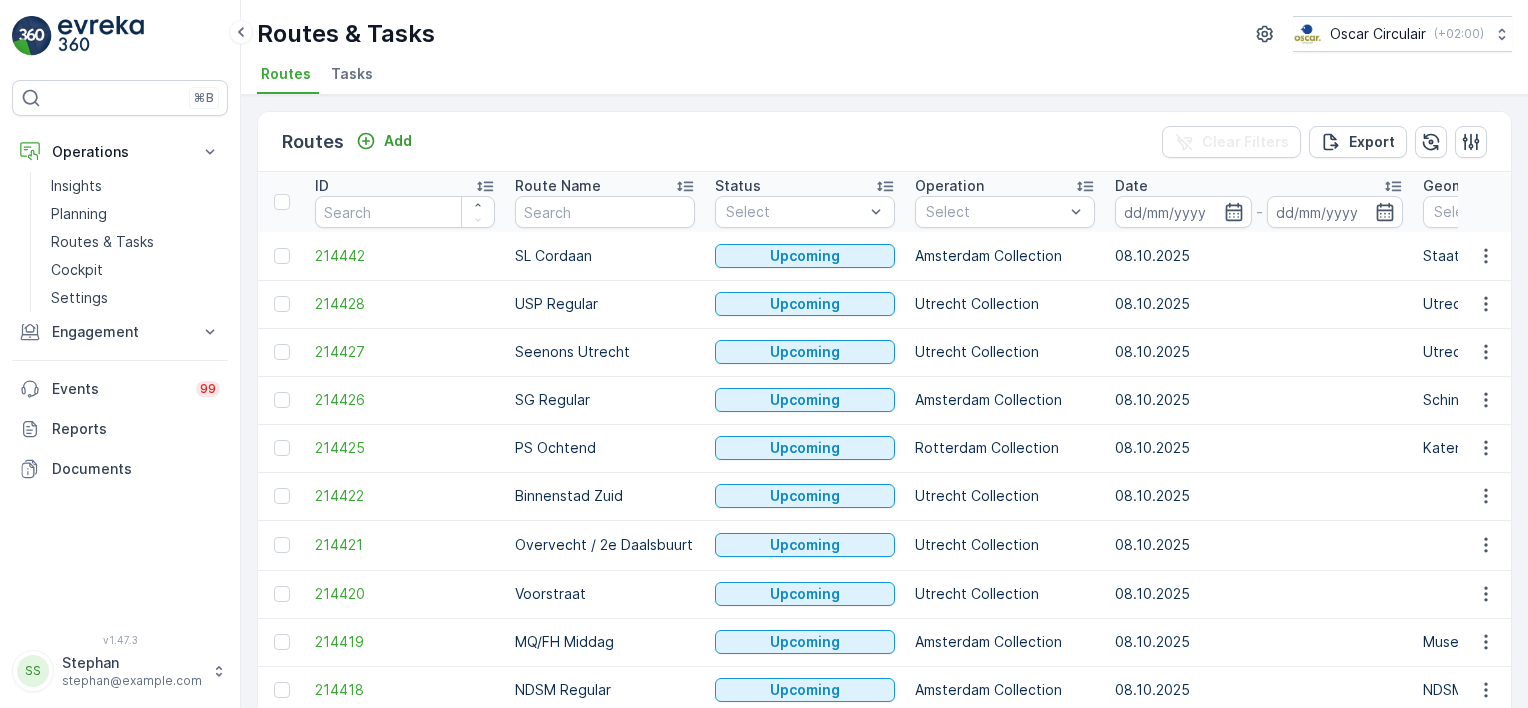 click on "Routes Add Clear Filters Export" at bounding box center (884, 142) 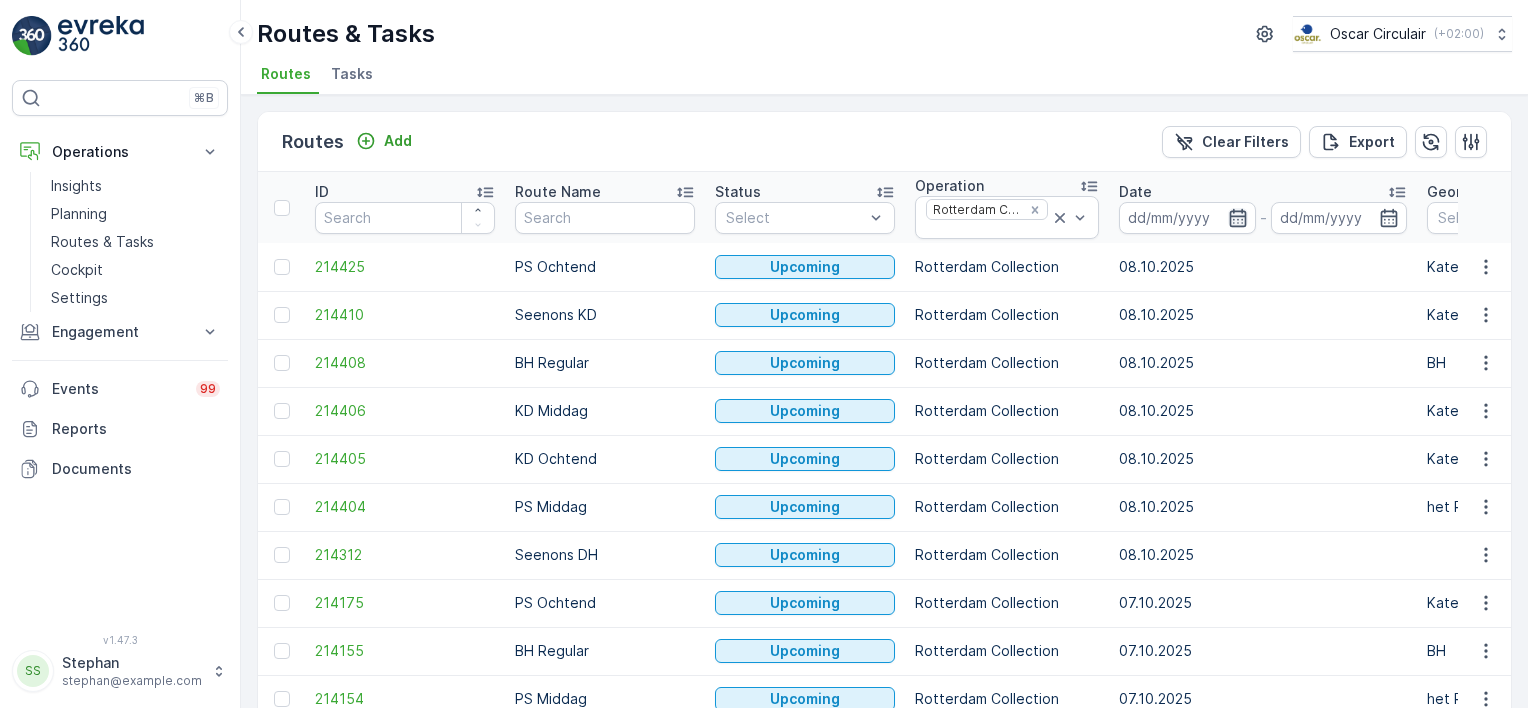 click 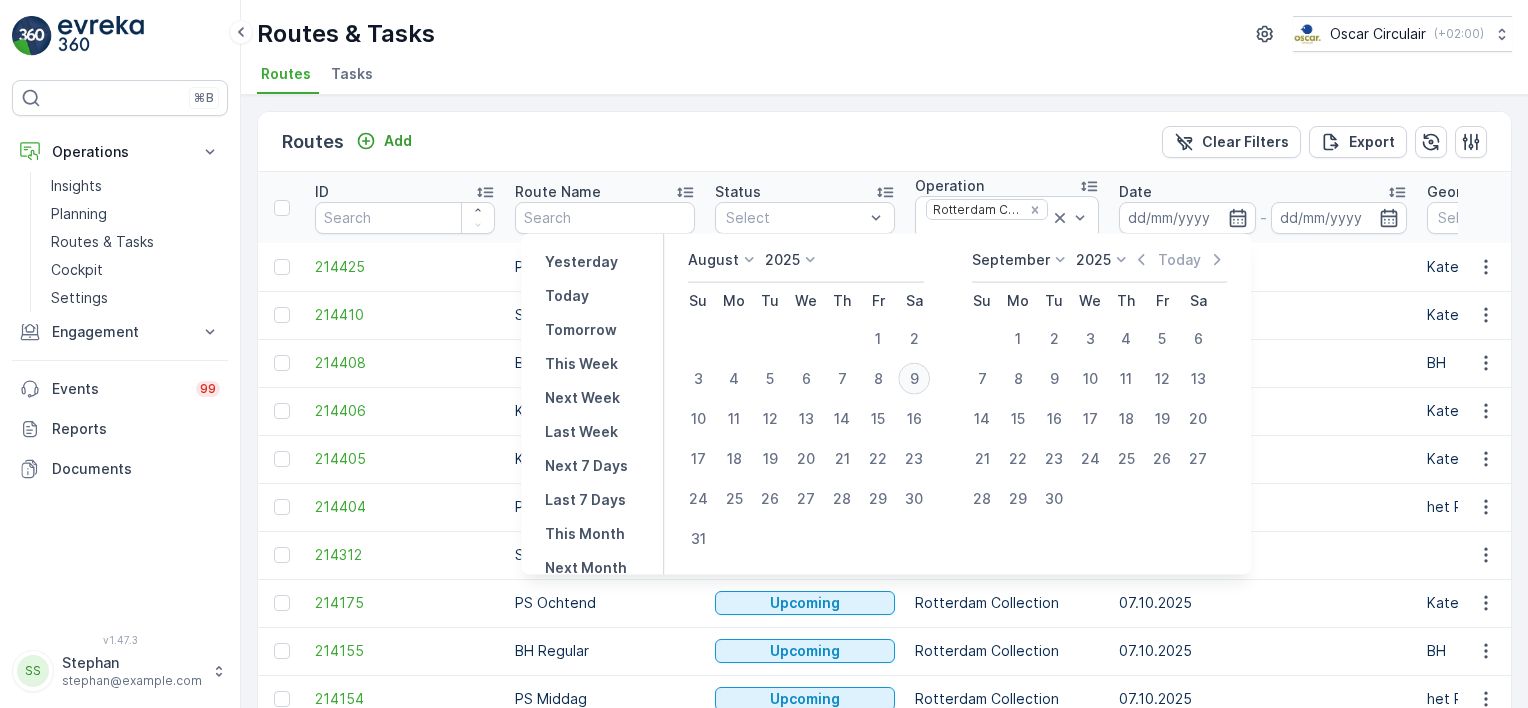 click on "9" at bounding box center (914, 379) 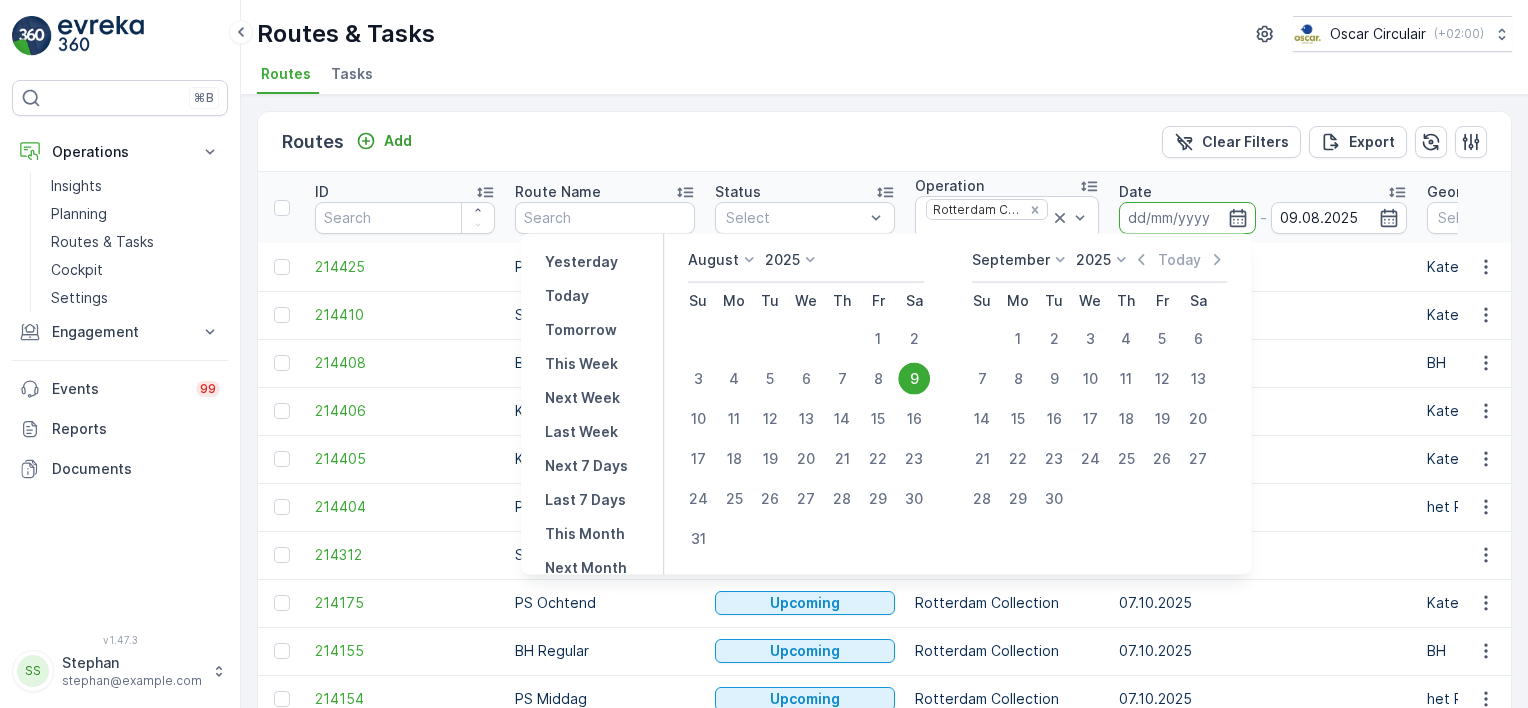 type on "09.08.2025" 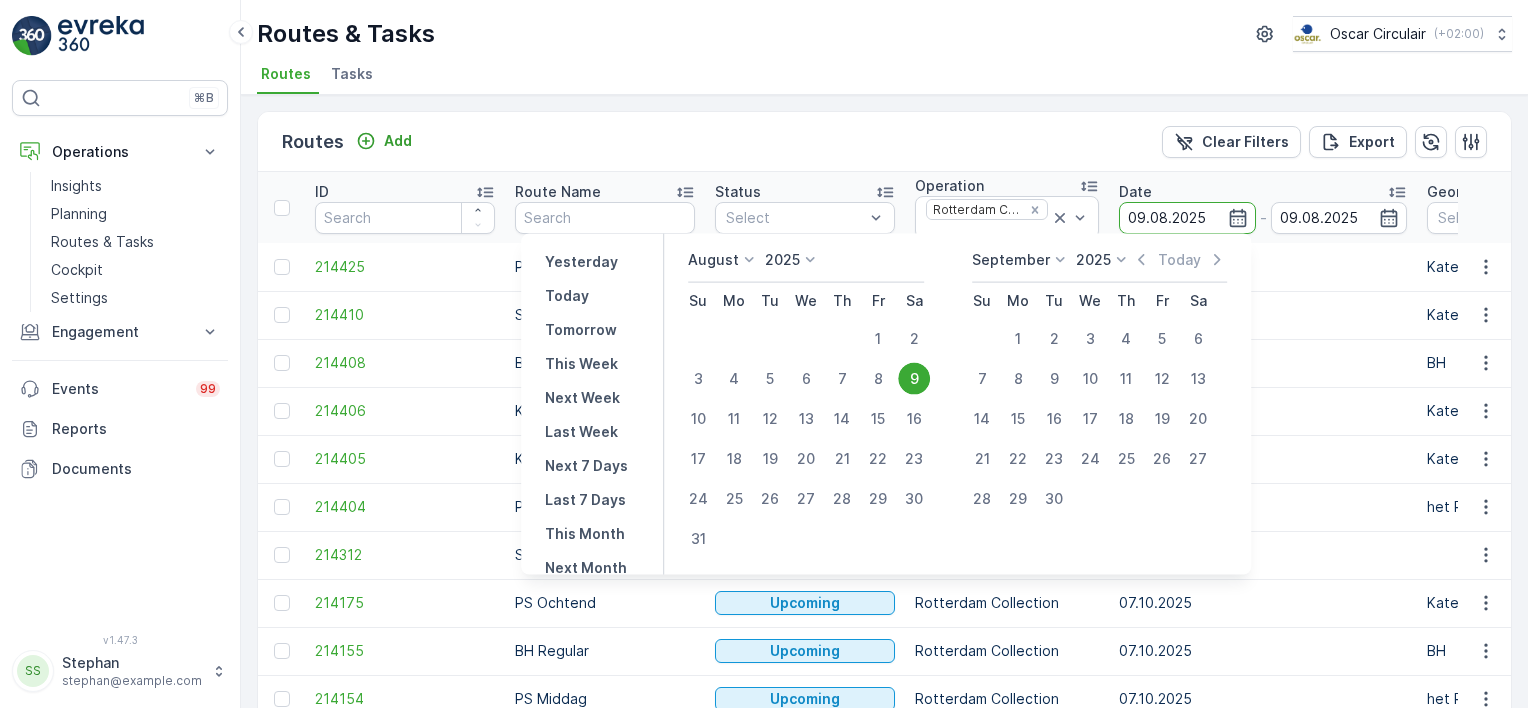 click on "Routes Add Clear Filters Export" at bounding box center [884, 142] 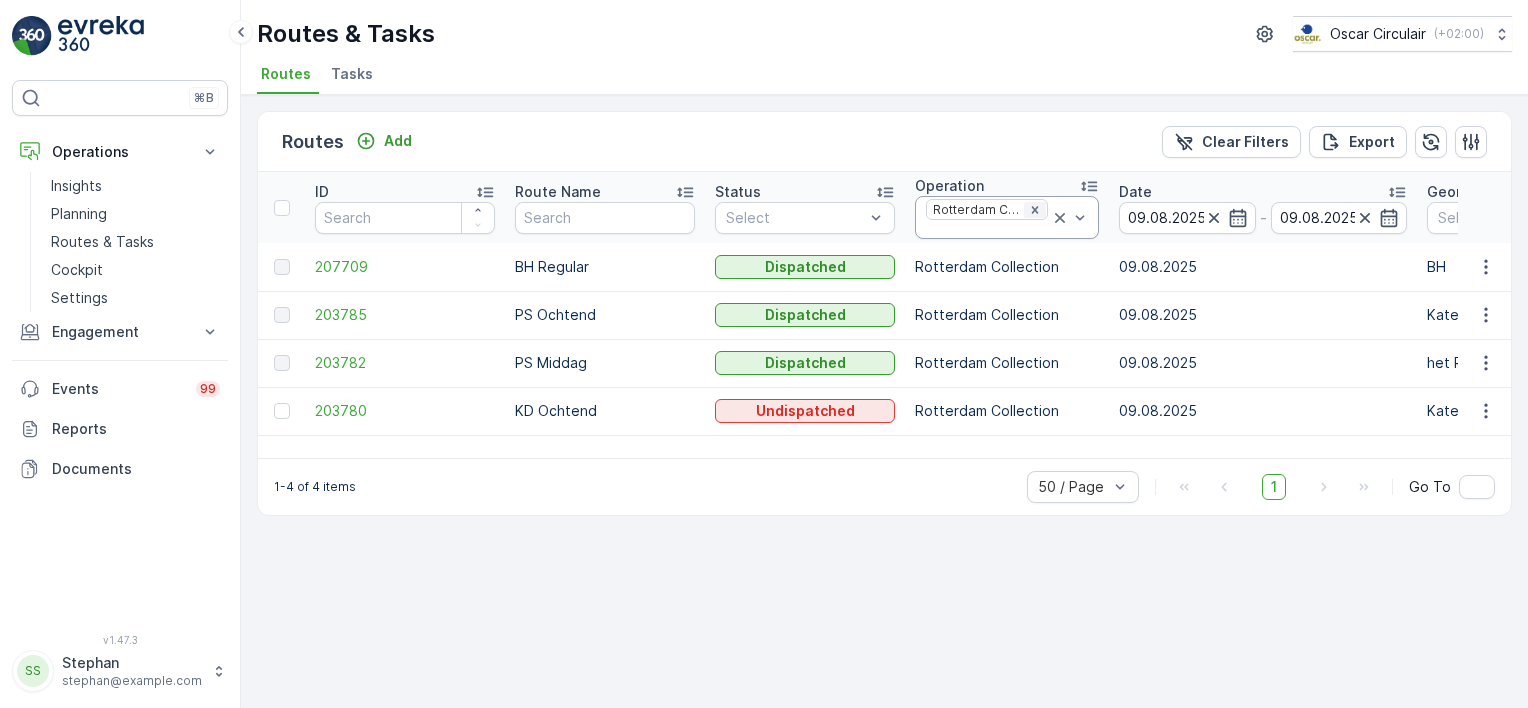 click 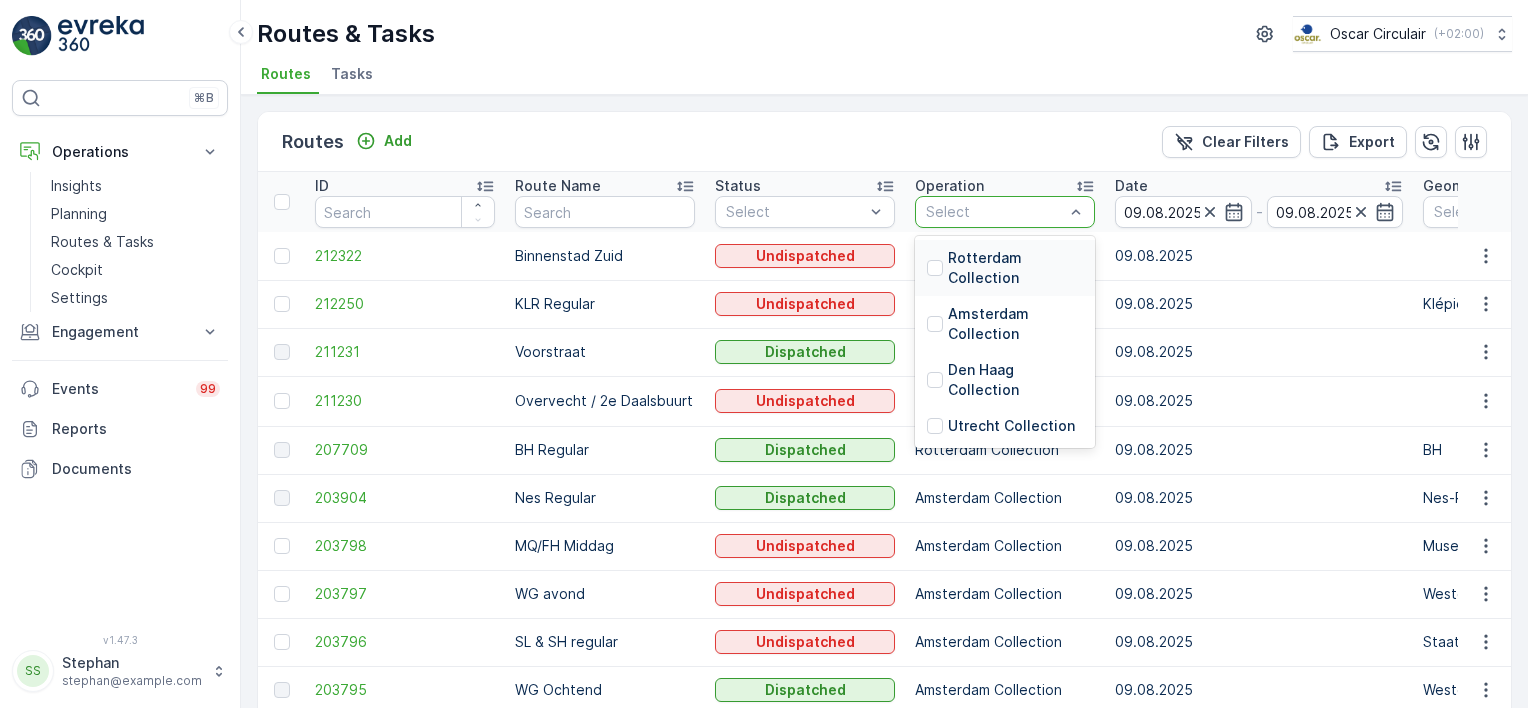 click at bounding box center [995, 212] 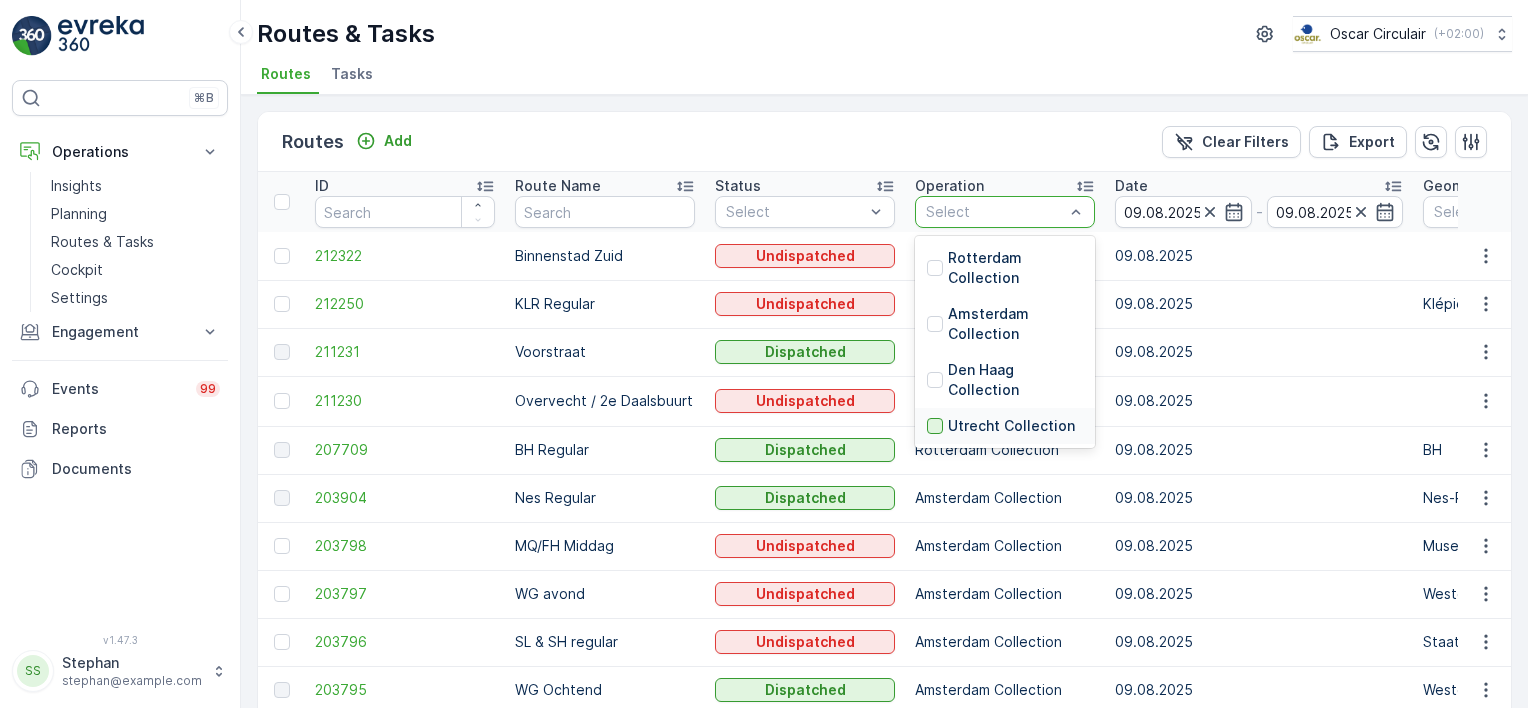 click at bounding box center (935, 426) 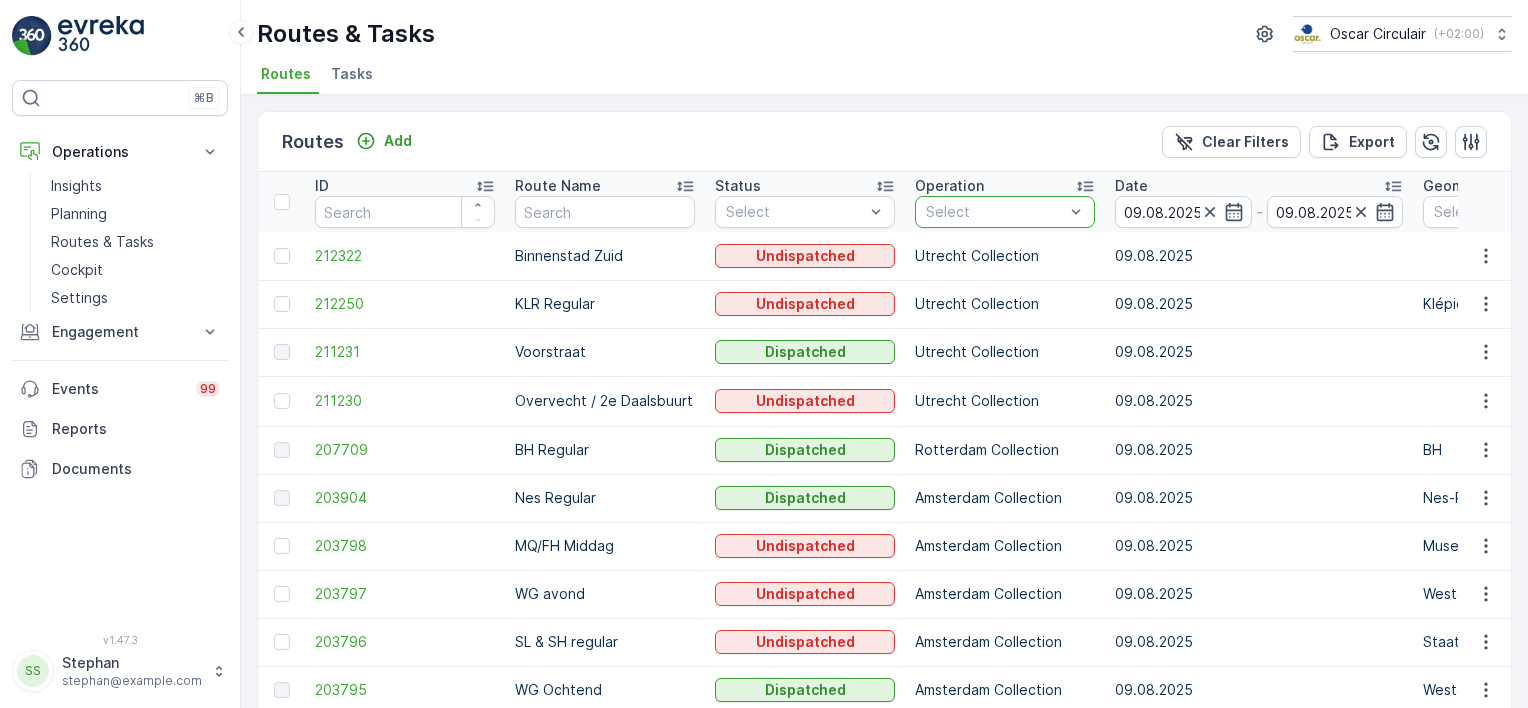 click on "Routes Add Clear Filters Export" at bounding box center [884, 142] 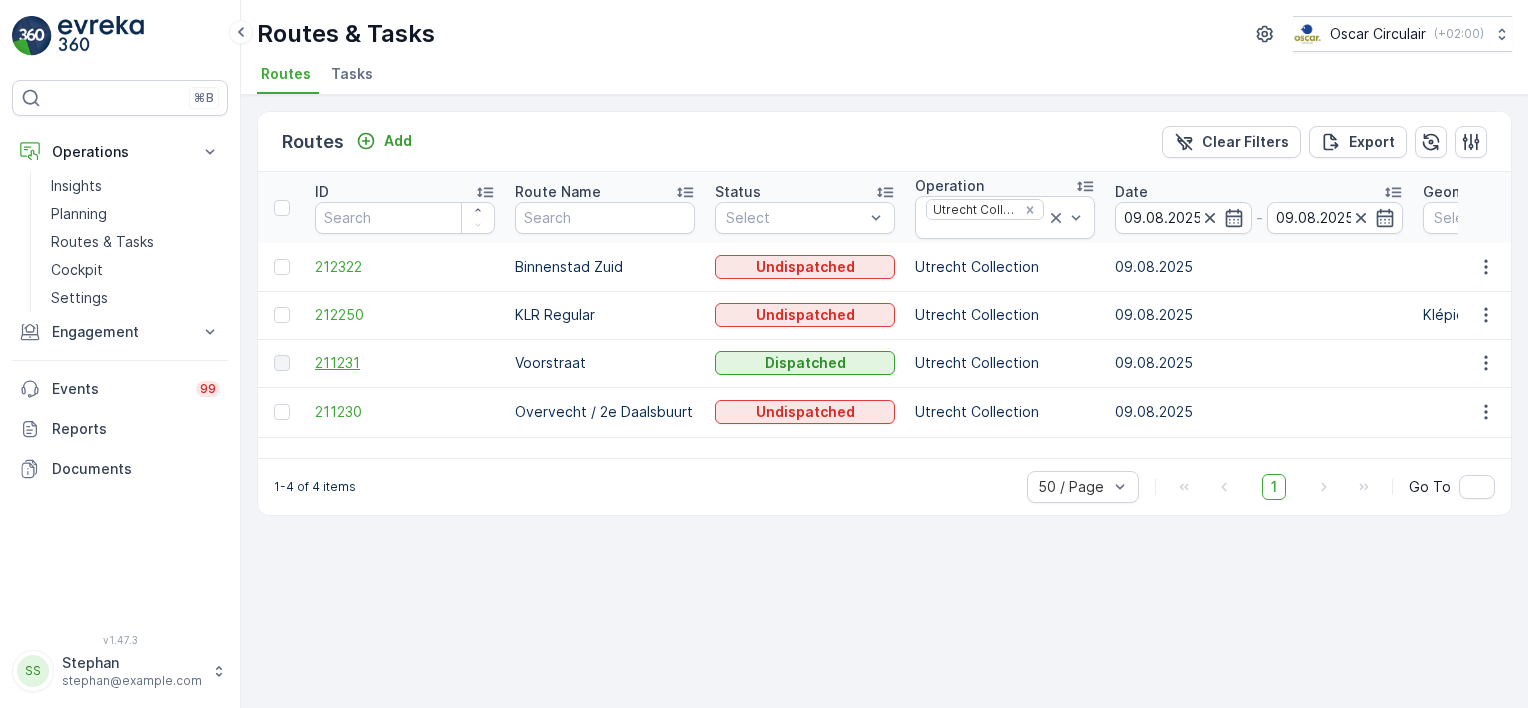 click on "211231" at bounding box center (405, 363) 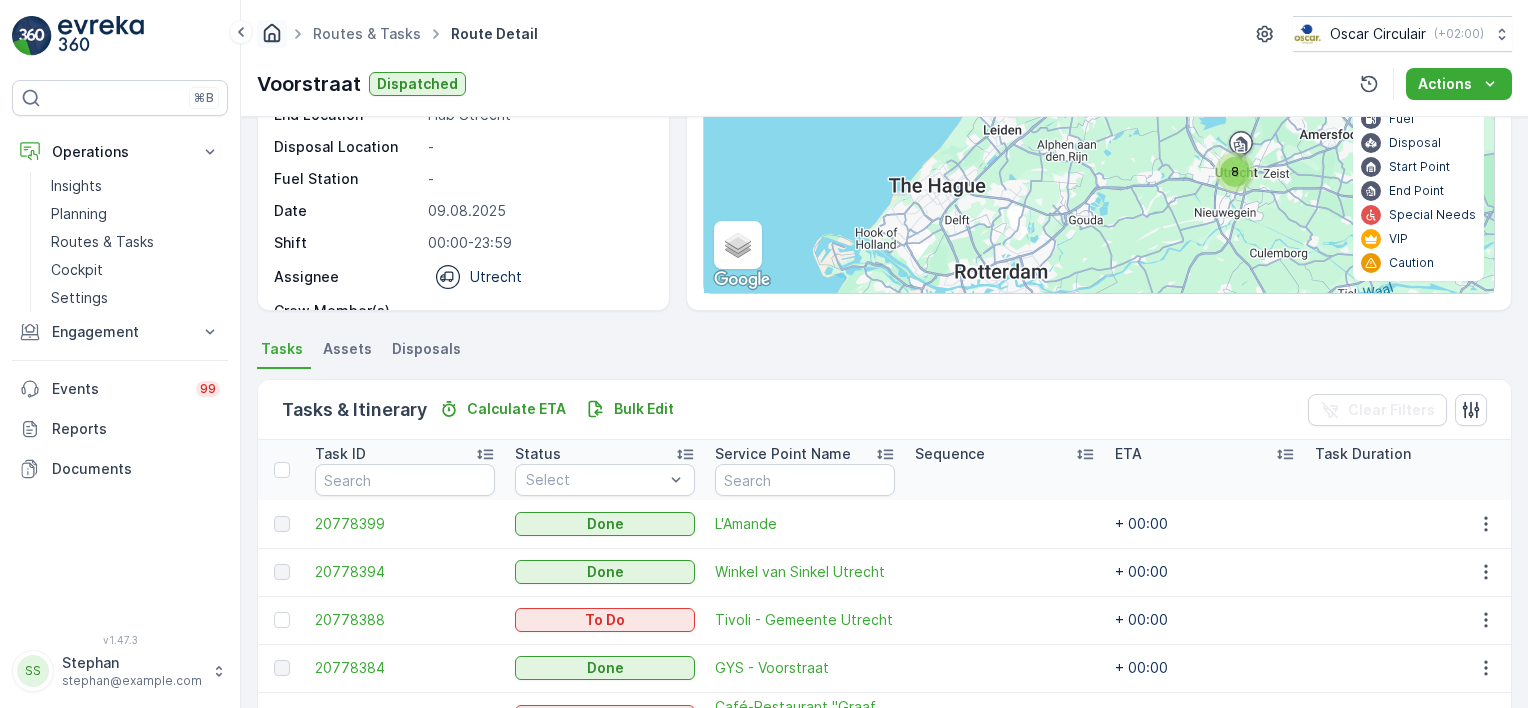 scroll, scrollTop: 91, scrollLeft: 0, axis: vertical 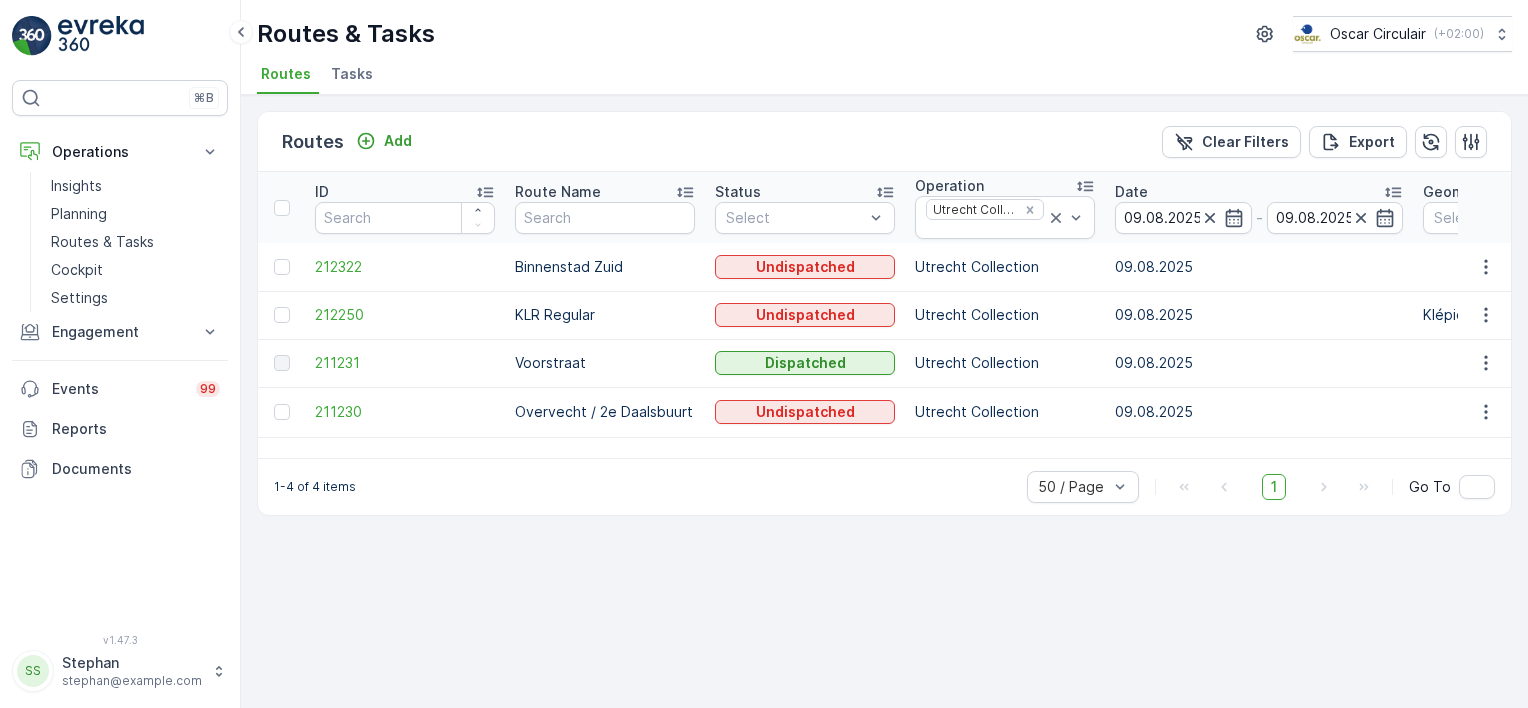 click on "Routes Add Clear Filters Export" at bounding box center (884, 142) 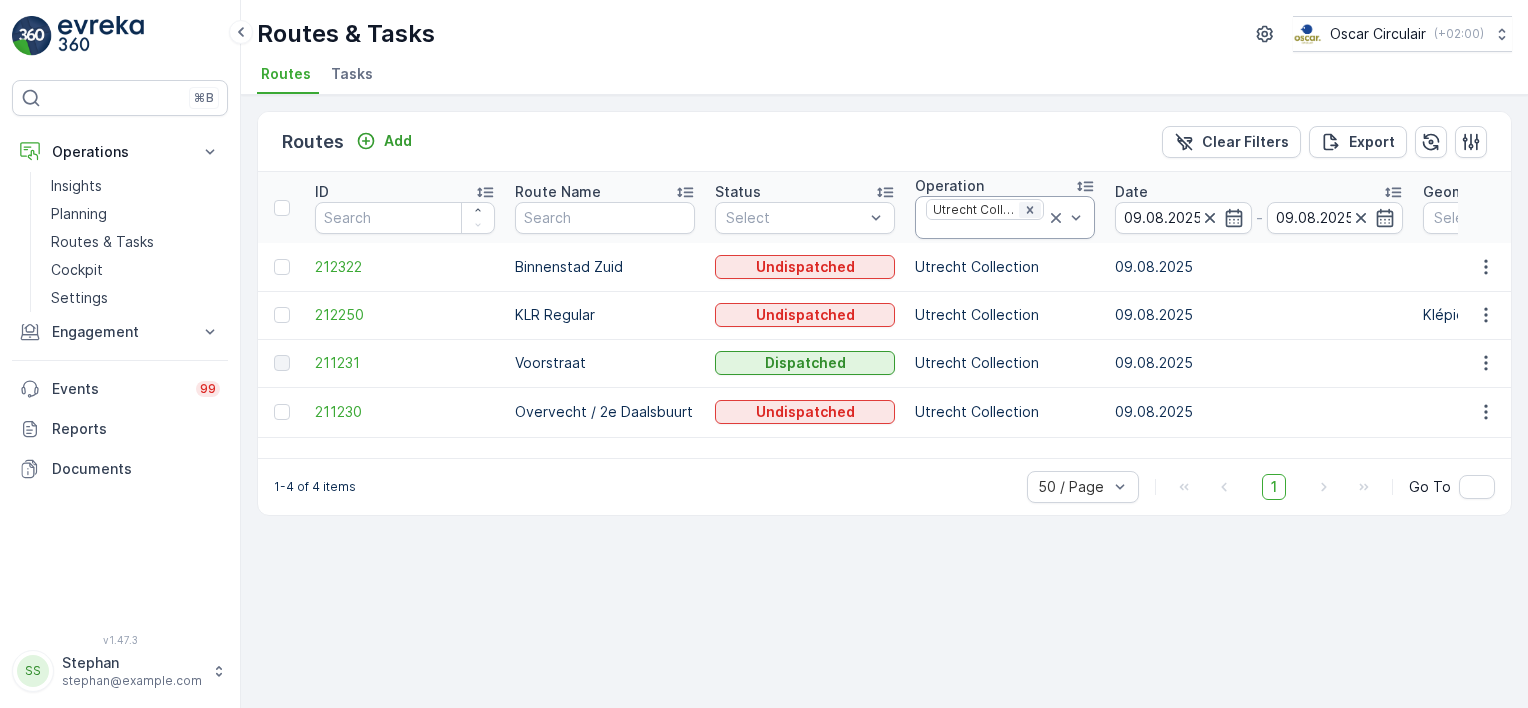 click 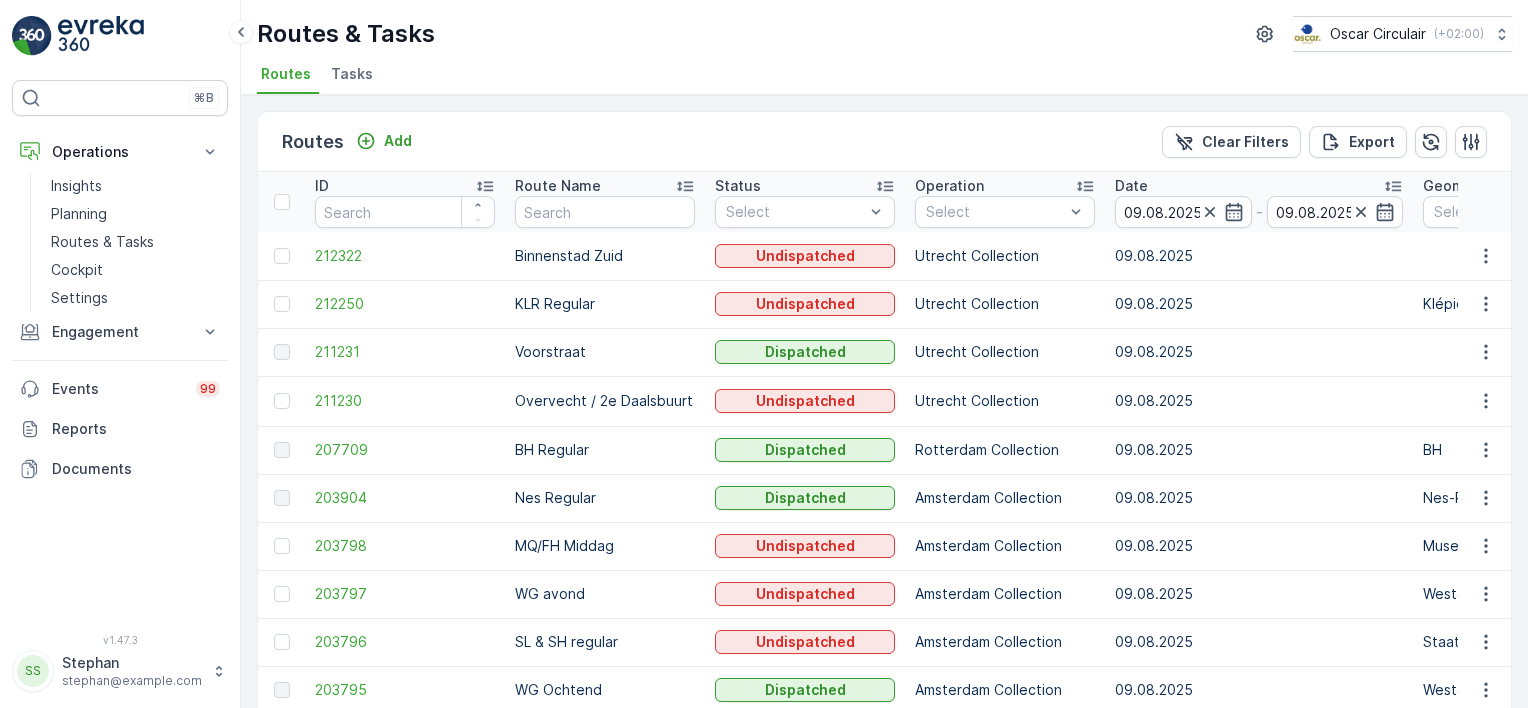 click at bounding box center [995, 212] 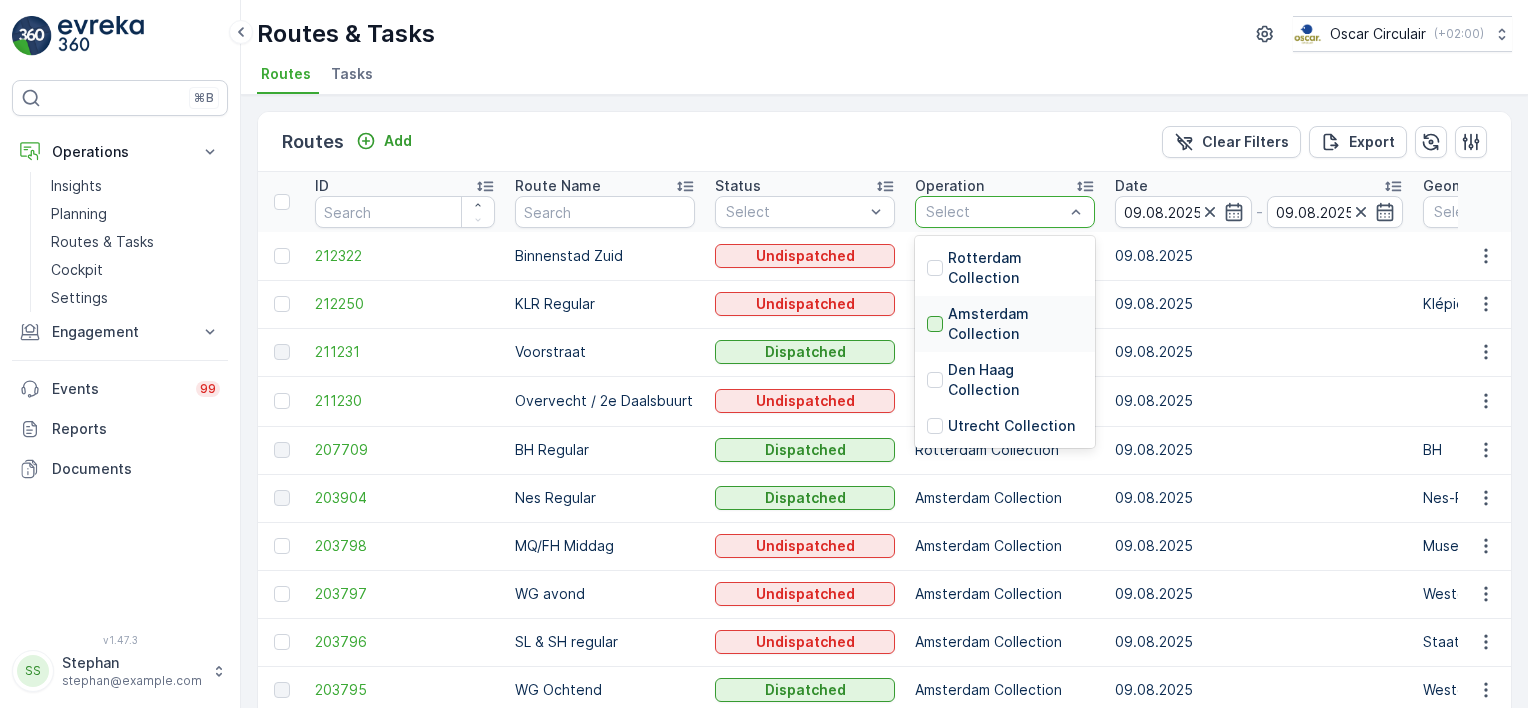 click at bounding box center (935, 324) 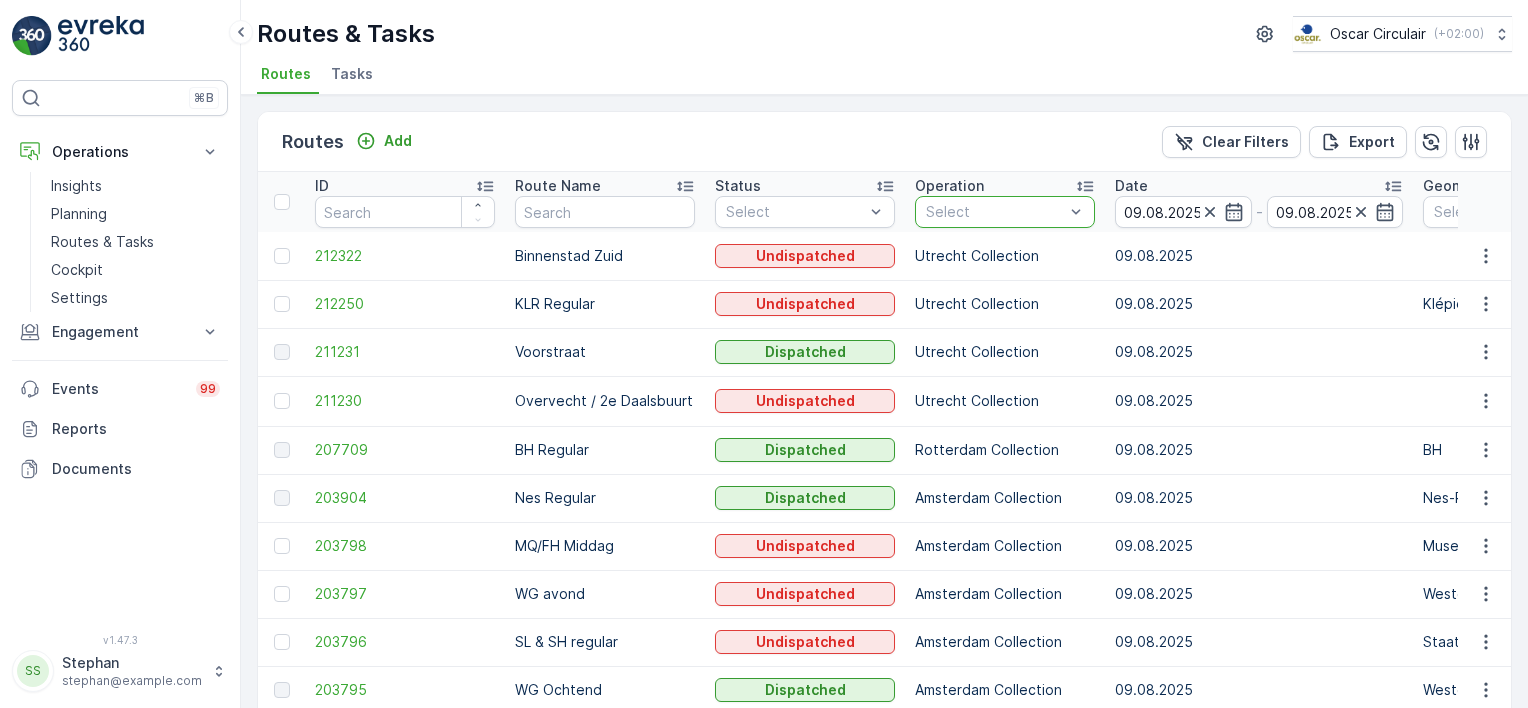 click on "Routes Add Clear Filters Export" at bounding box center (884, 142) 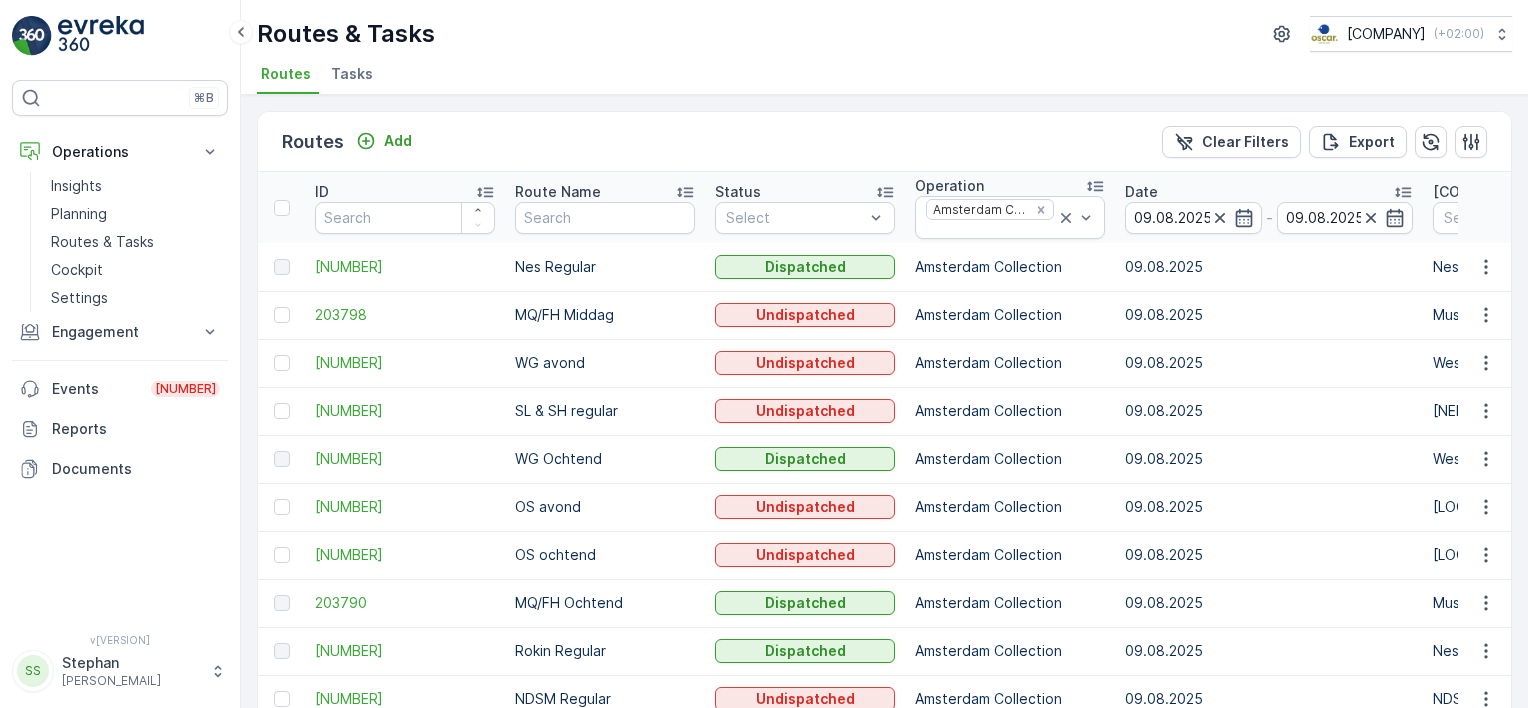 scroll, scrollTop: 0, scrollLeft: 0, axis: both 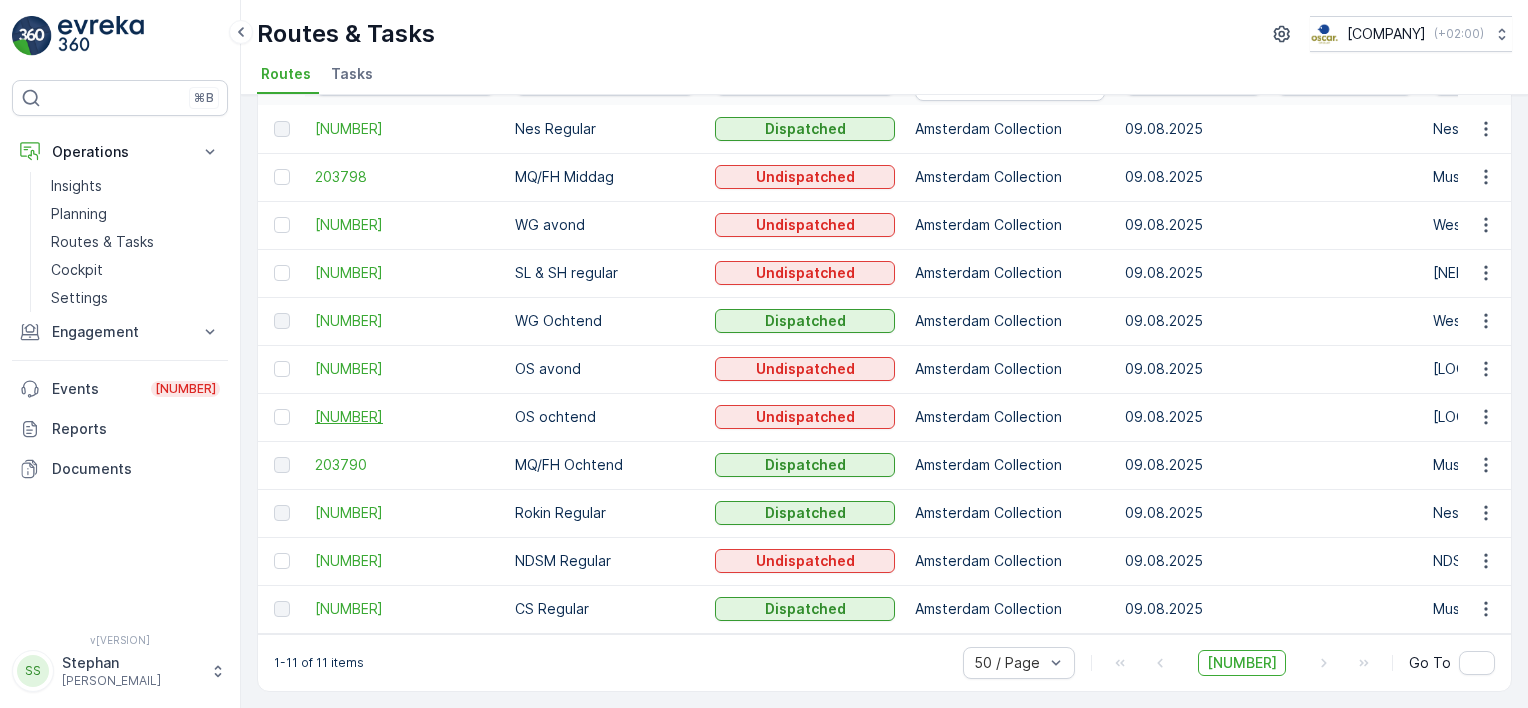 click on "[NUMBER]" at bounding box center [405, 417] 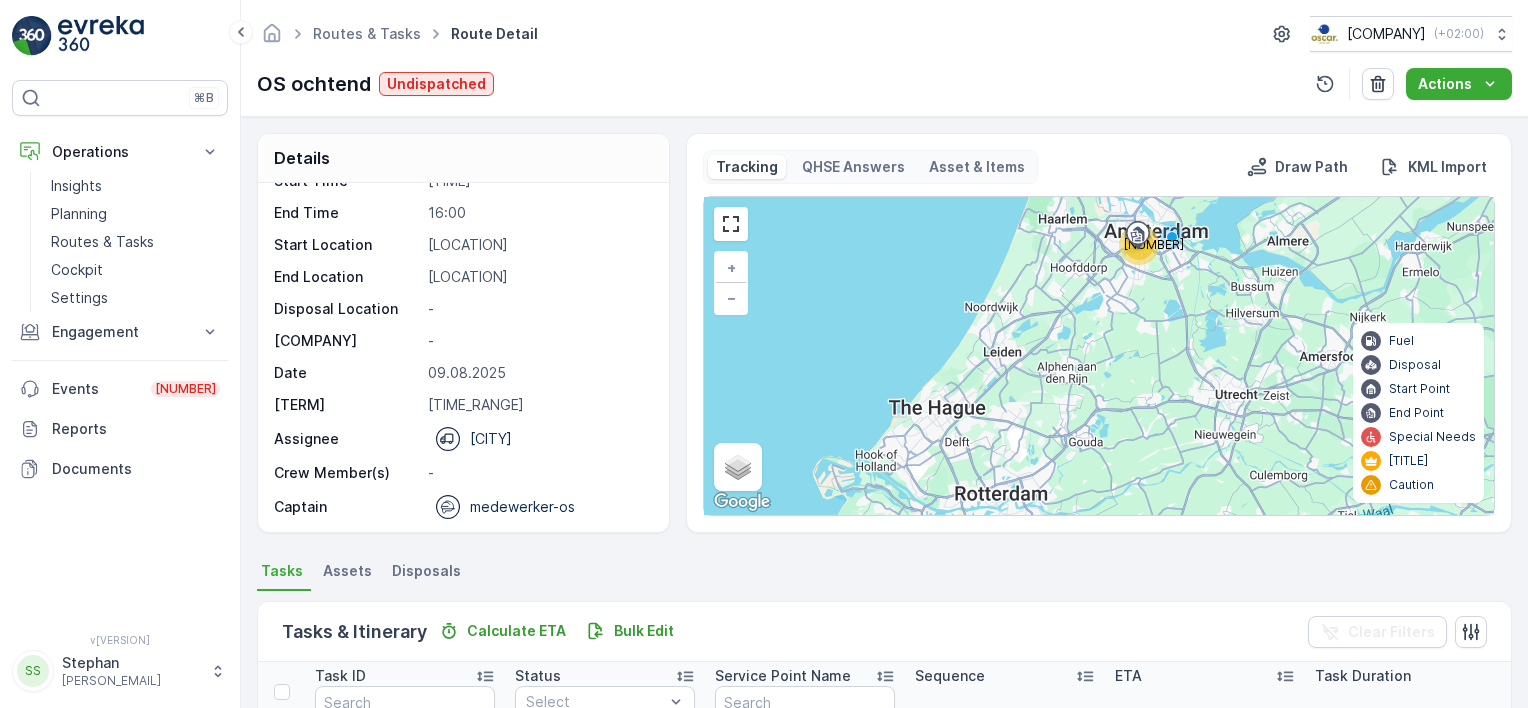 scroll, scrollTop: 62, scrollLeft: 0, axis: vertical 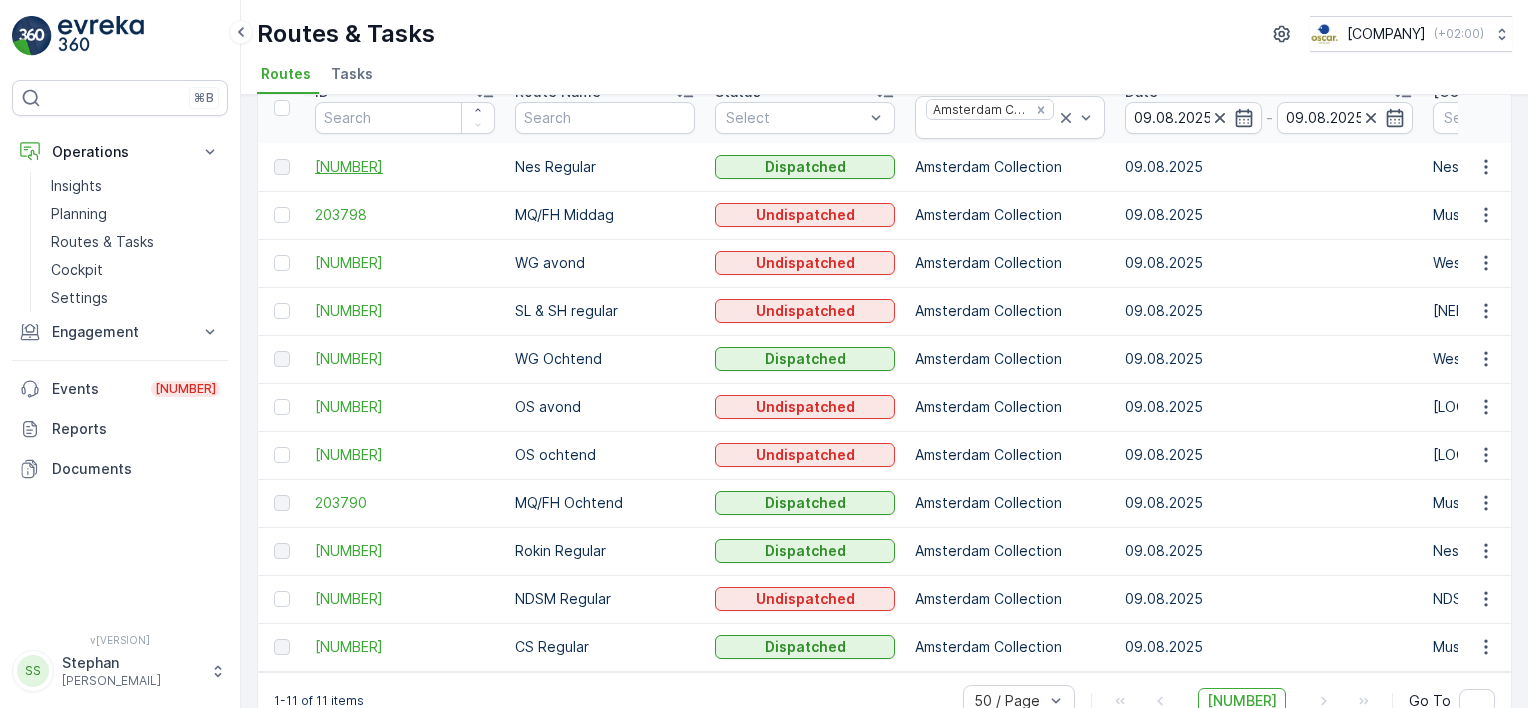 click on "[NUMBER]" at bounding box center [405, 167] 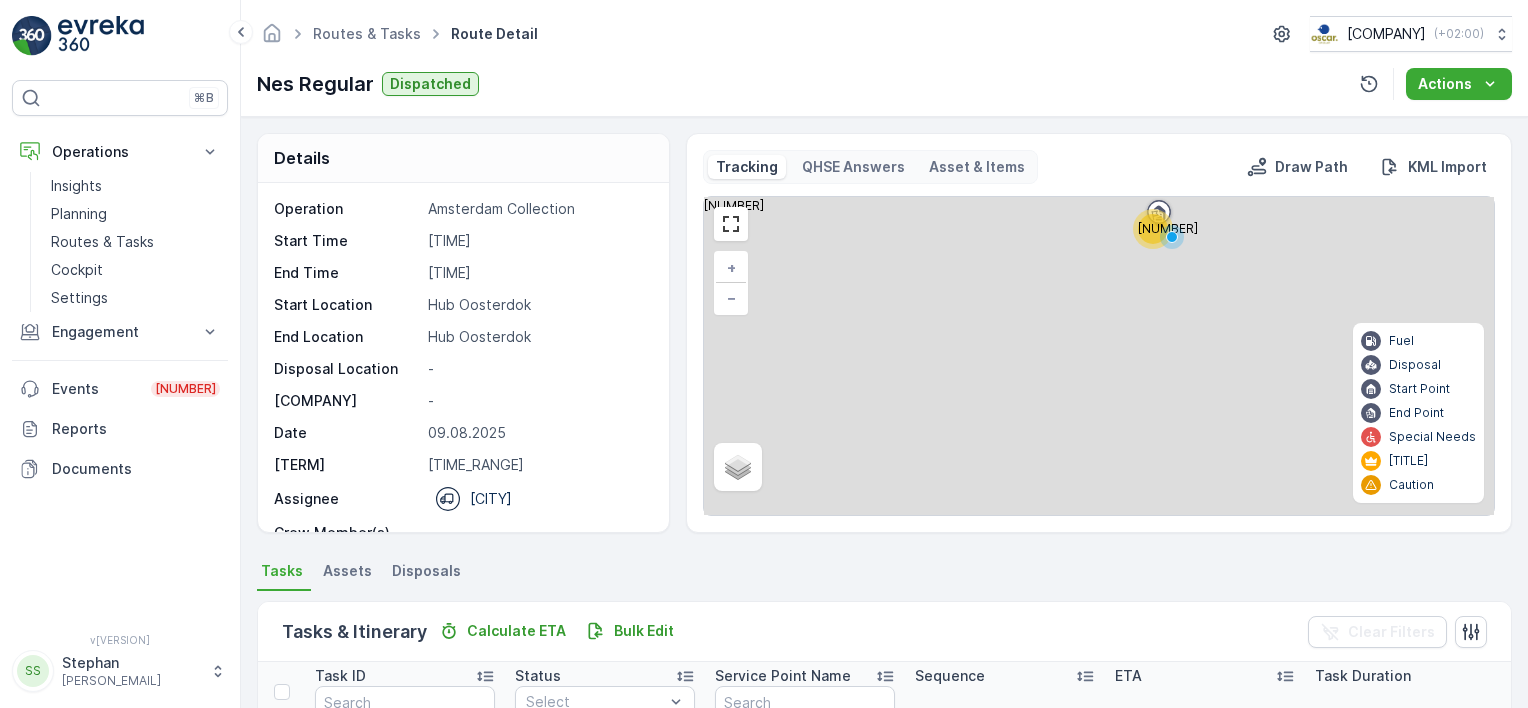 scroll, scrollTop: 62, scrollLeft: 0, axis: vertical 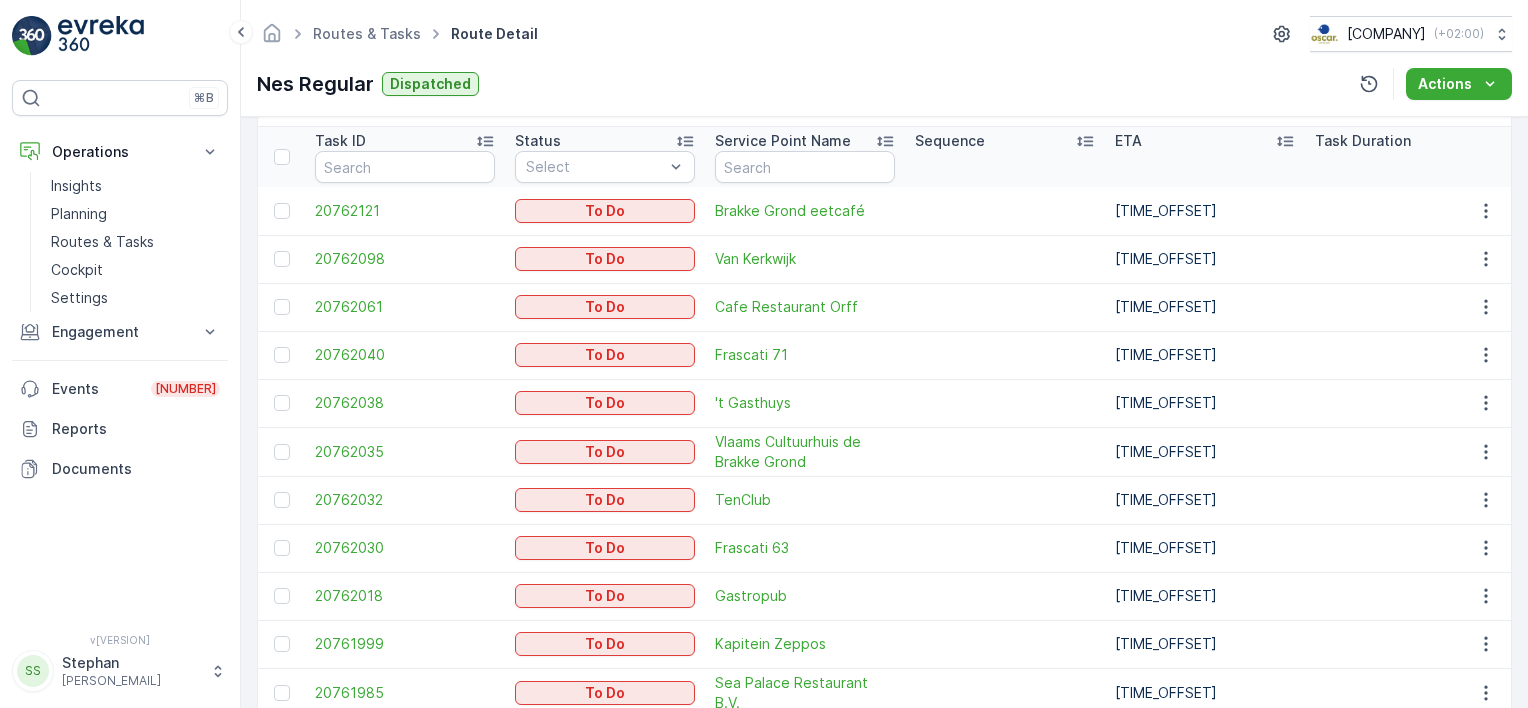 click on "Routes & Tasks Route Detail [PERSON] Circulair ( [TIME_OFFSET] ) Nes Regular Dispatched Actions" at bounding box center [884, 58] 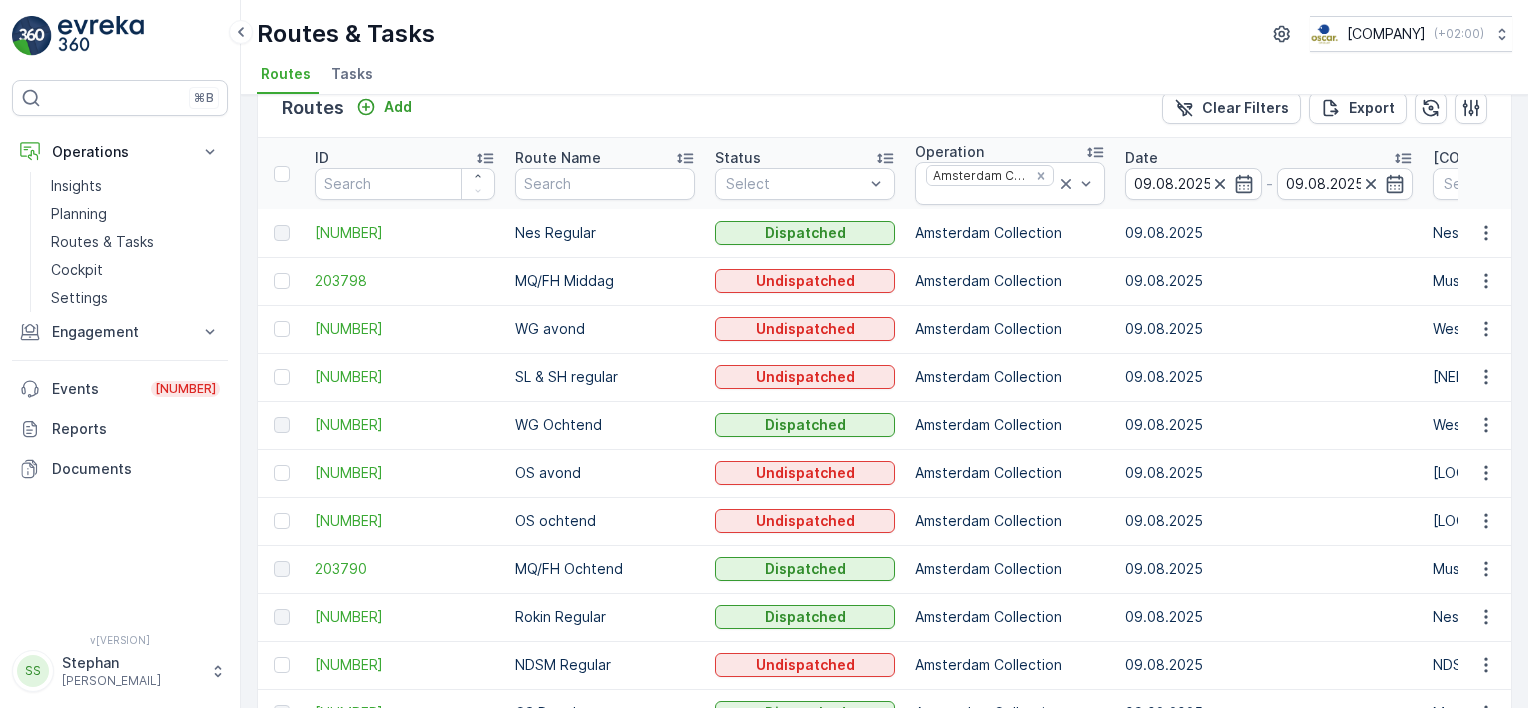 scroll, scrollTop: 0, scrollLeft: 0, axis: both 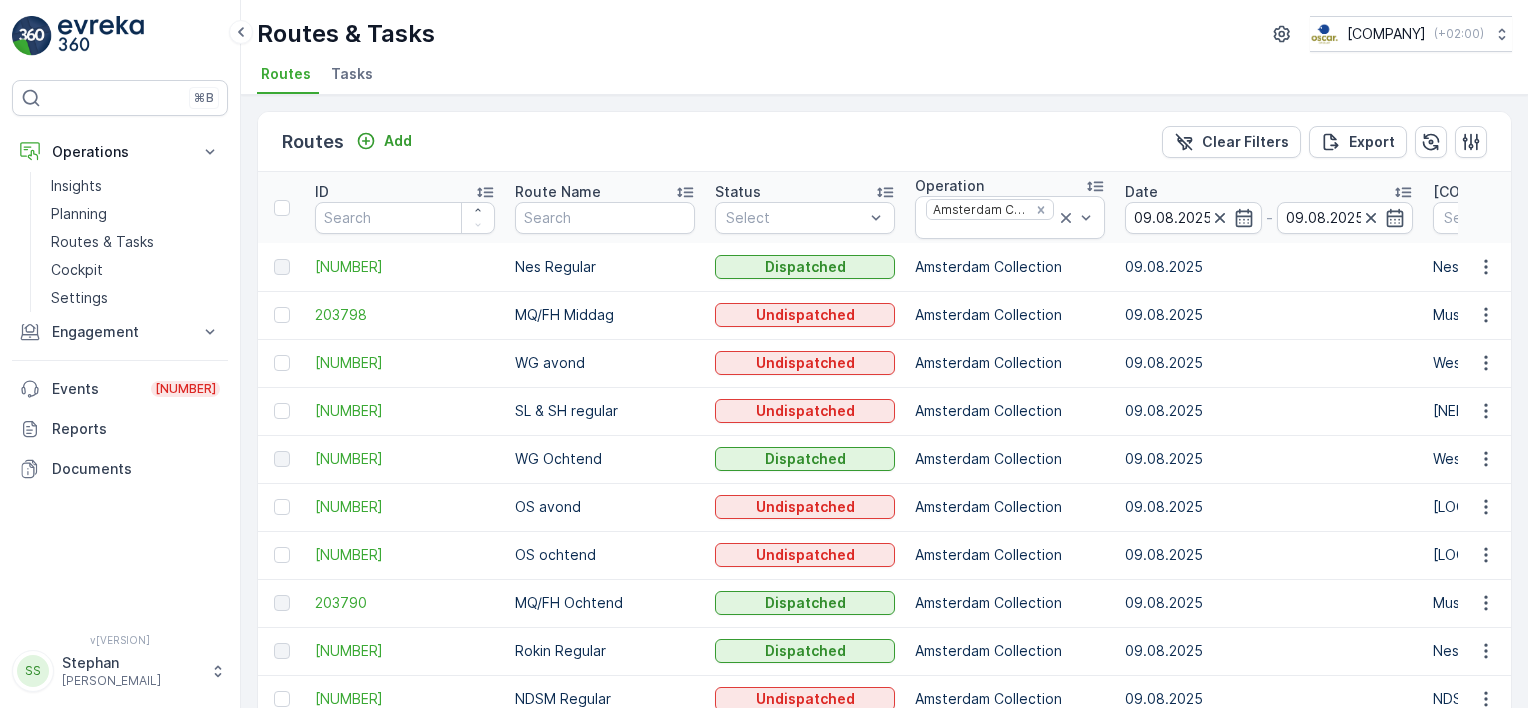 click on "Tasks" at bounding box center (352, 74) 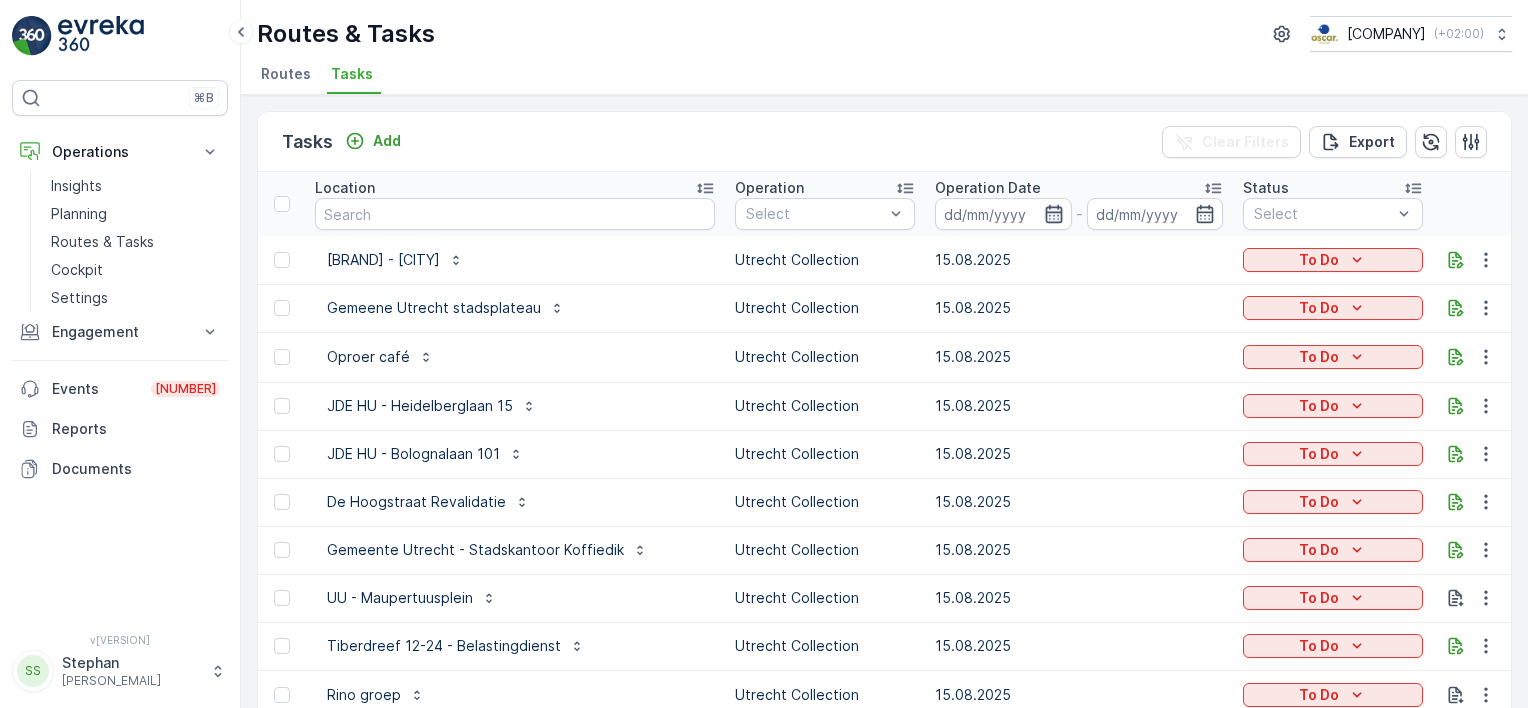 click 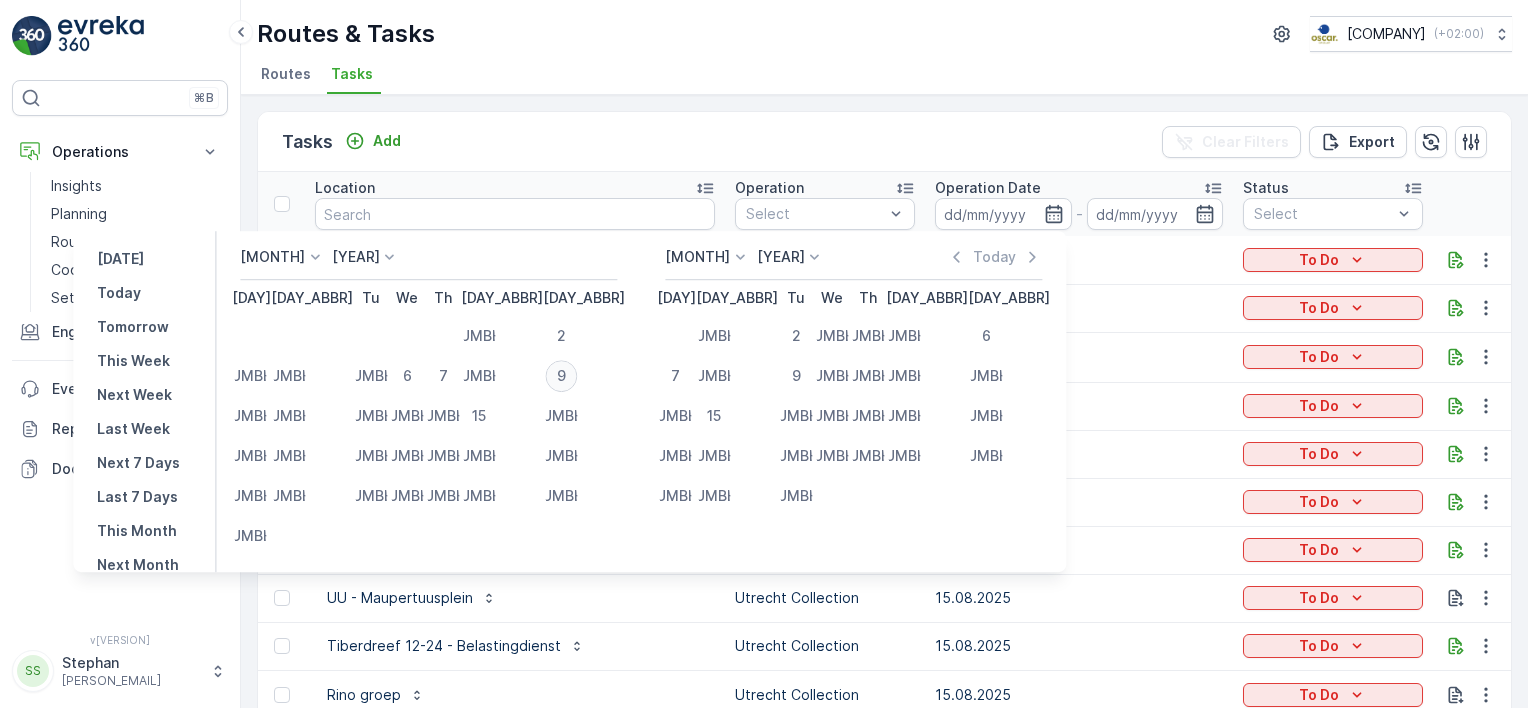 click on "9" at bounding box center (561, 376) 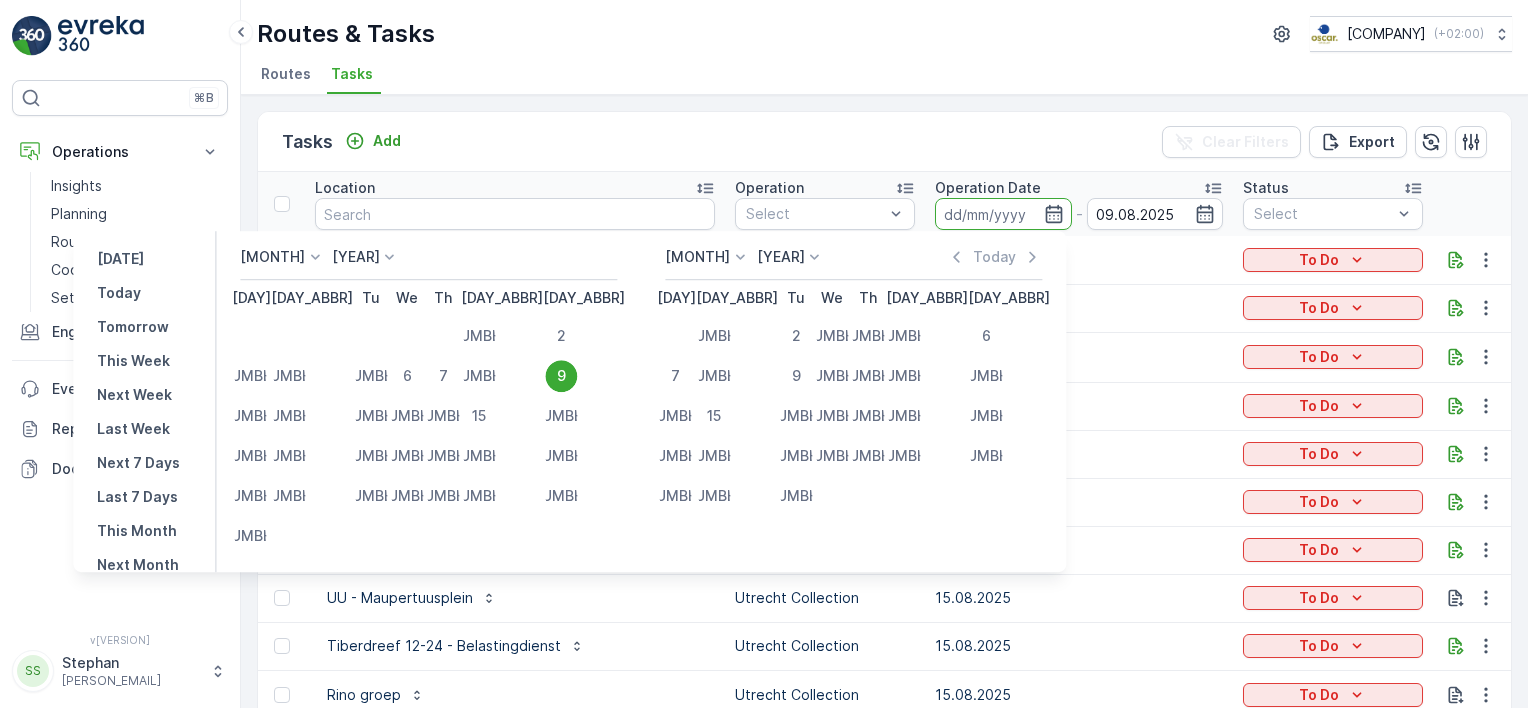 type on "09.08.2025" 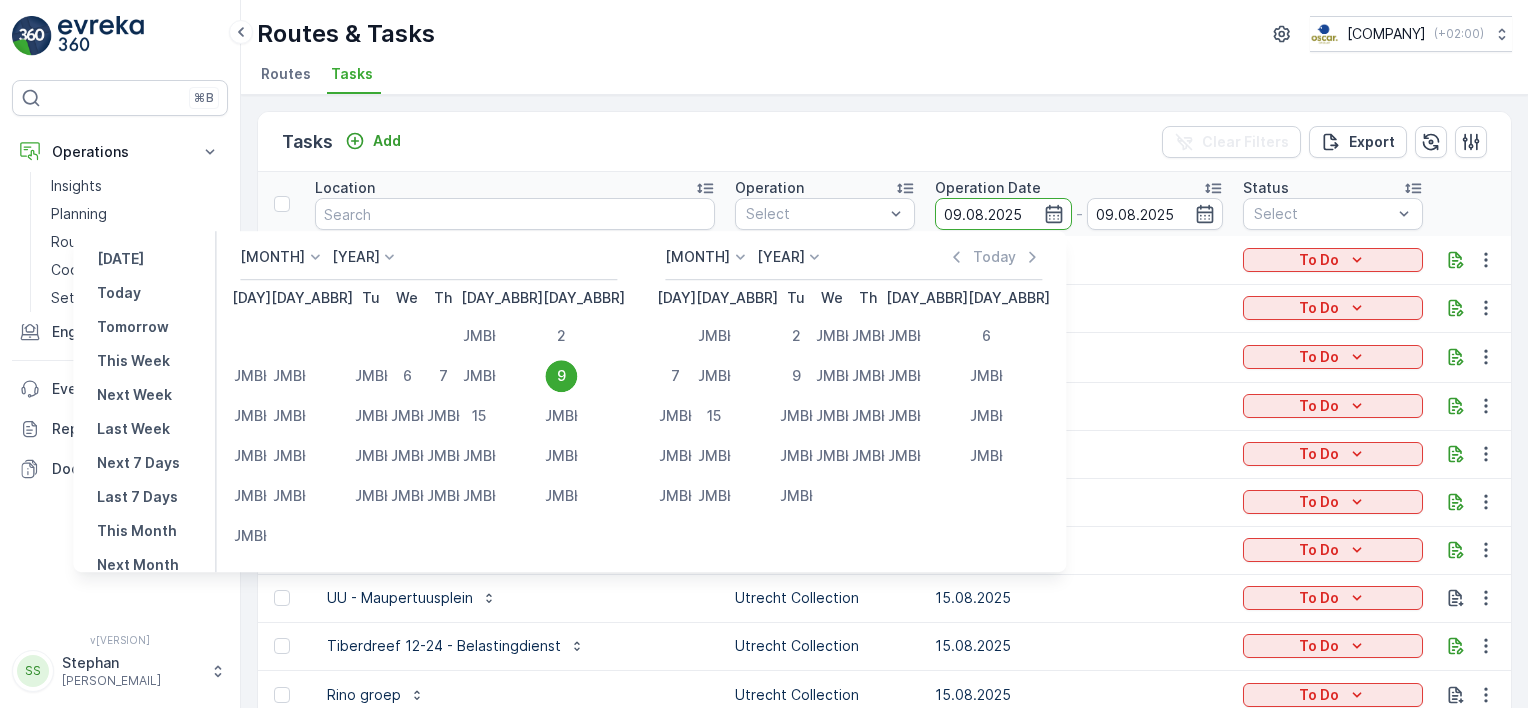 click on "Tasks Add Clear Filters Export" at bounding box center [884, 142] 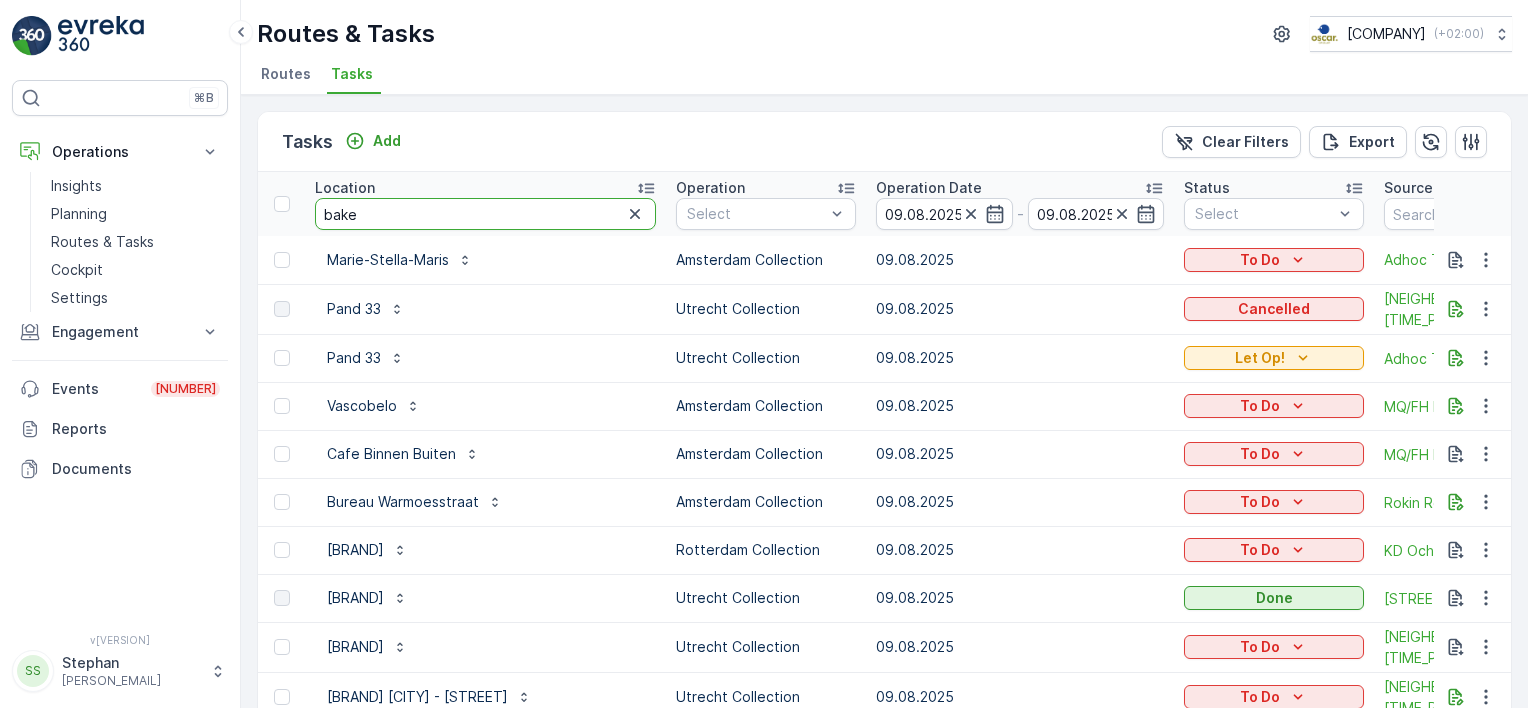 type on "[JOB_TITLE]" 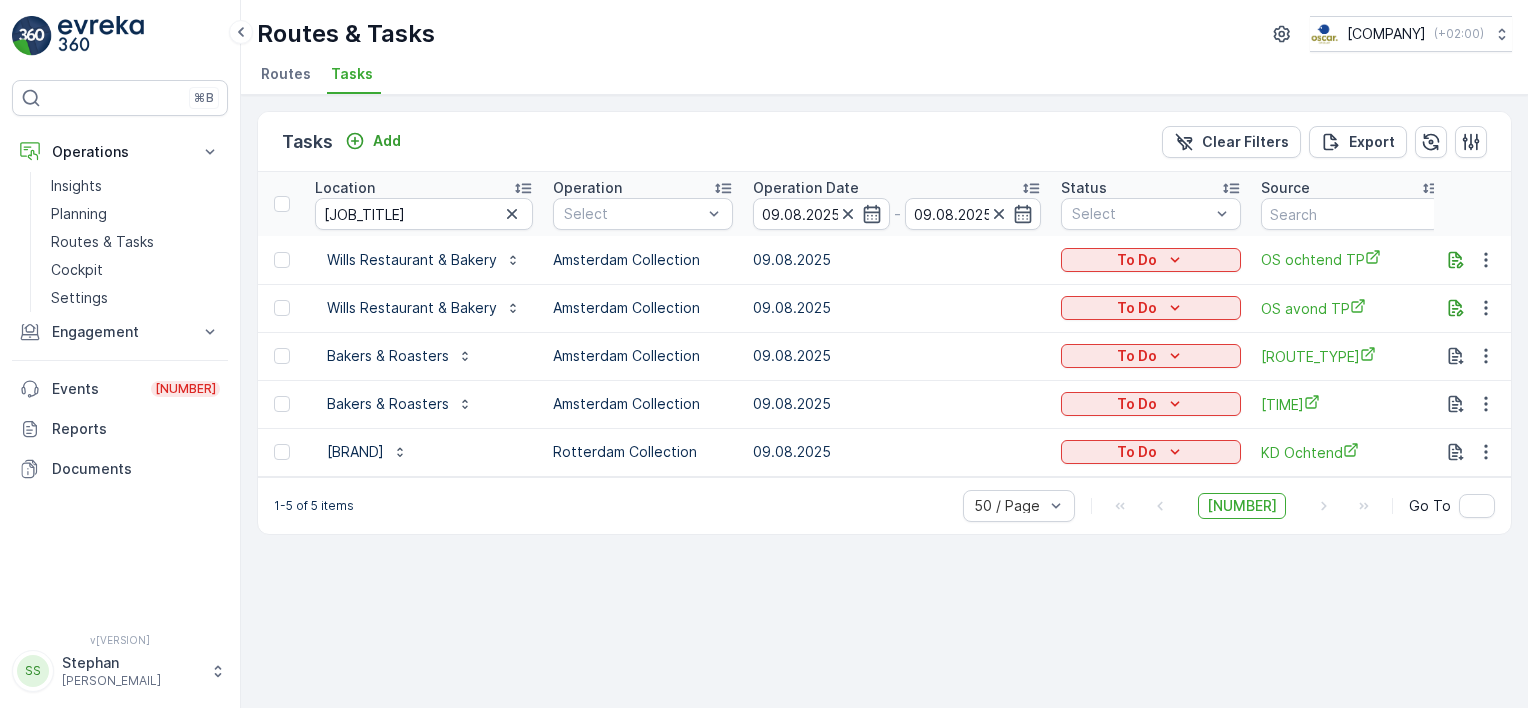 click on "Tasks Add Clear Filters Export" at bounding box center [884, 142] 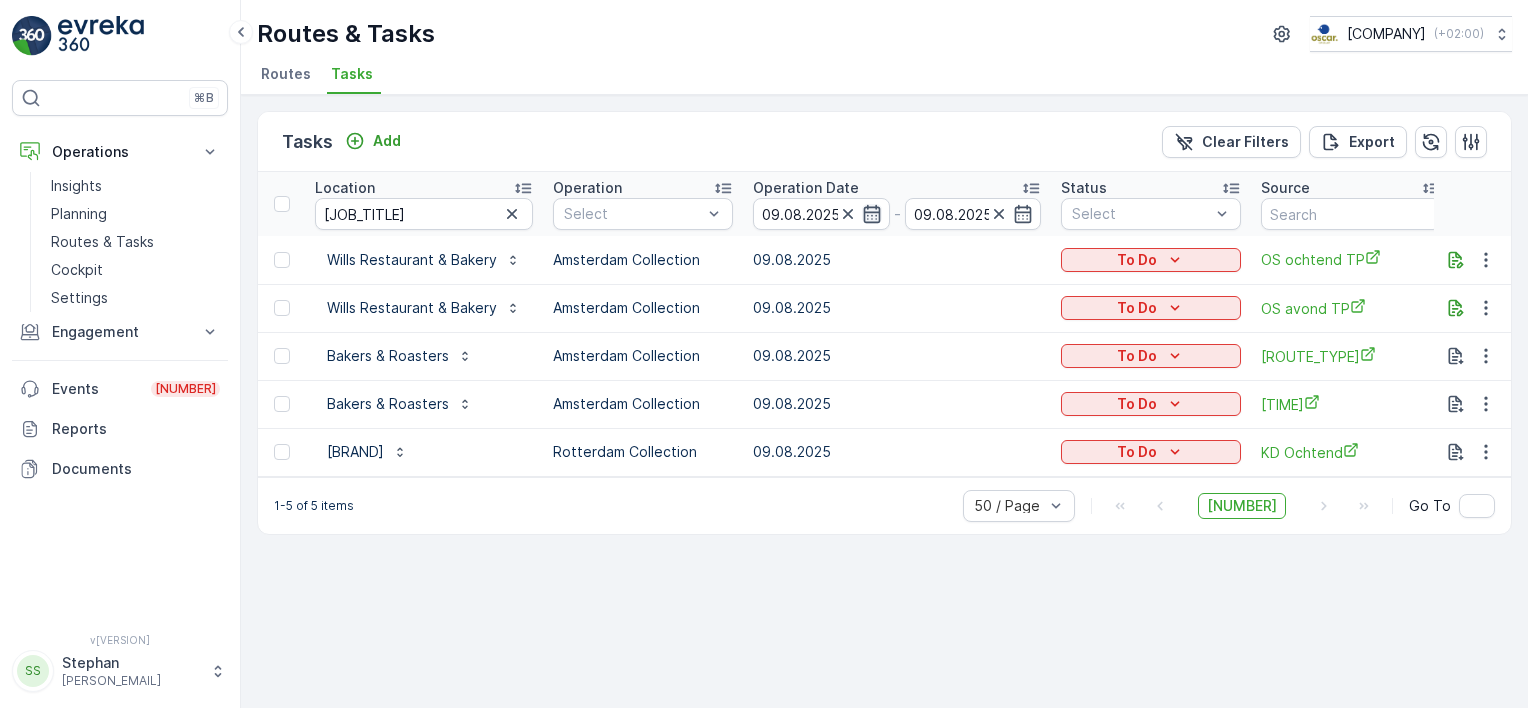 click 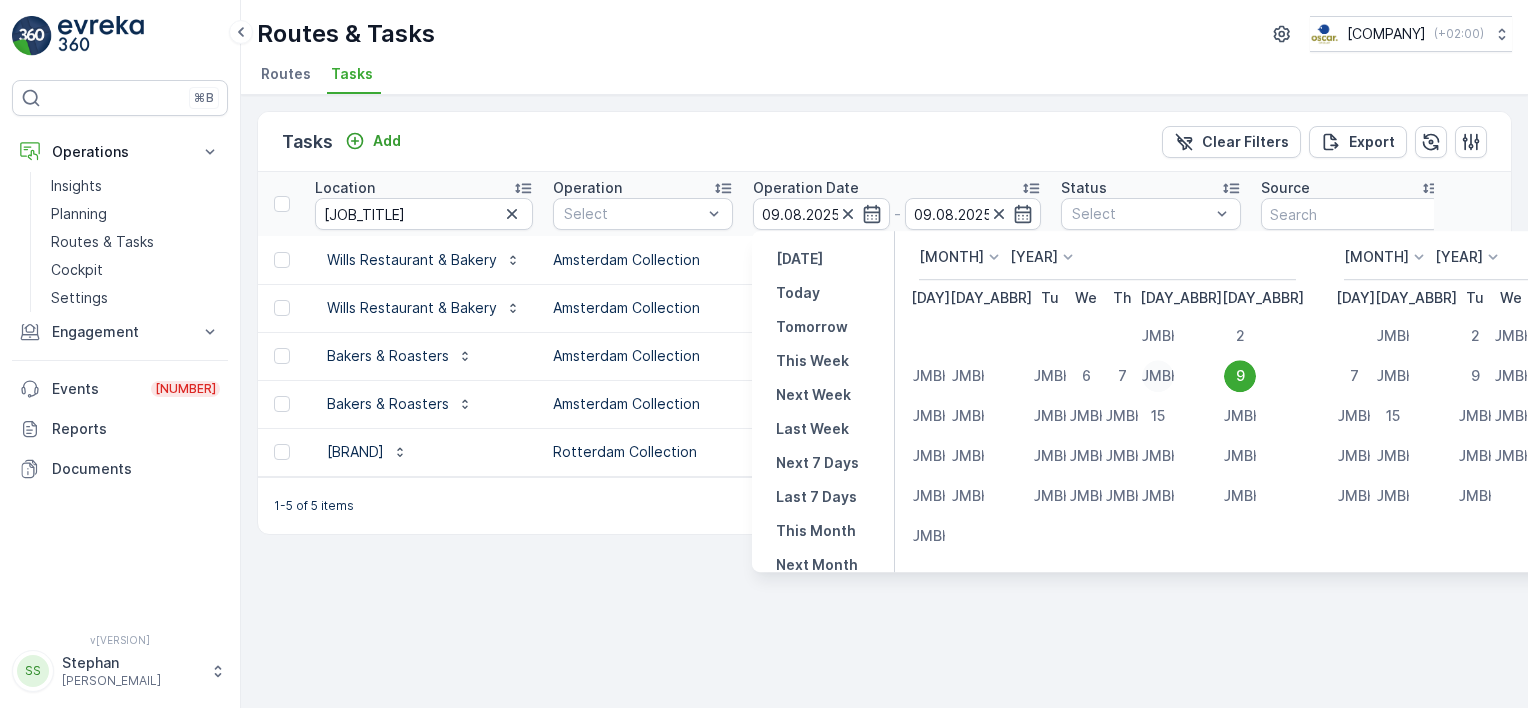 click on "[NUMBER]" at bounding box center [1158, 376] 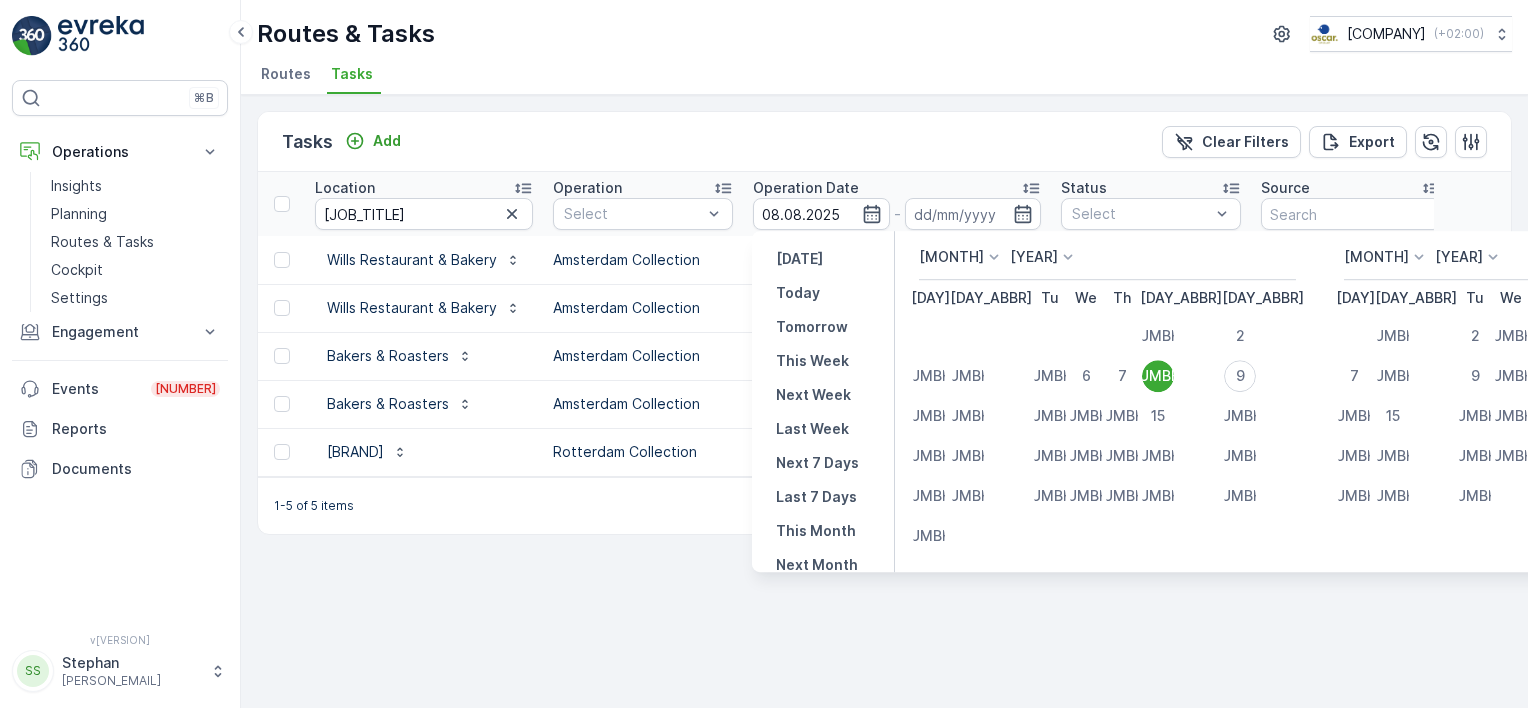 type on "08.08.2025" 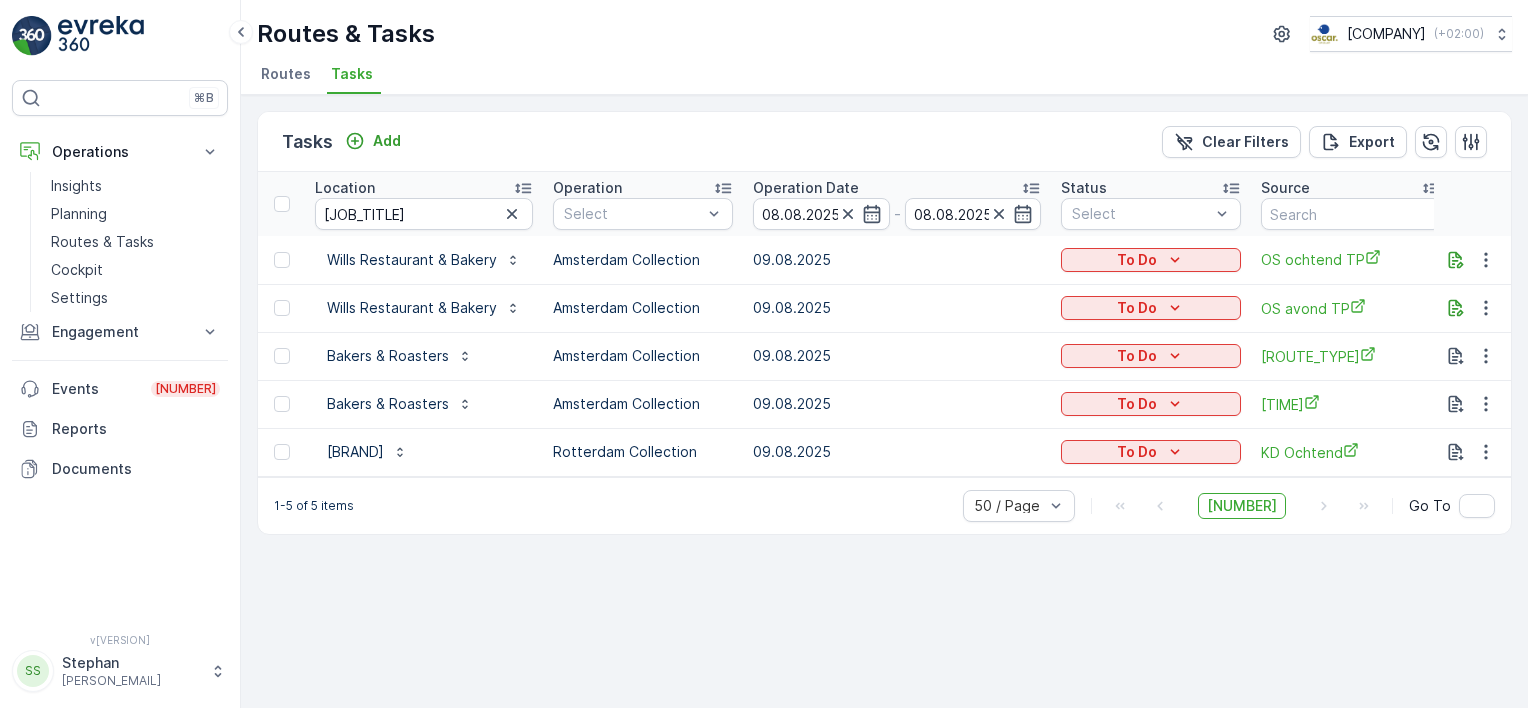 click on "Tasks Add Clear Filters Export" at bounding box center (884, 142) 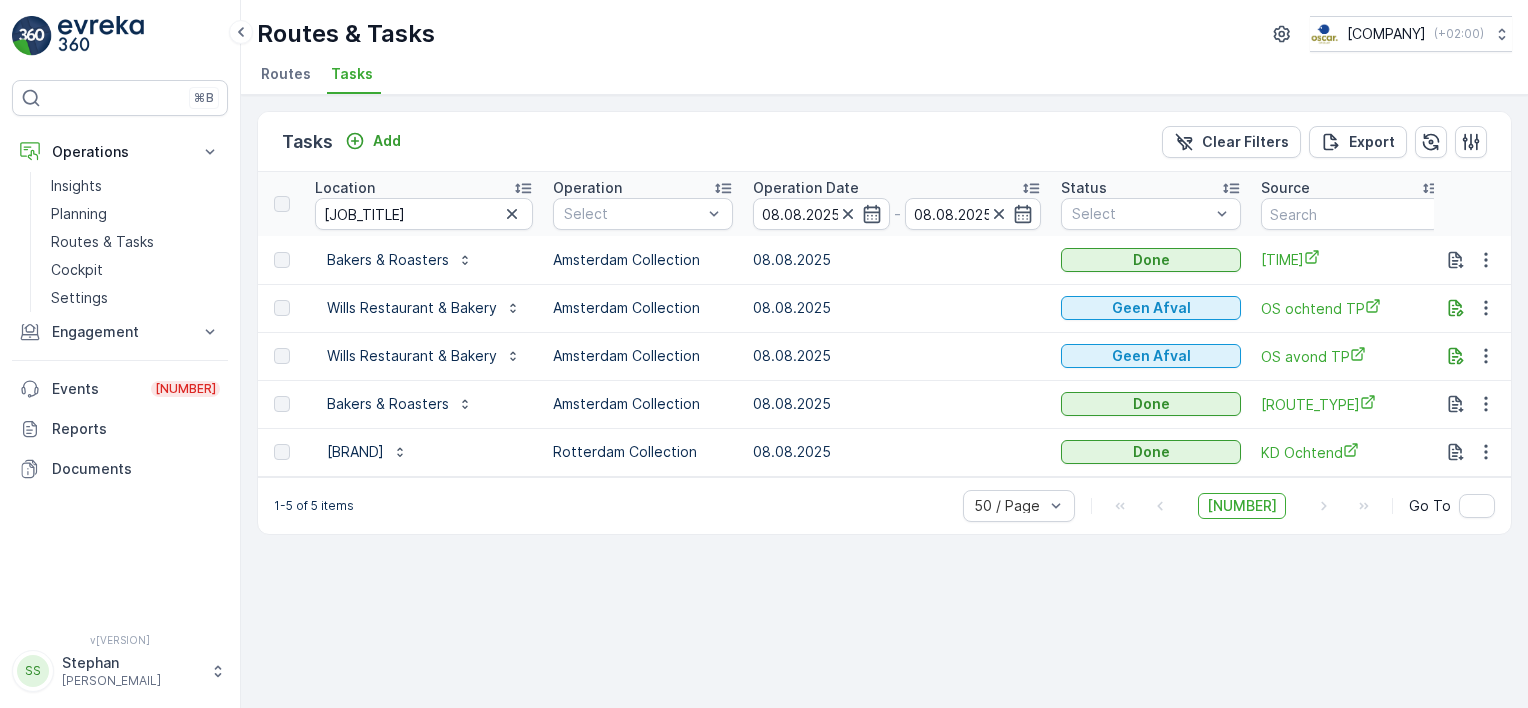 click on "Routes" at bounding box center (286, 74) 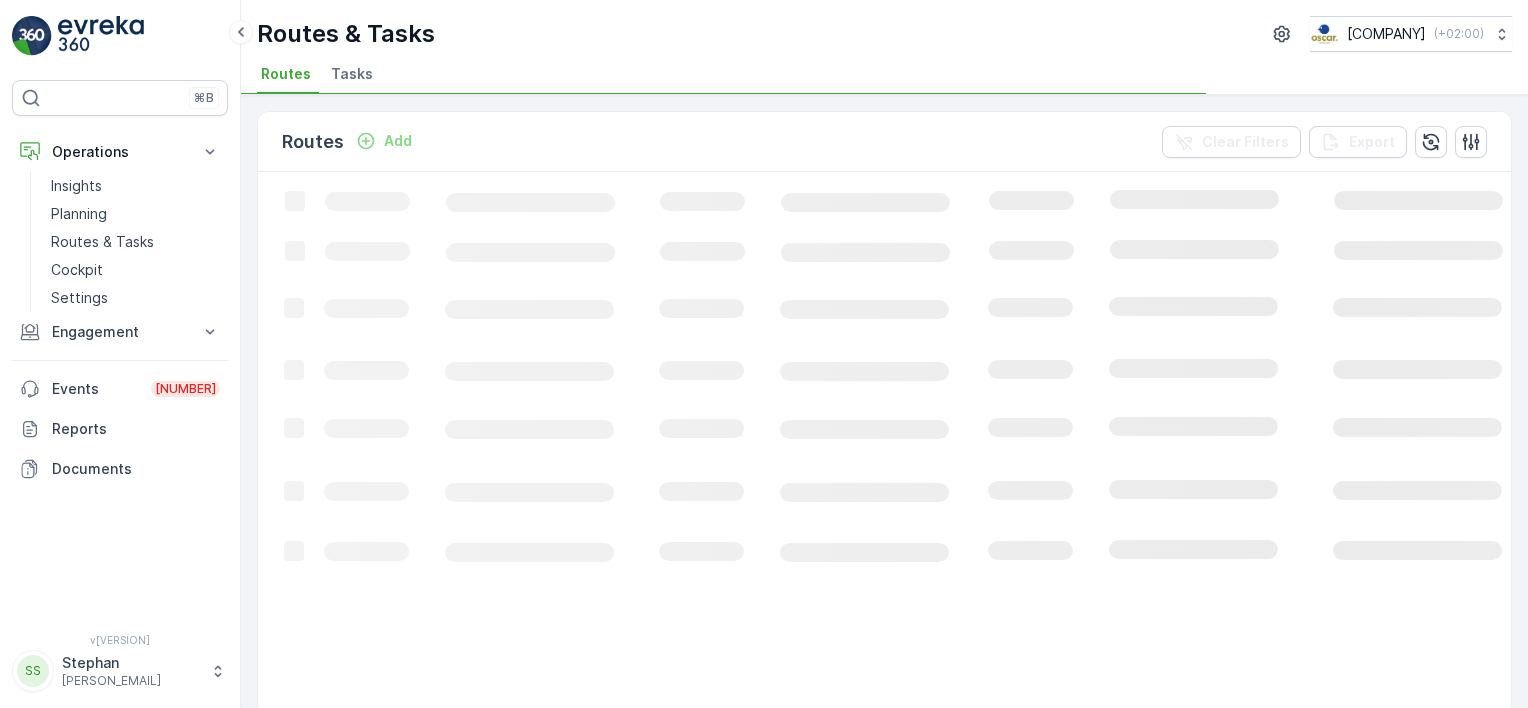 click on "Routes Add Clear Filters Export" at bounding box center (884, 142) 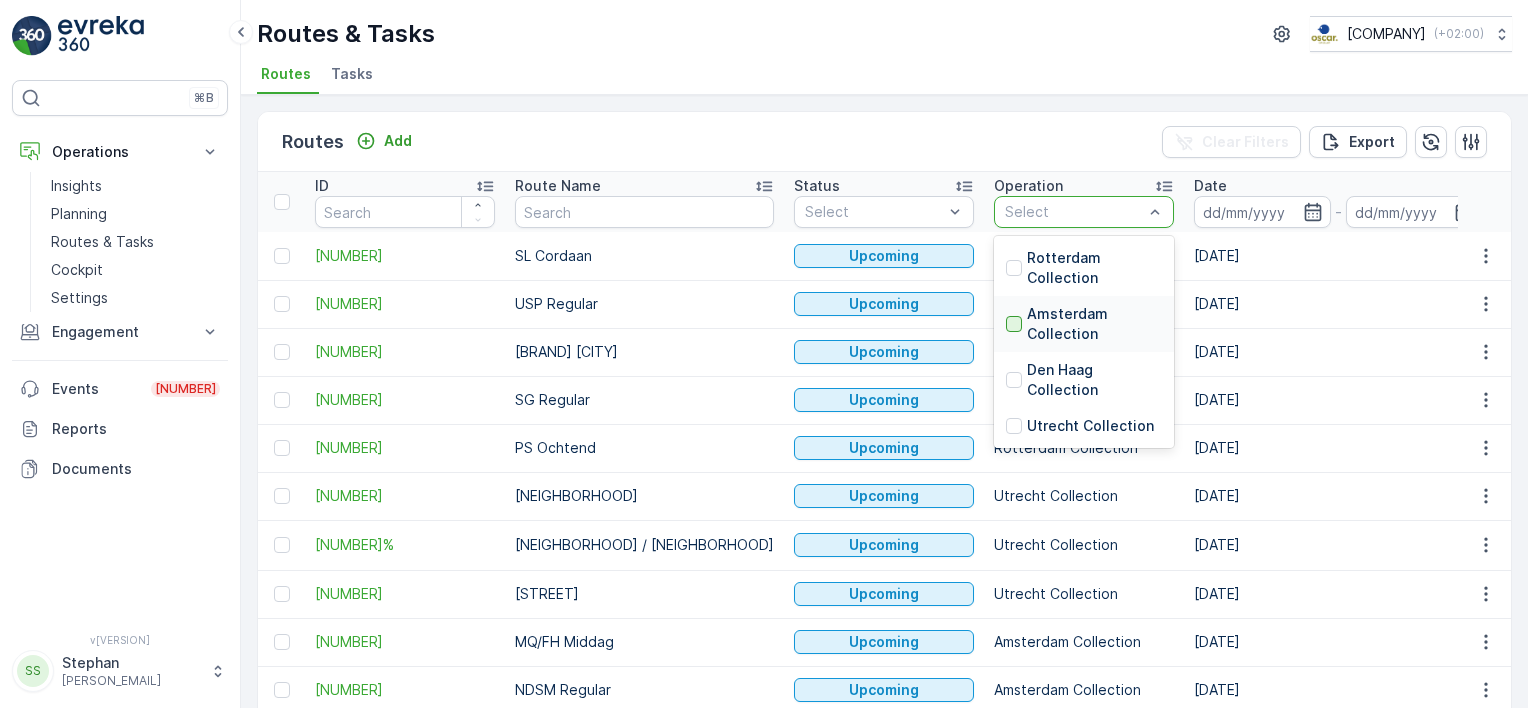 click at bounding box center [1014, 324] 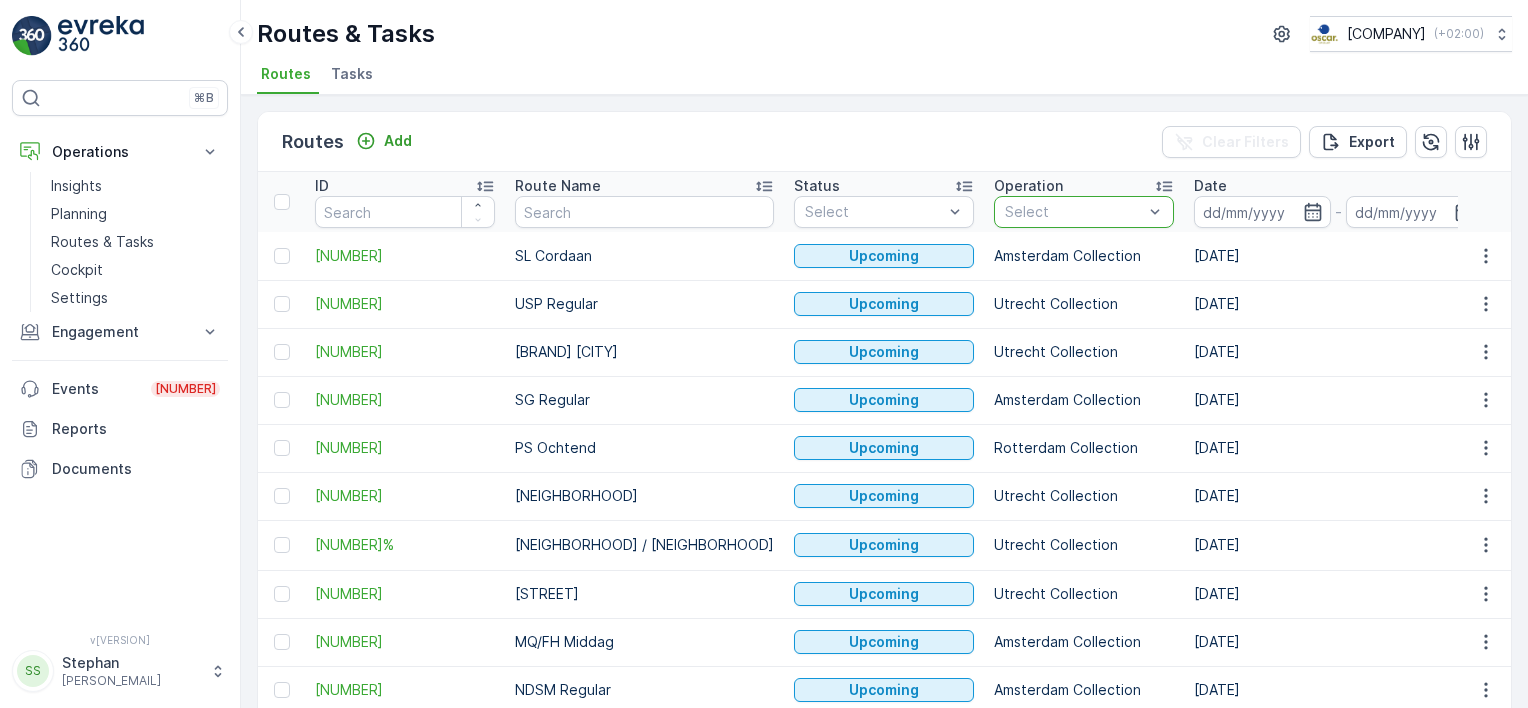 click on "Routes Add Clear Filters Export" at bounding box center [884, 142] 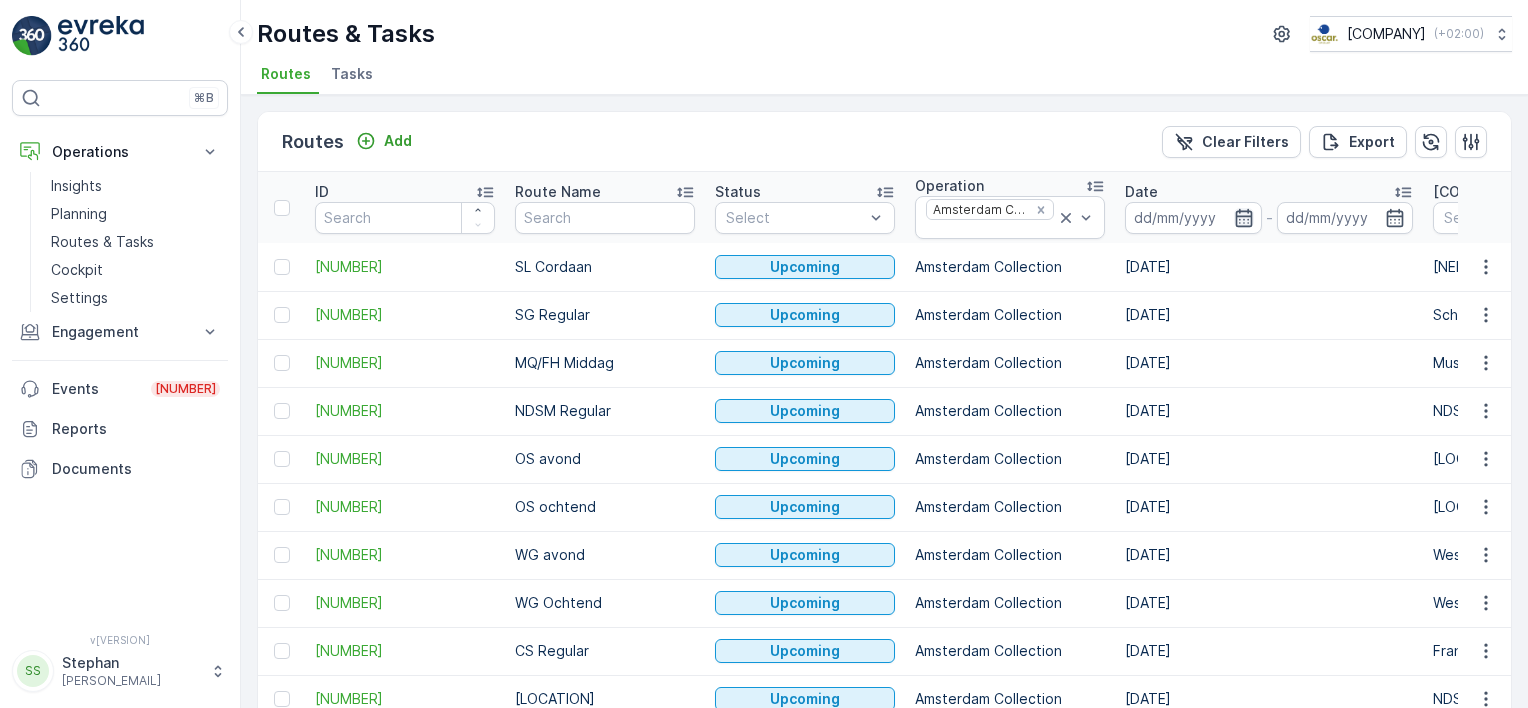 click 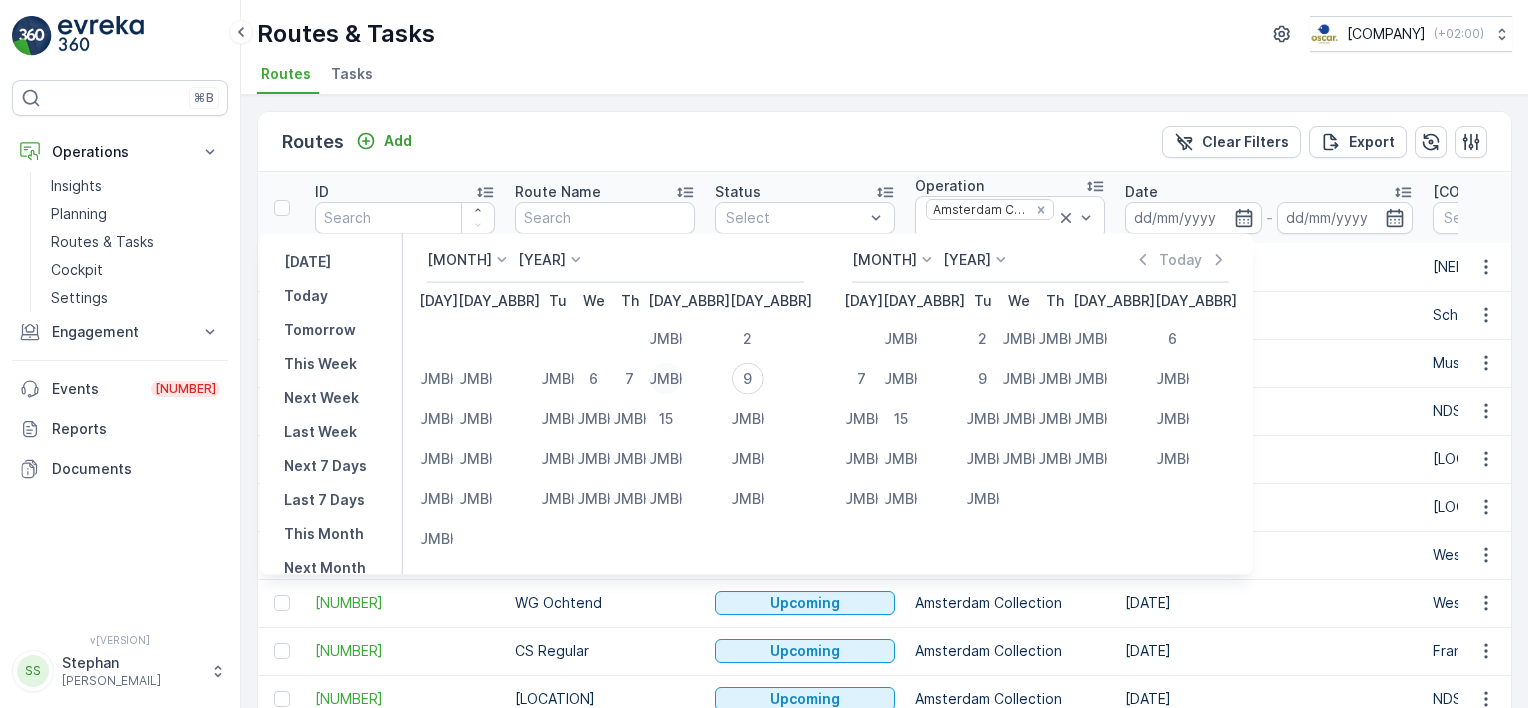 click on "[NUMBER]" at bounding box center (666, 379) 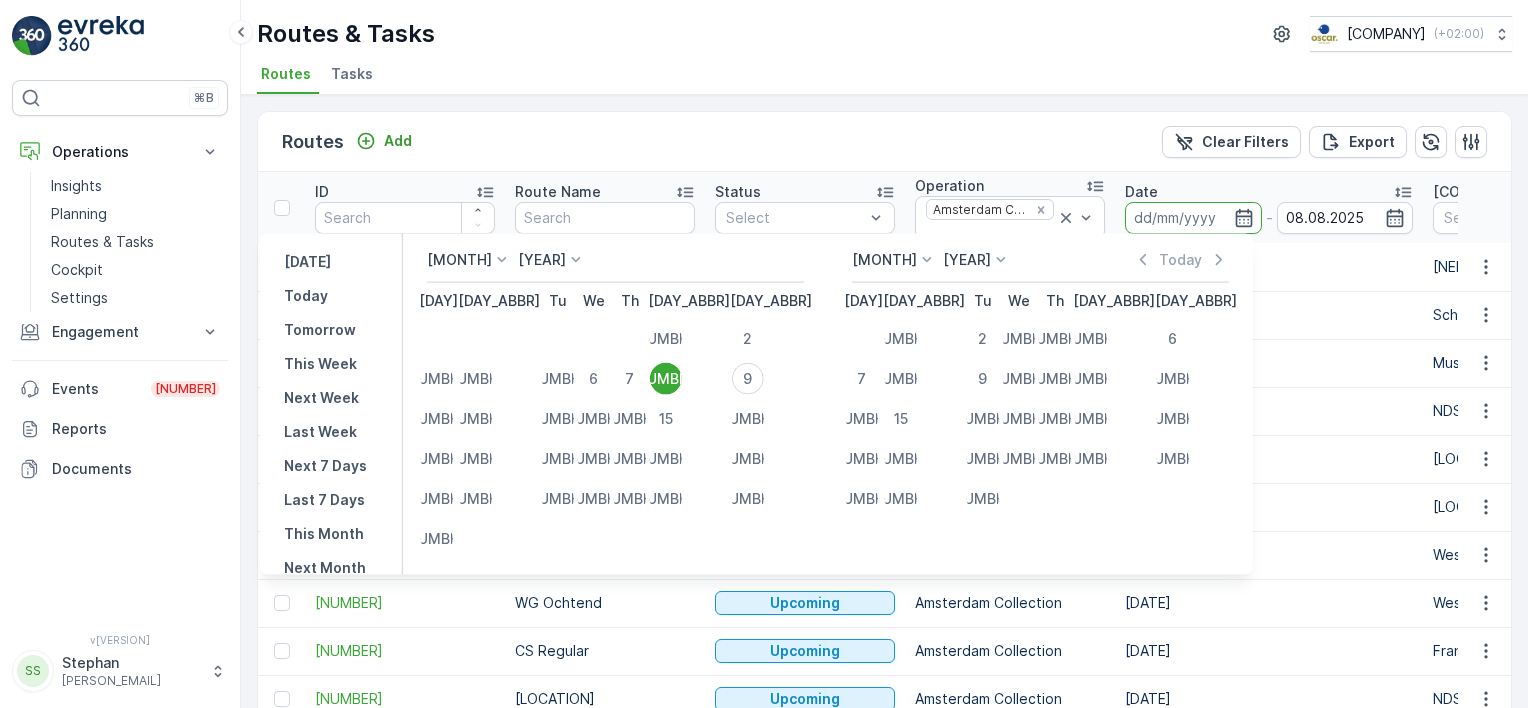 type on "08.08.2025" 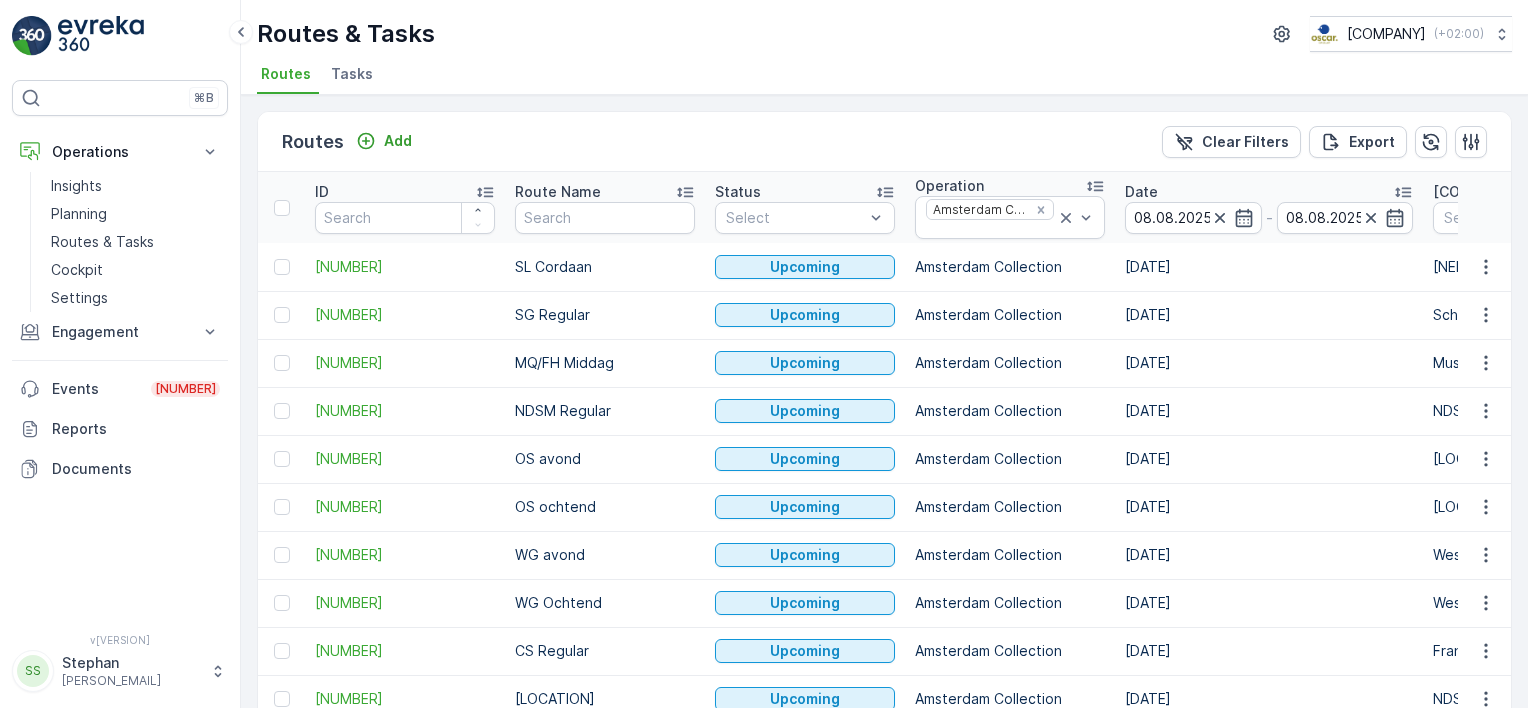 click on "Routes Add Clear Filters Export" at bounding box center [884, 142] 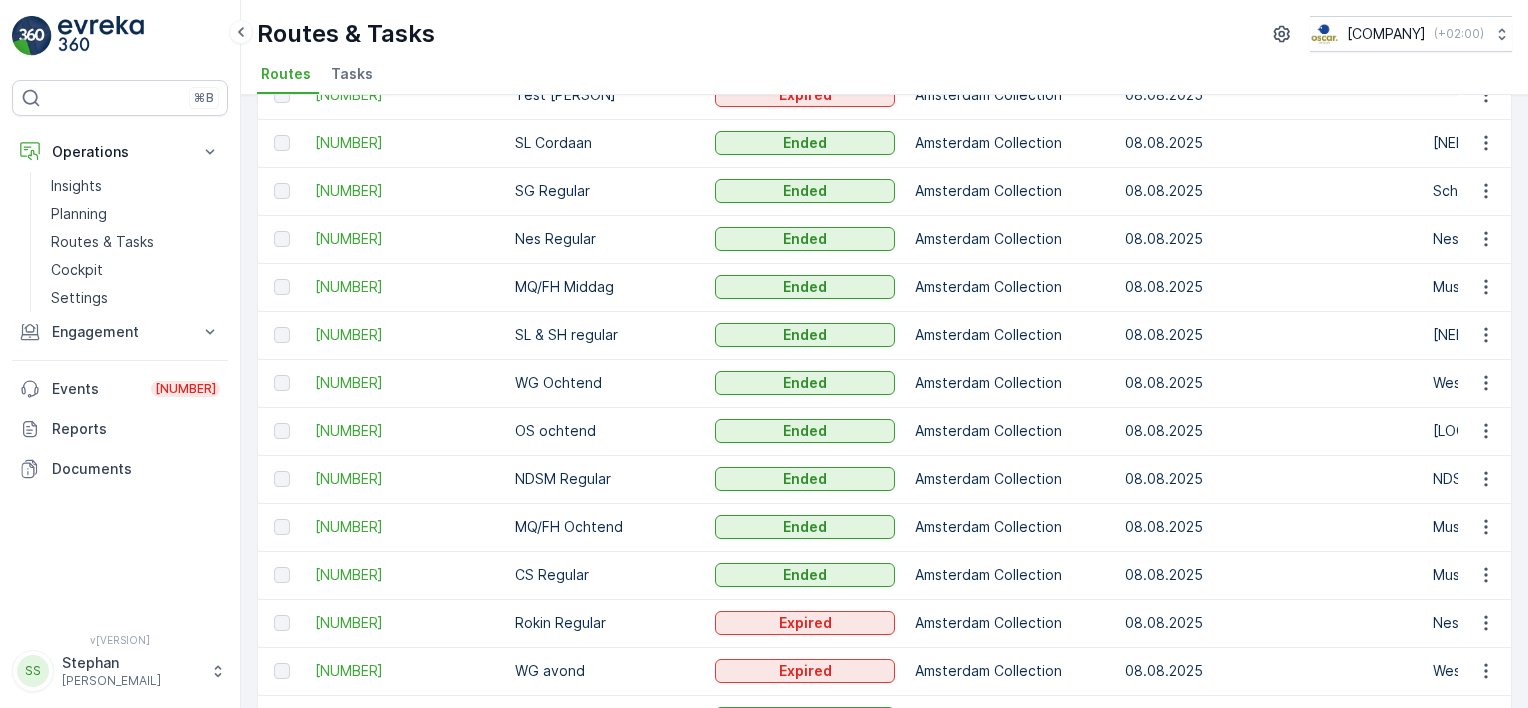 scroll, scrollTop: 200, scrollLeft: 0, axis: vertical 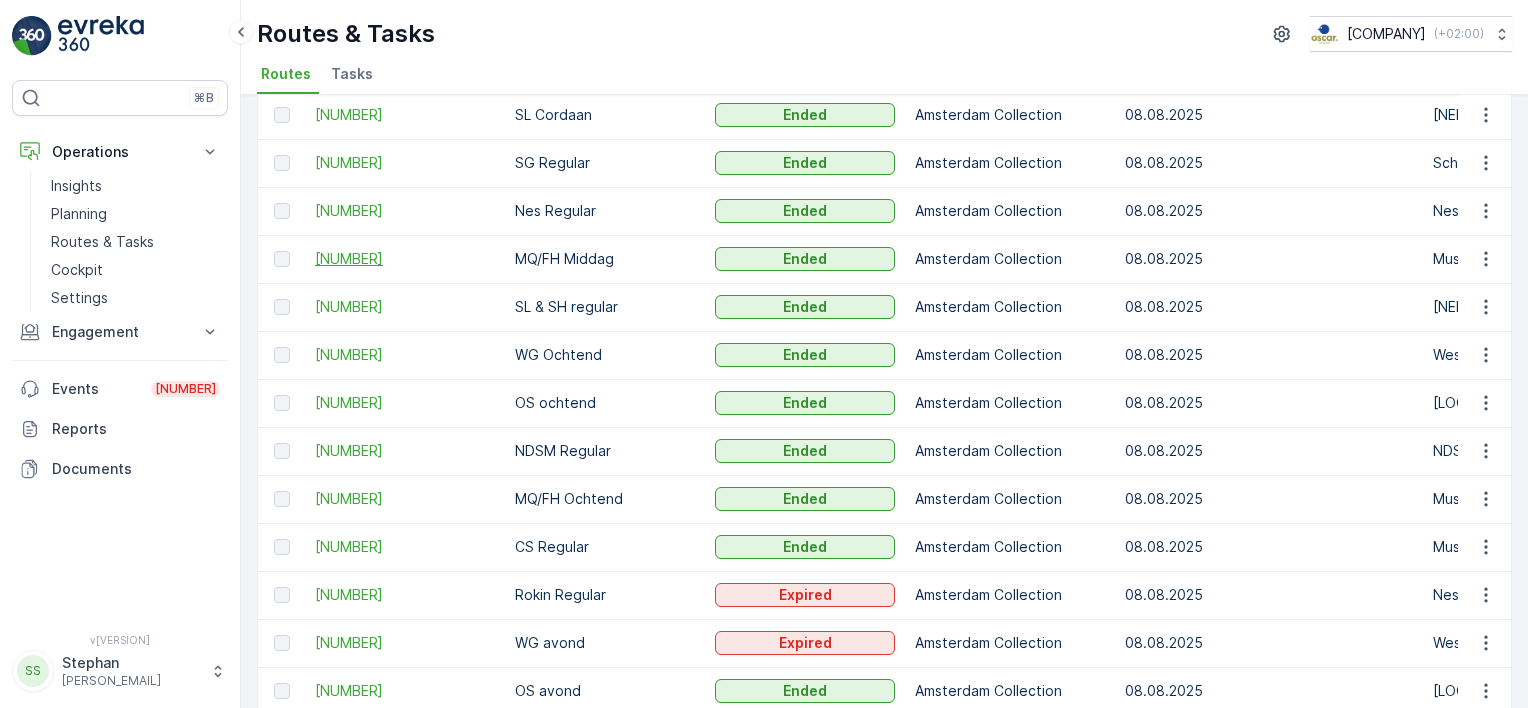 click on "[NUMBER]" at bounding box center (405, 259) 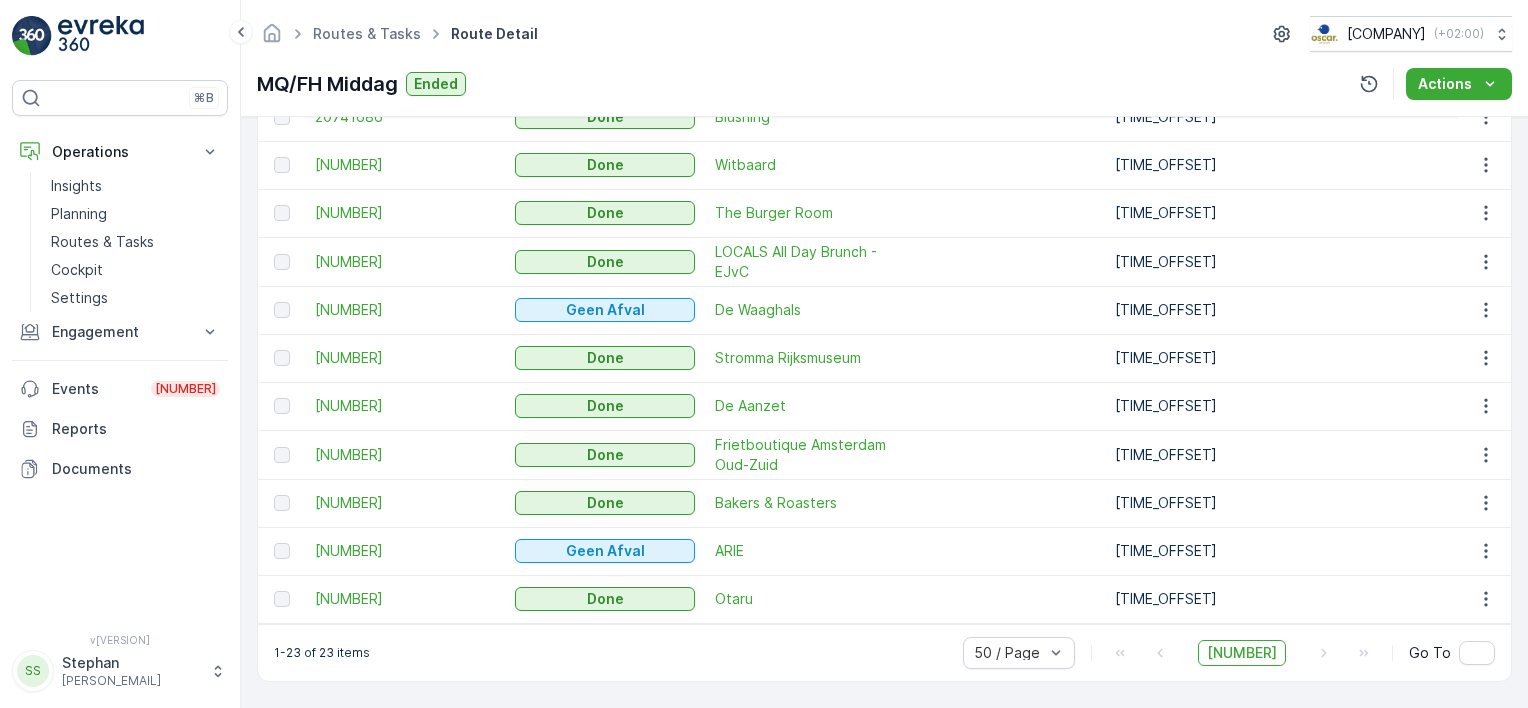 scroll, scrollTop: 1223, scrollLeft: 0, axis: vertical 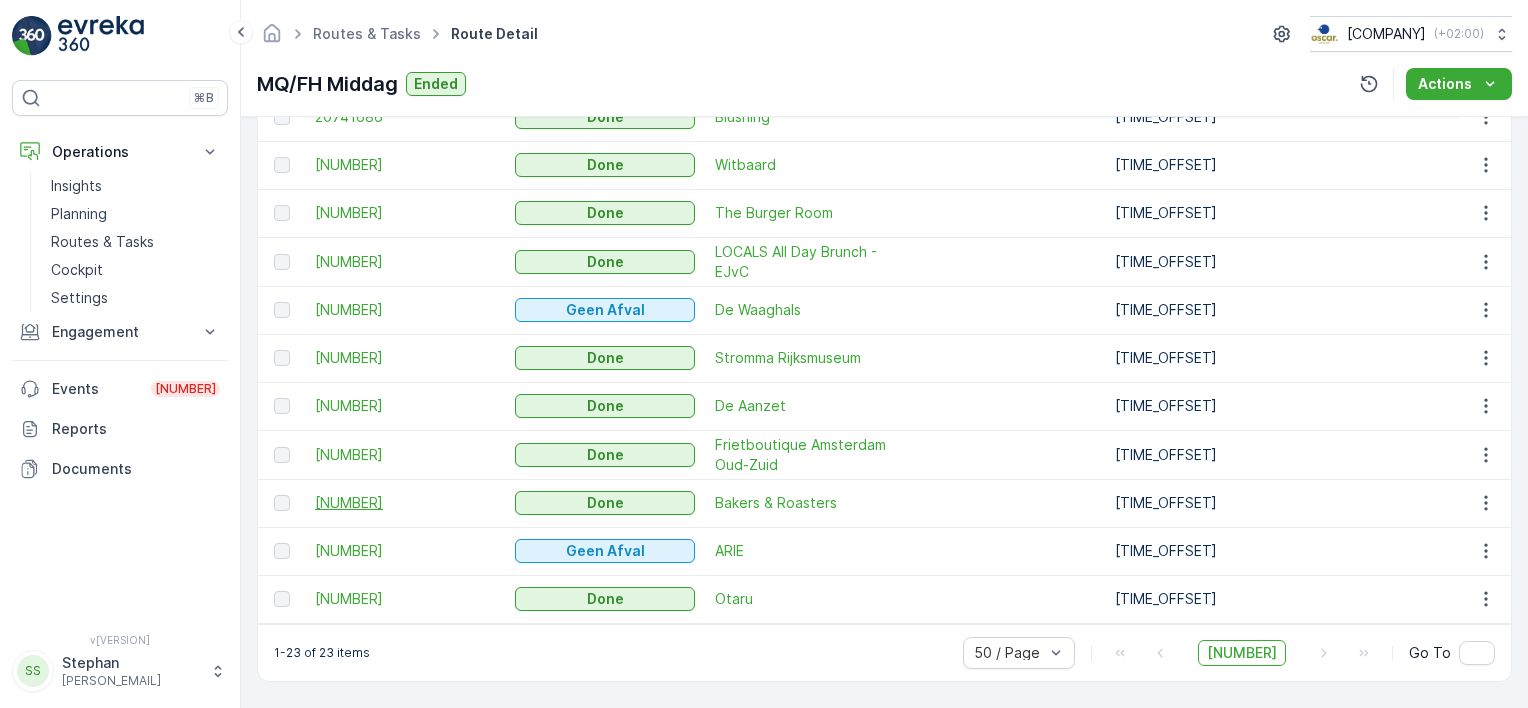 click on "[NUMBER]" at bounding box center (405, 503) 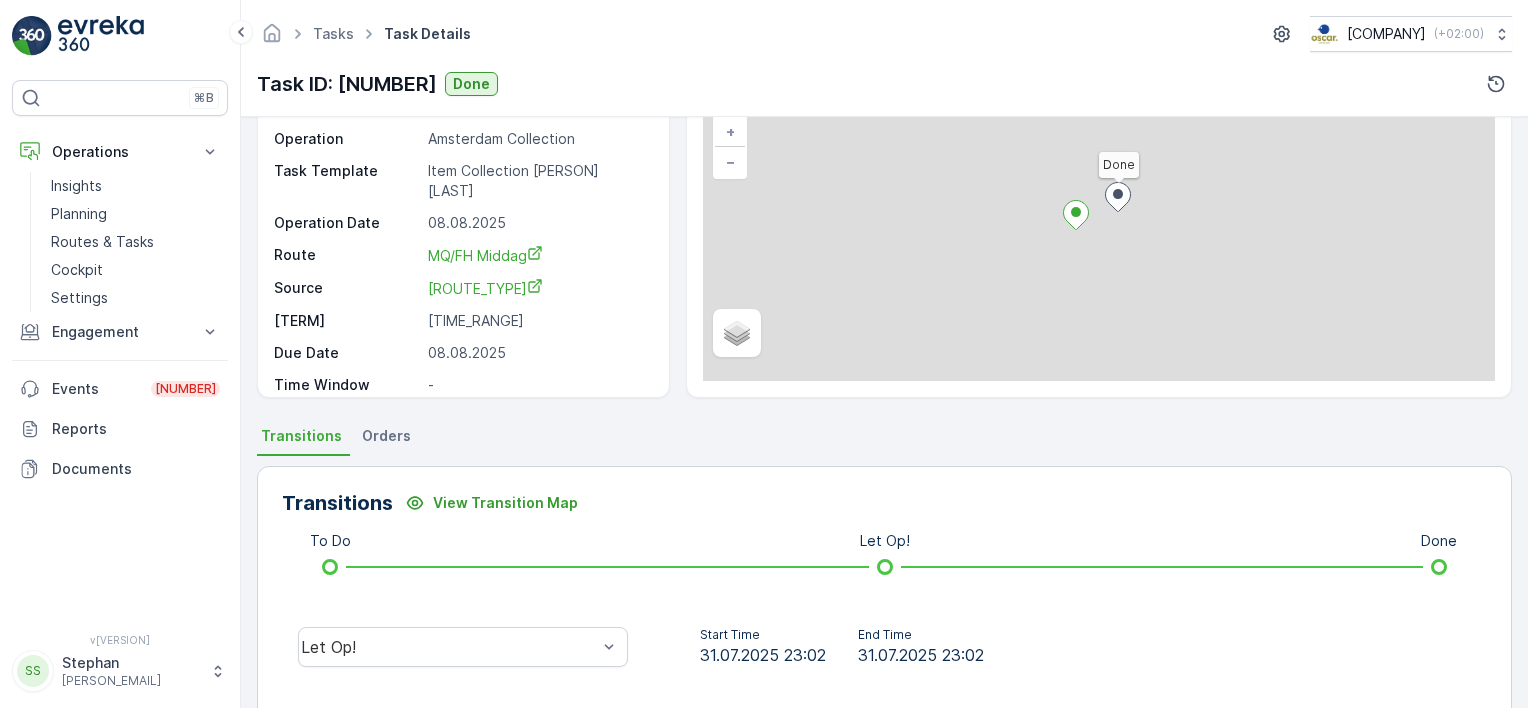 scroll, scrollTop: 300, scrollLeft: 0, axis: vertical 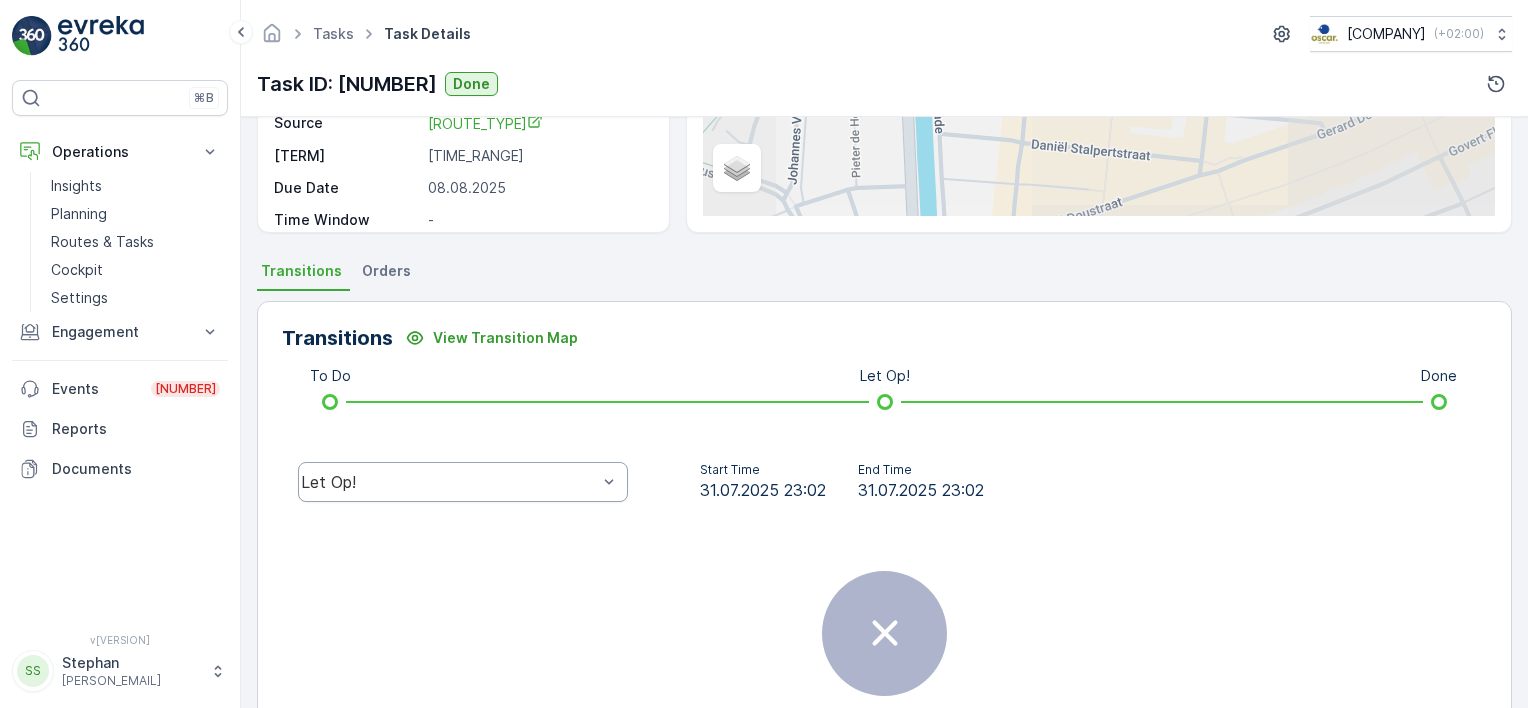 click on "Let Op!" at bounding box center (449, 482) 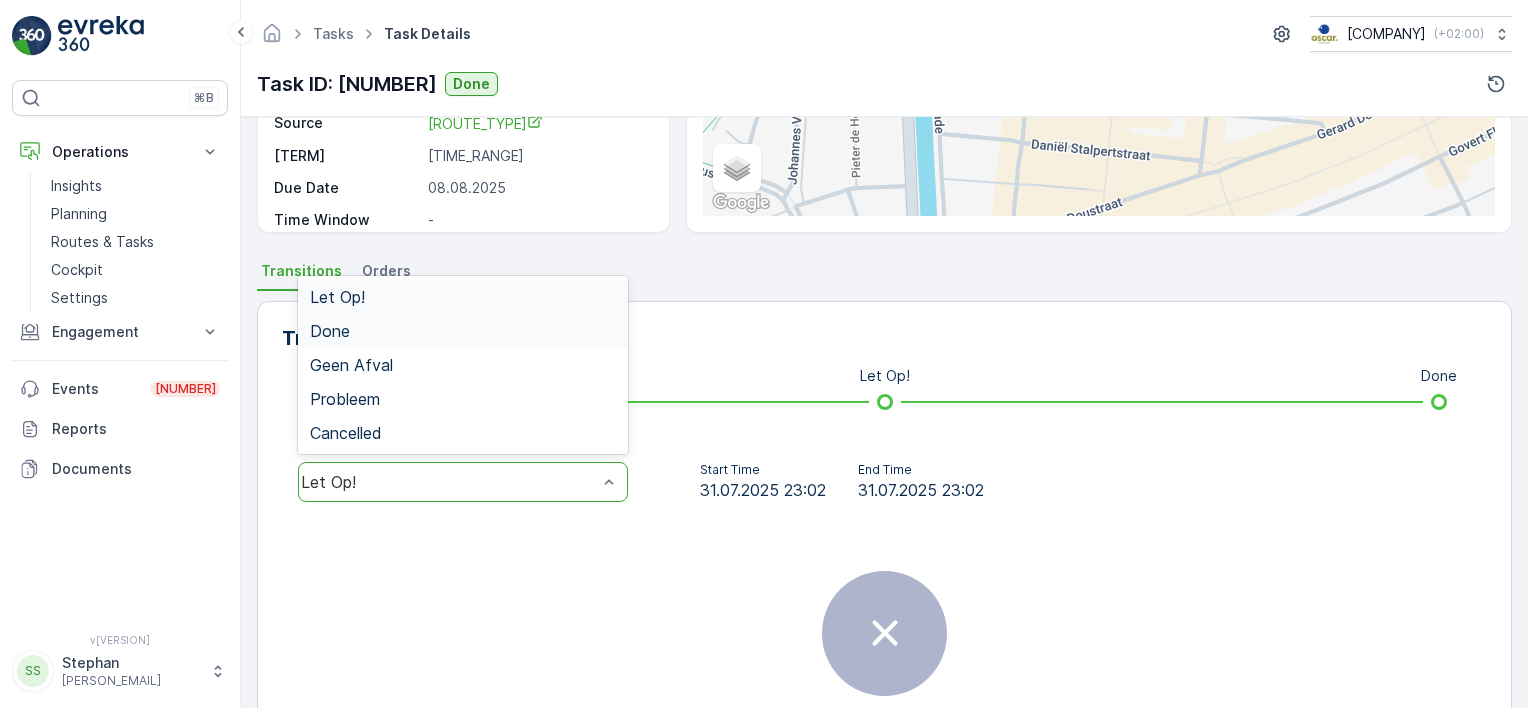 click on "Done" at bounding box center (463, 331) 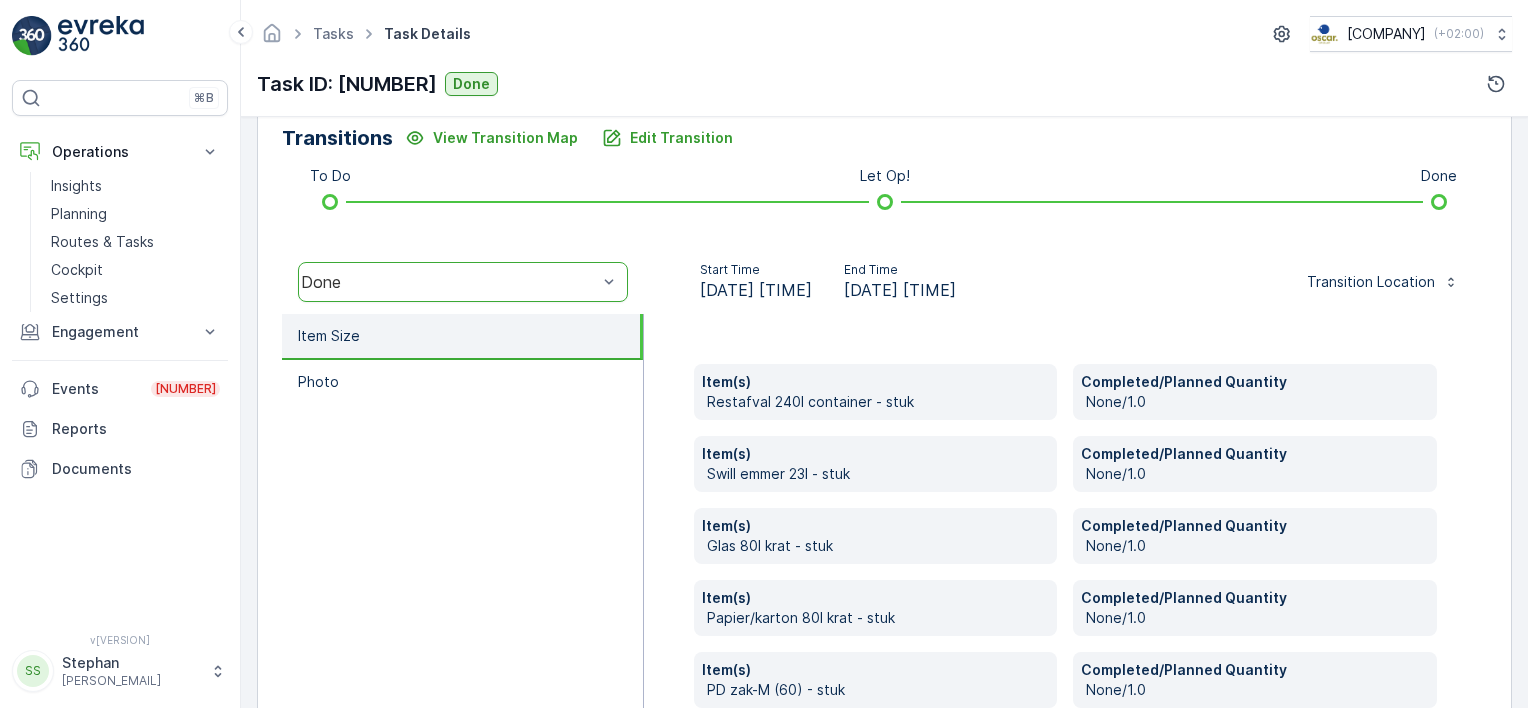 click on "Start Time [DATE] [TIME] End Time [DATE] [TIME] Transition Location" at bounding box center [1066, 282] 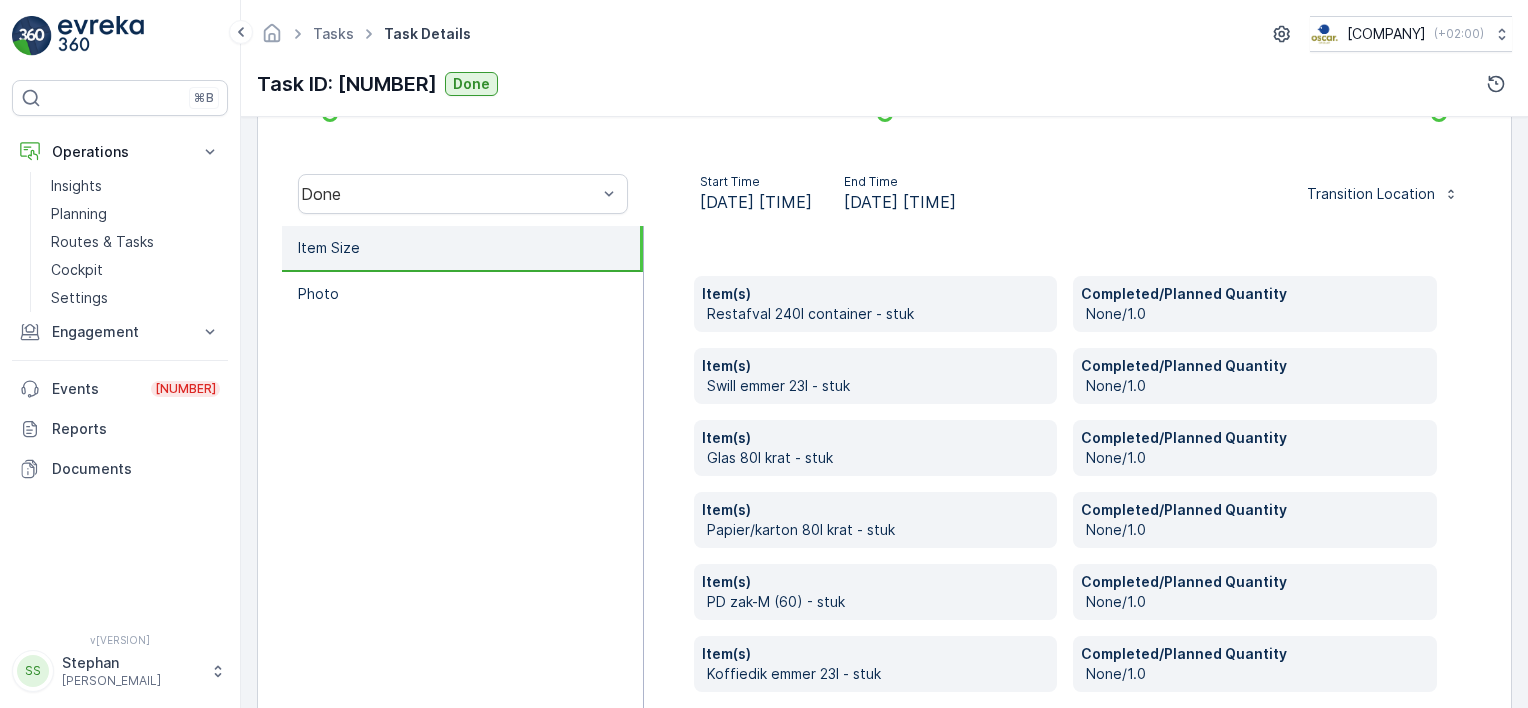 scroll, scrollTop: 555, scrollLeft: 0, axis: vertical 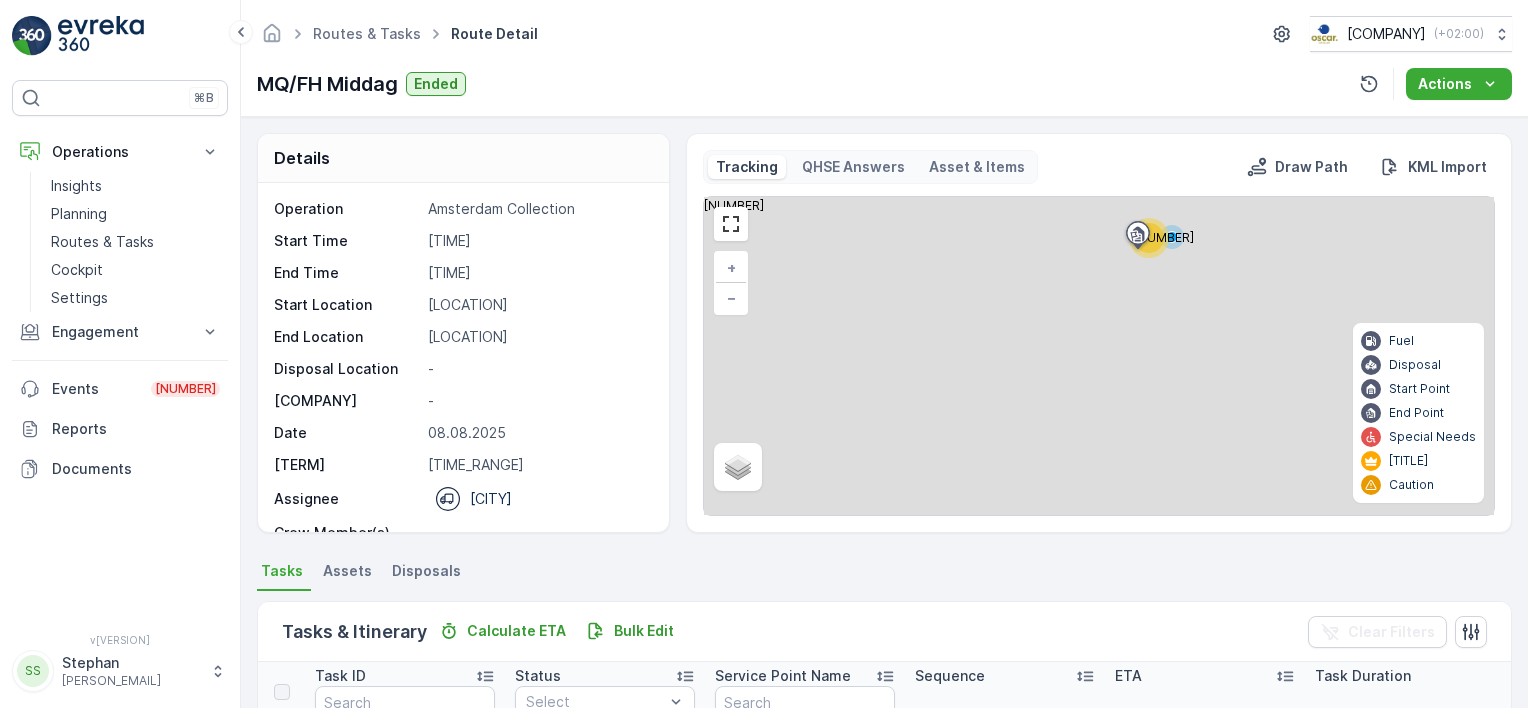click on "Tracking QHSE Answers Asset & Items Draw Path KML Import" at bounding box center (1099, 167) 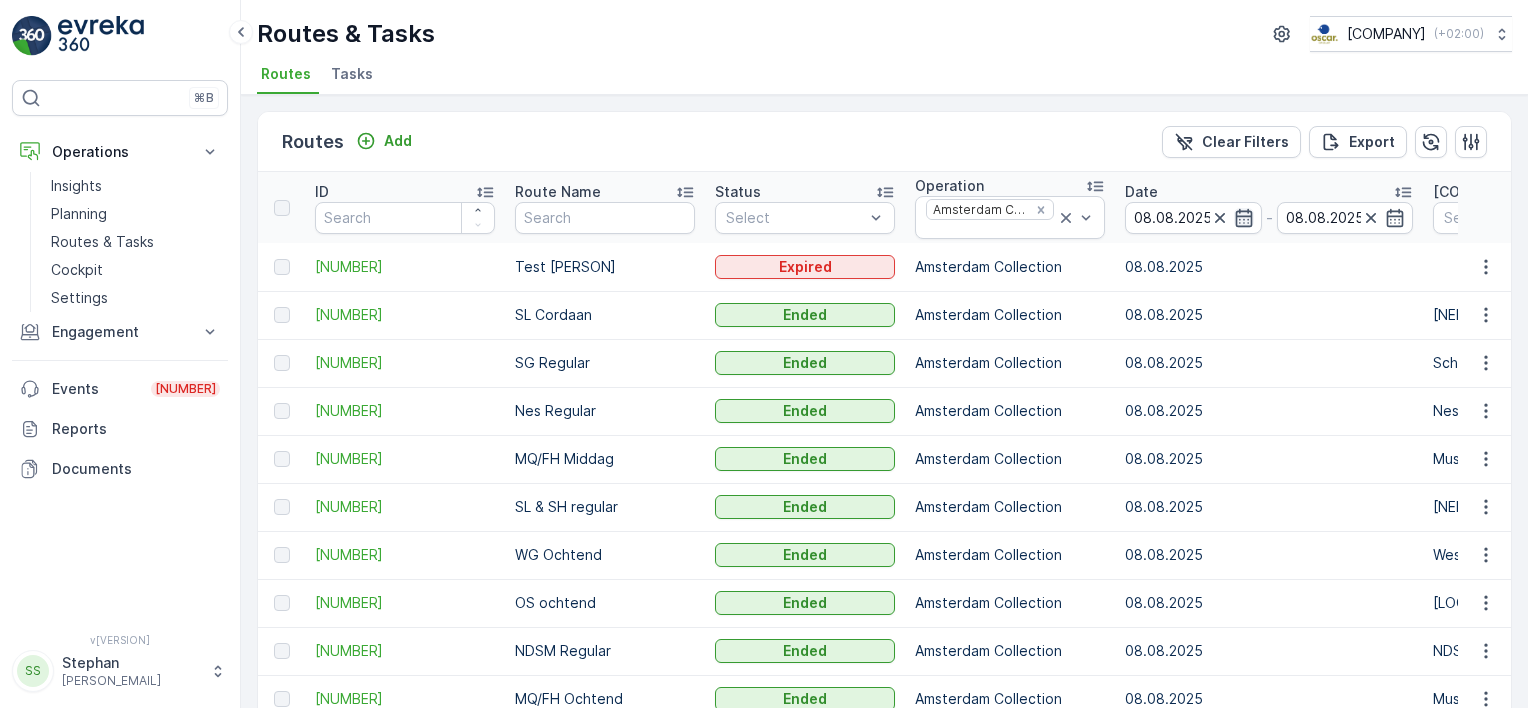 click 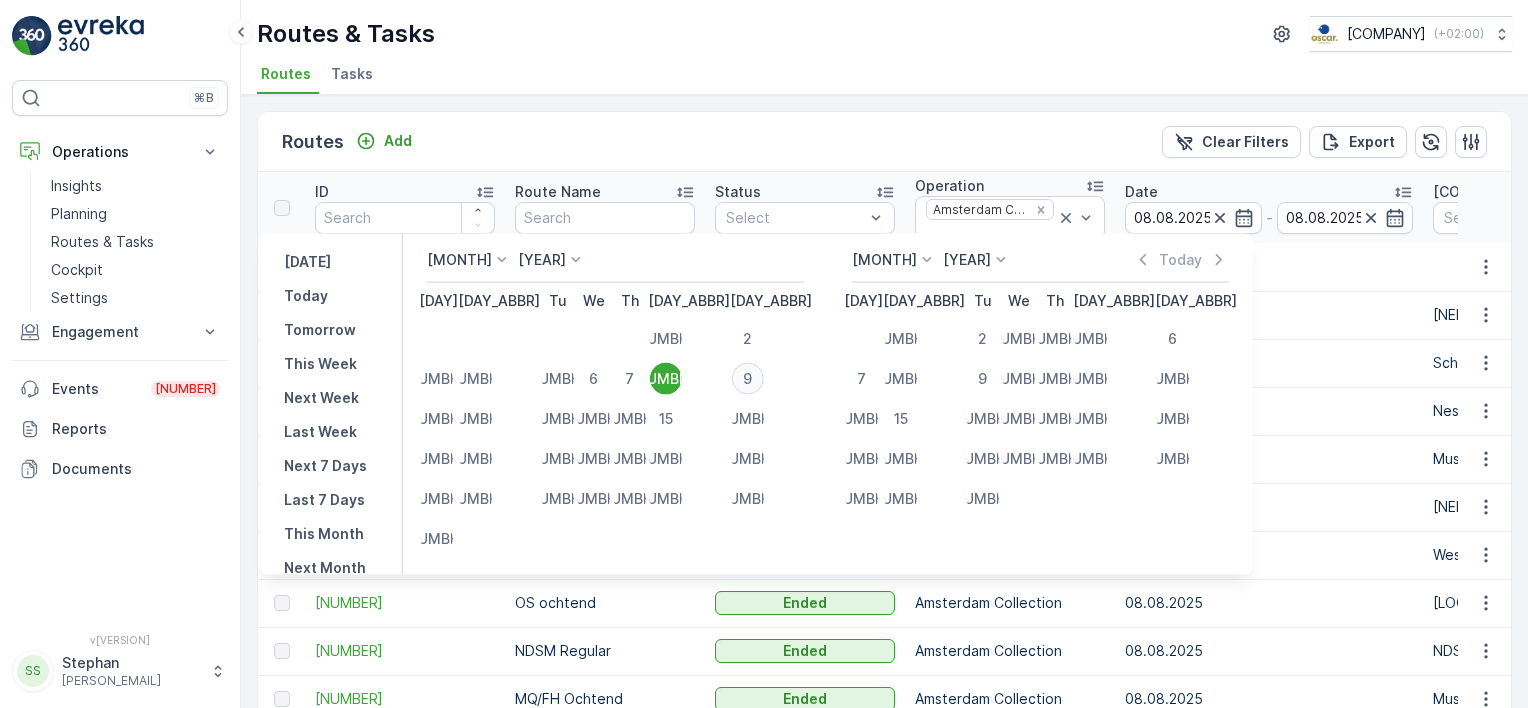 click on "9" at bounding box center [748, 379] 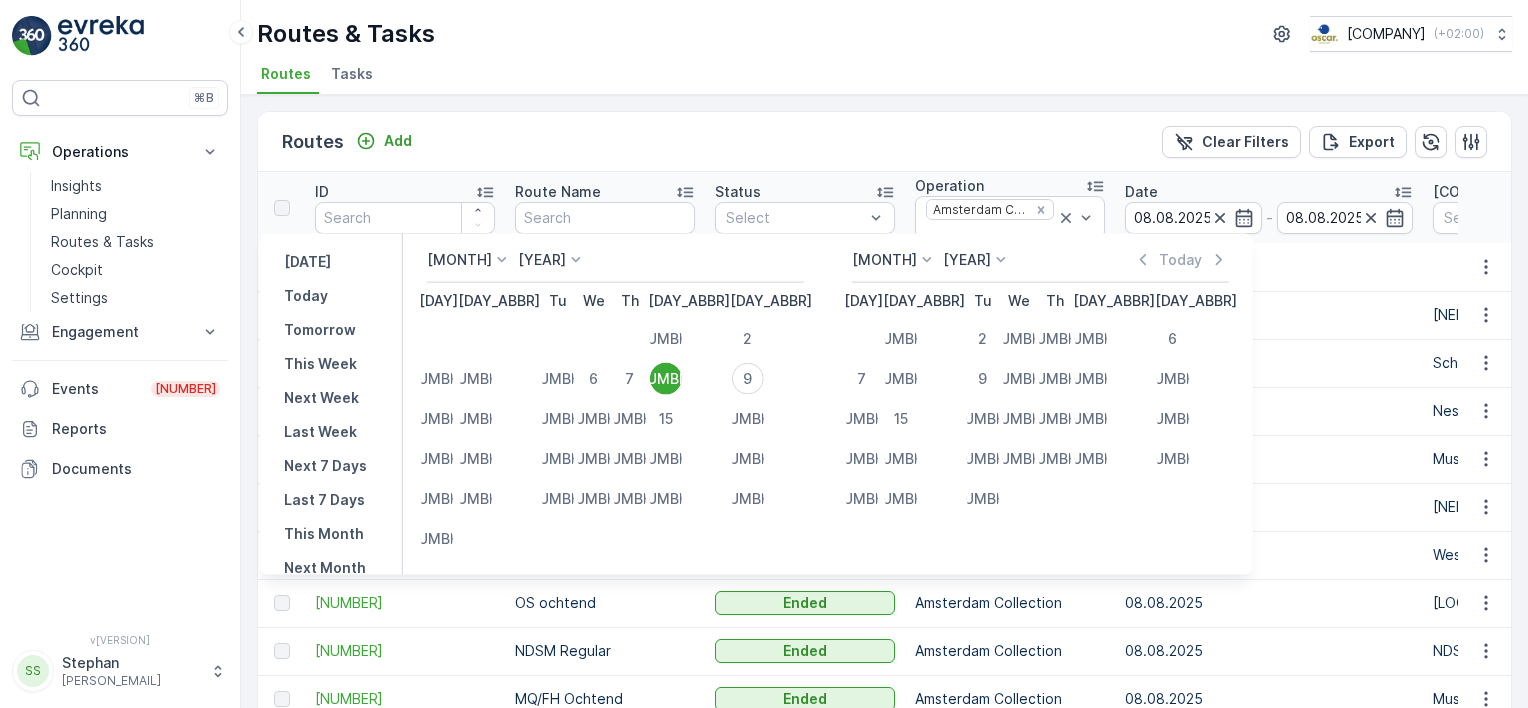 type on "09.08.2025" 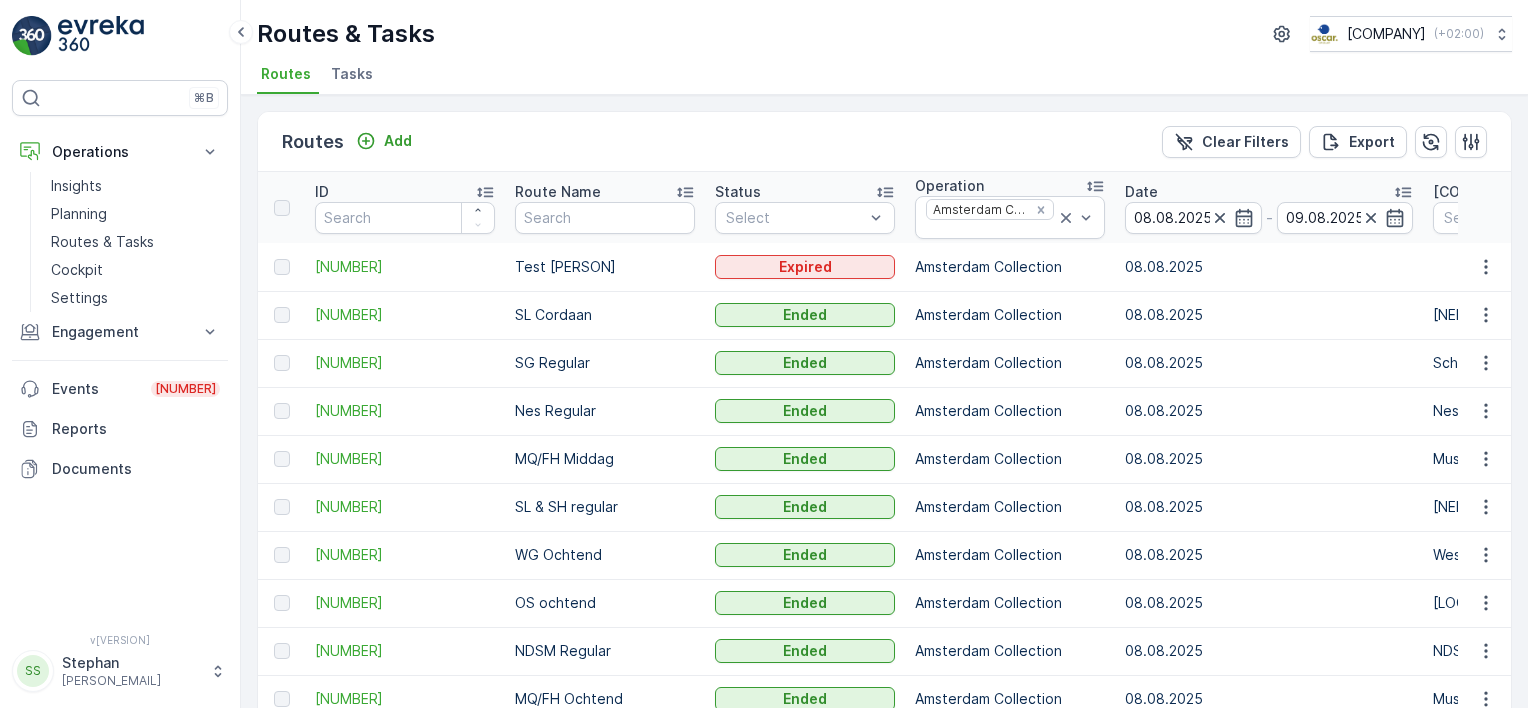 click on "Routes Add Clear Filters Export" at bounding box center [884, 142] 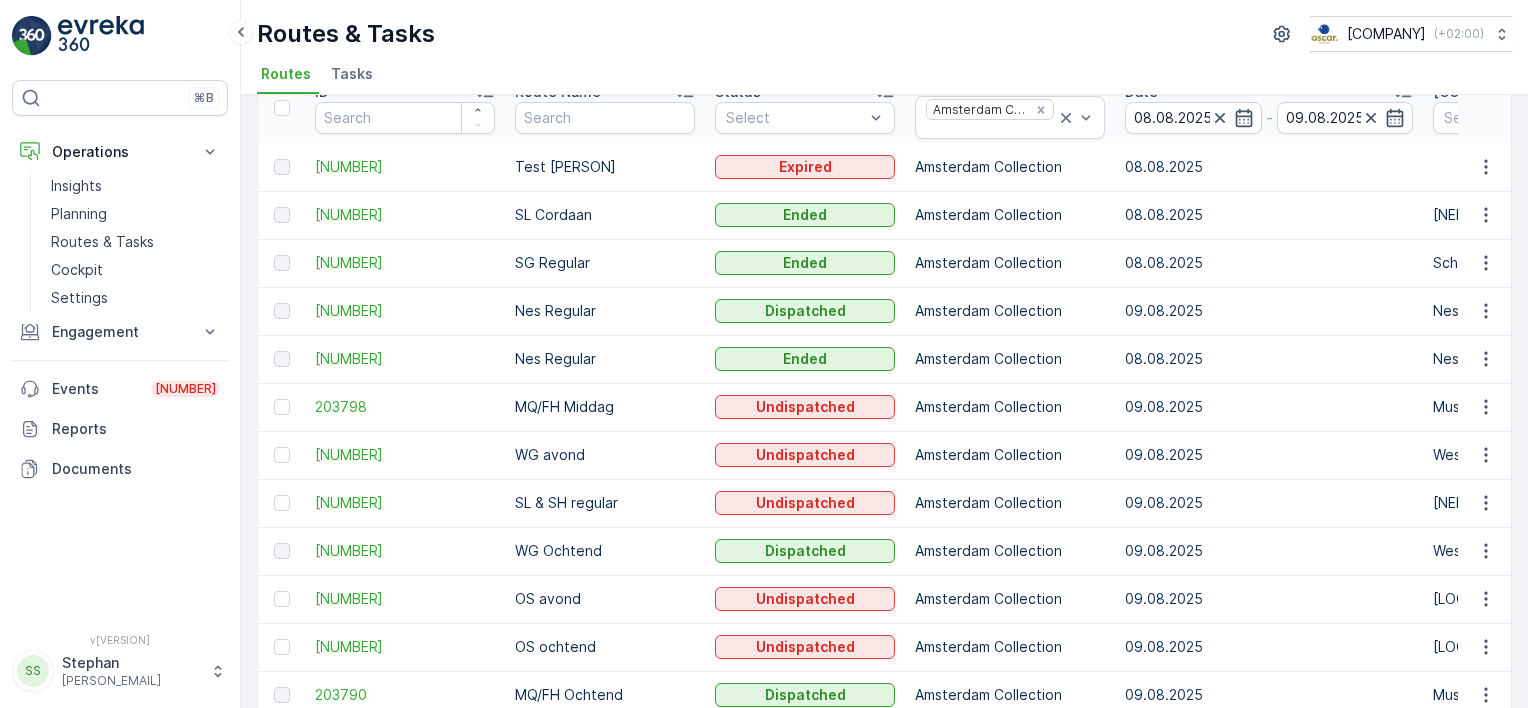 scroll, scrollTop: 200, scrollLeft: 0, axis: vertical 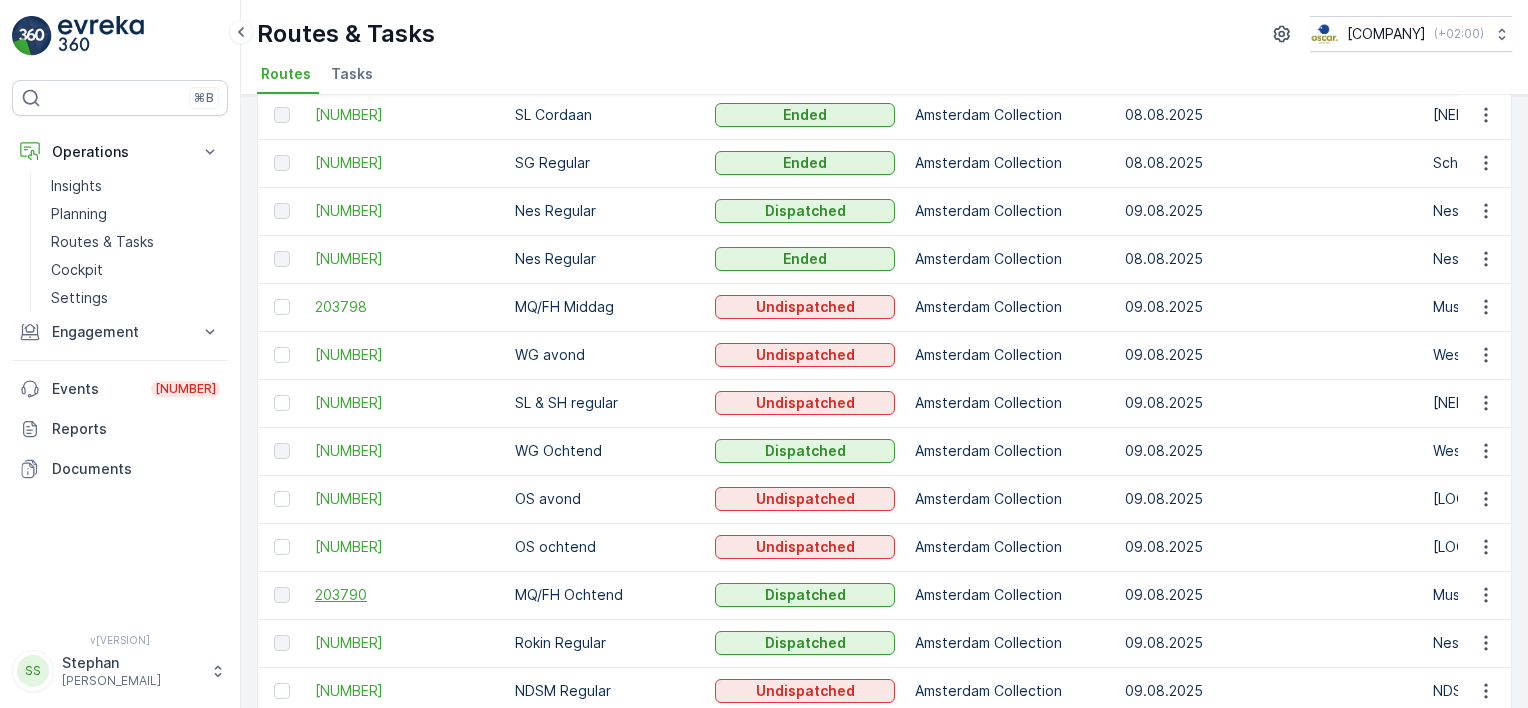 click on "203790" at bounding box center [405, 595] 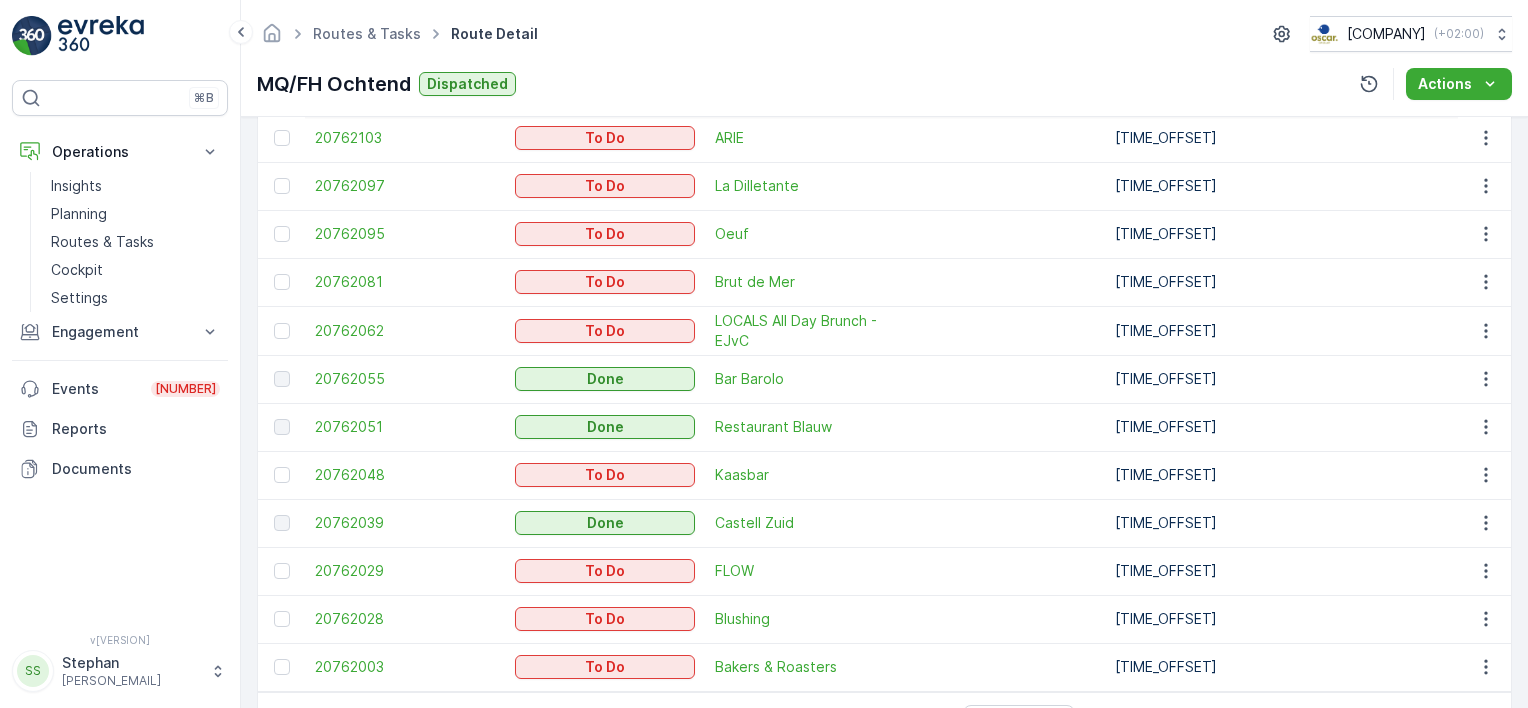 scroll, scrollTop: 875, scrollLeft: 0, axis: vertical 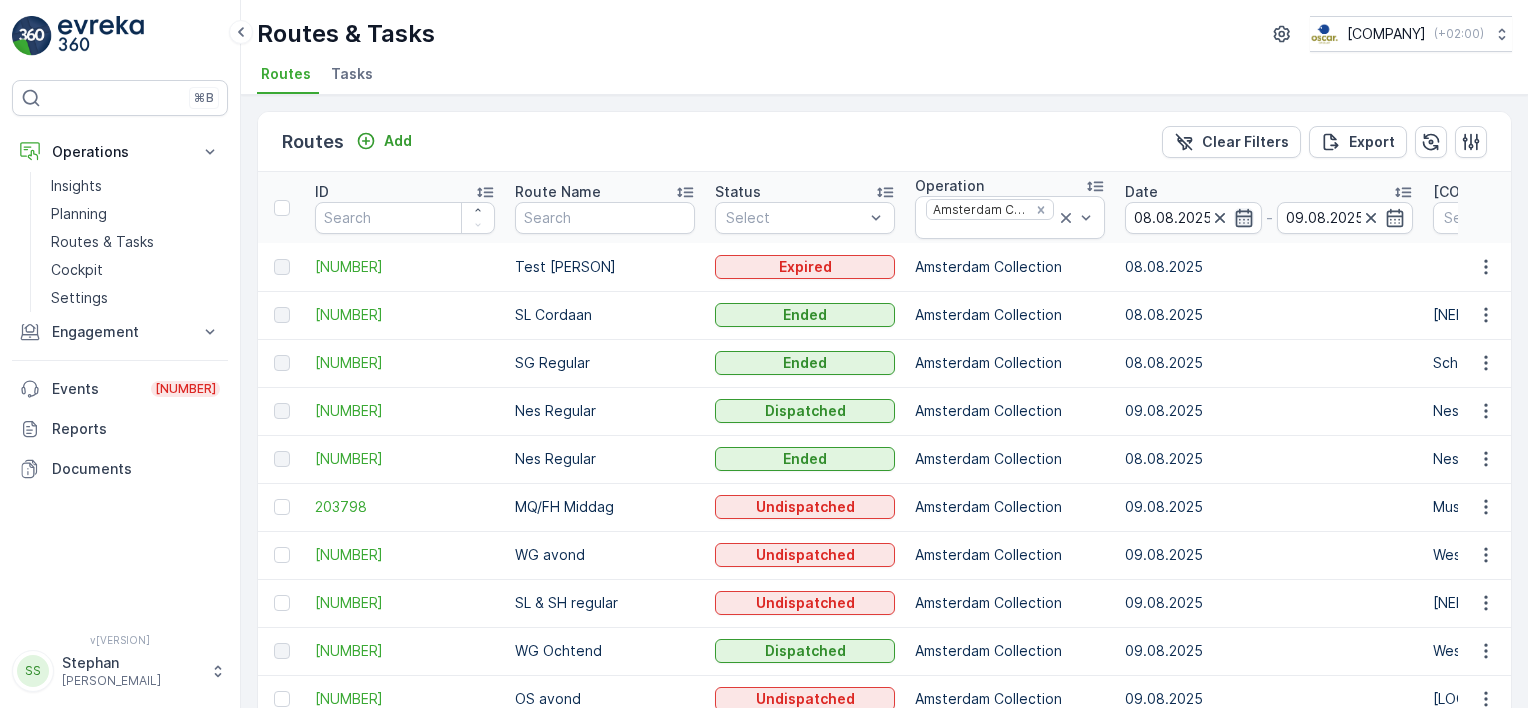 click 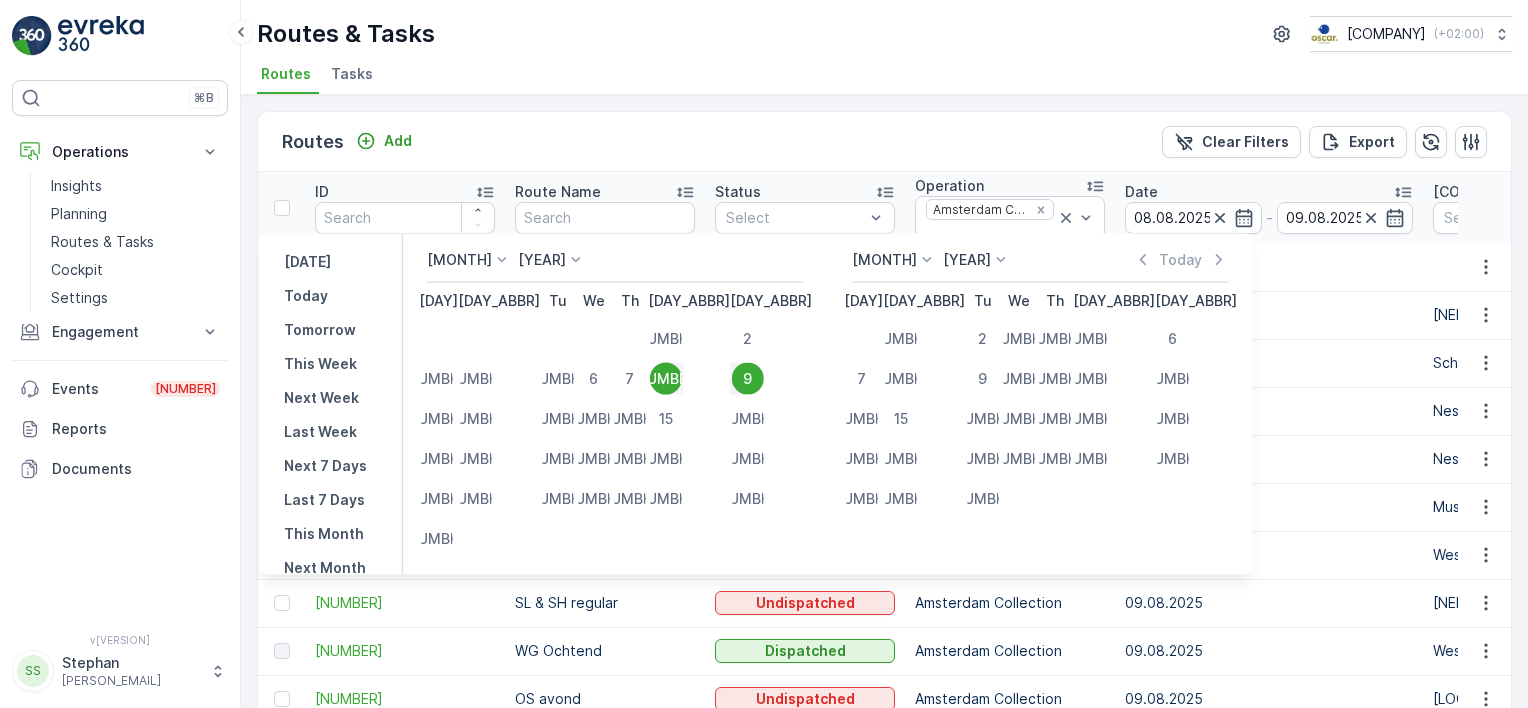 click on "9" at bounding box center (748, 379) 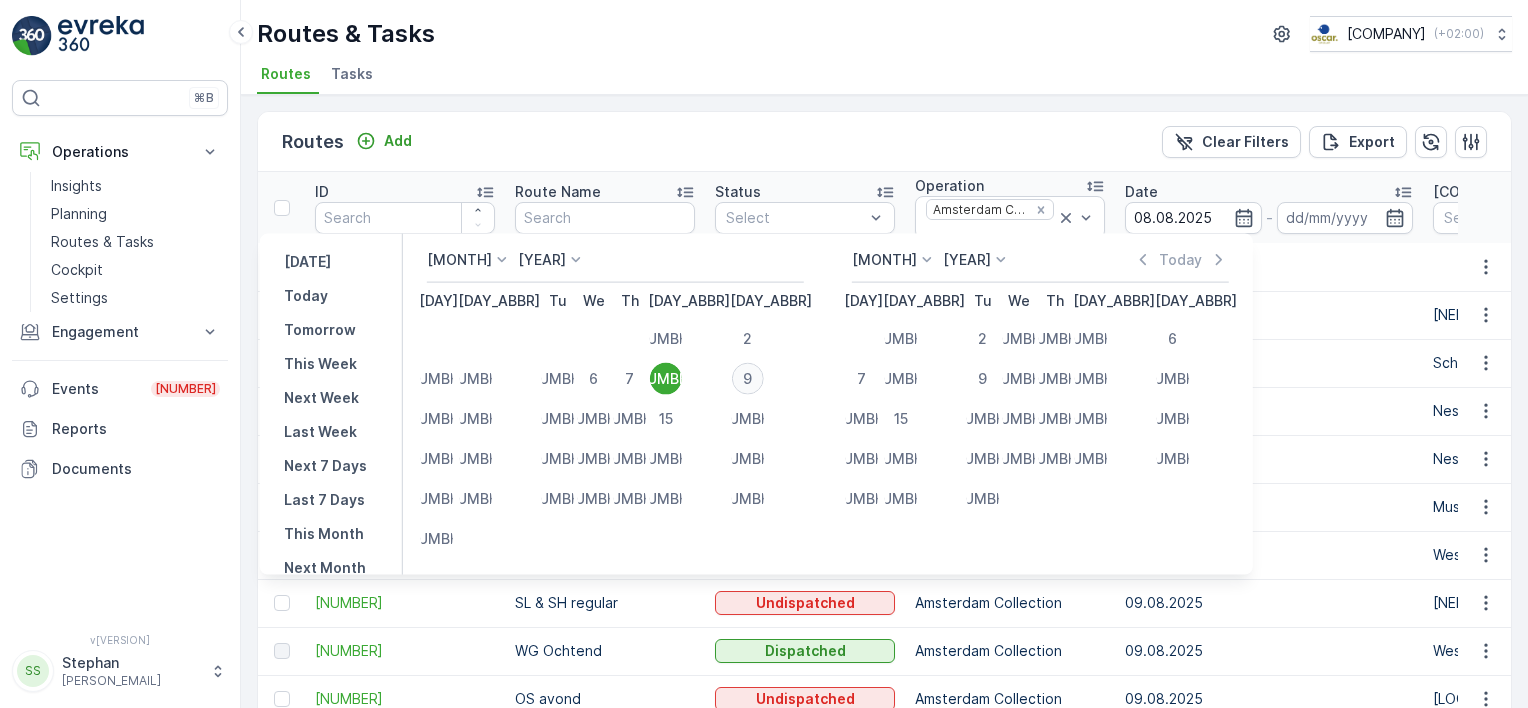 click on "9" at bounding box center [748, 379] 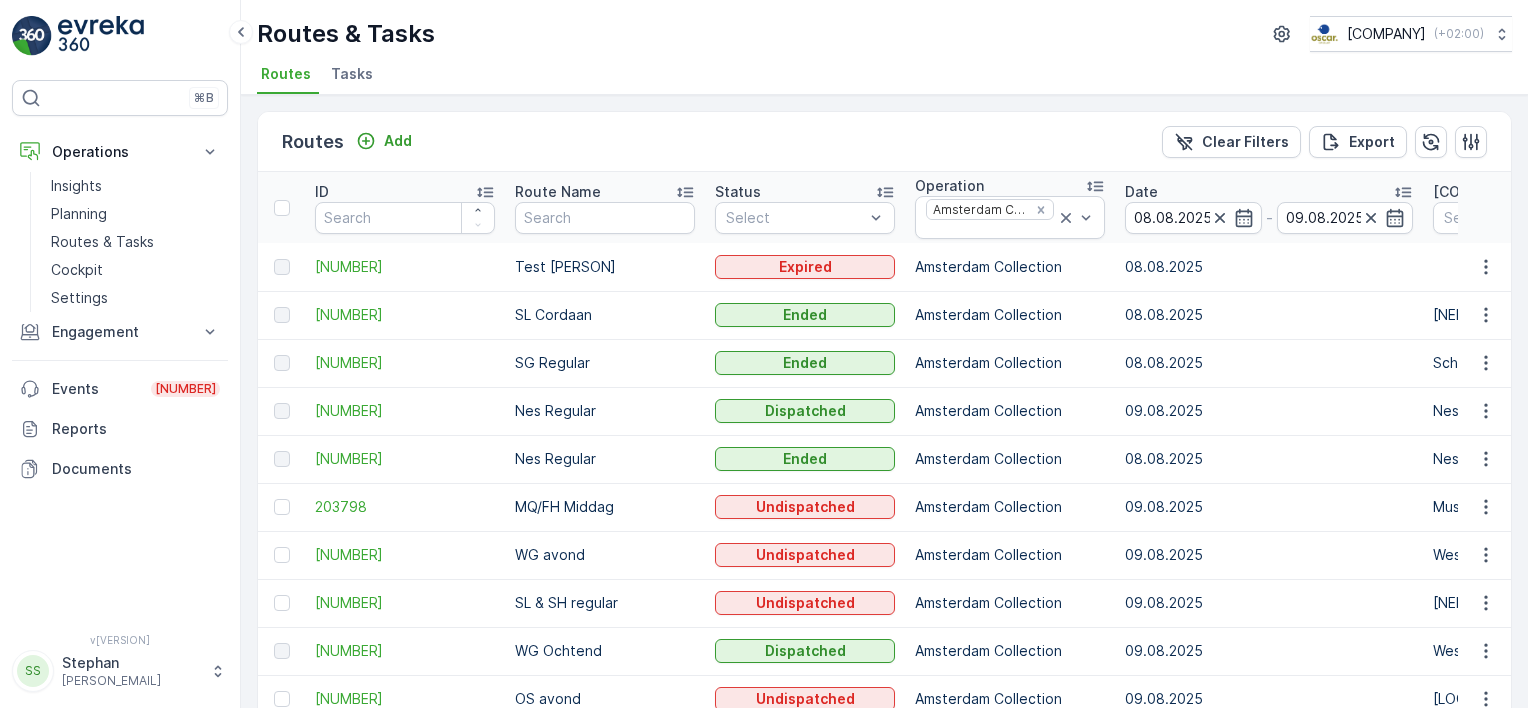 click on "Routes Add Clear Filters Export" at bounding box center [884, 142] 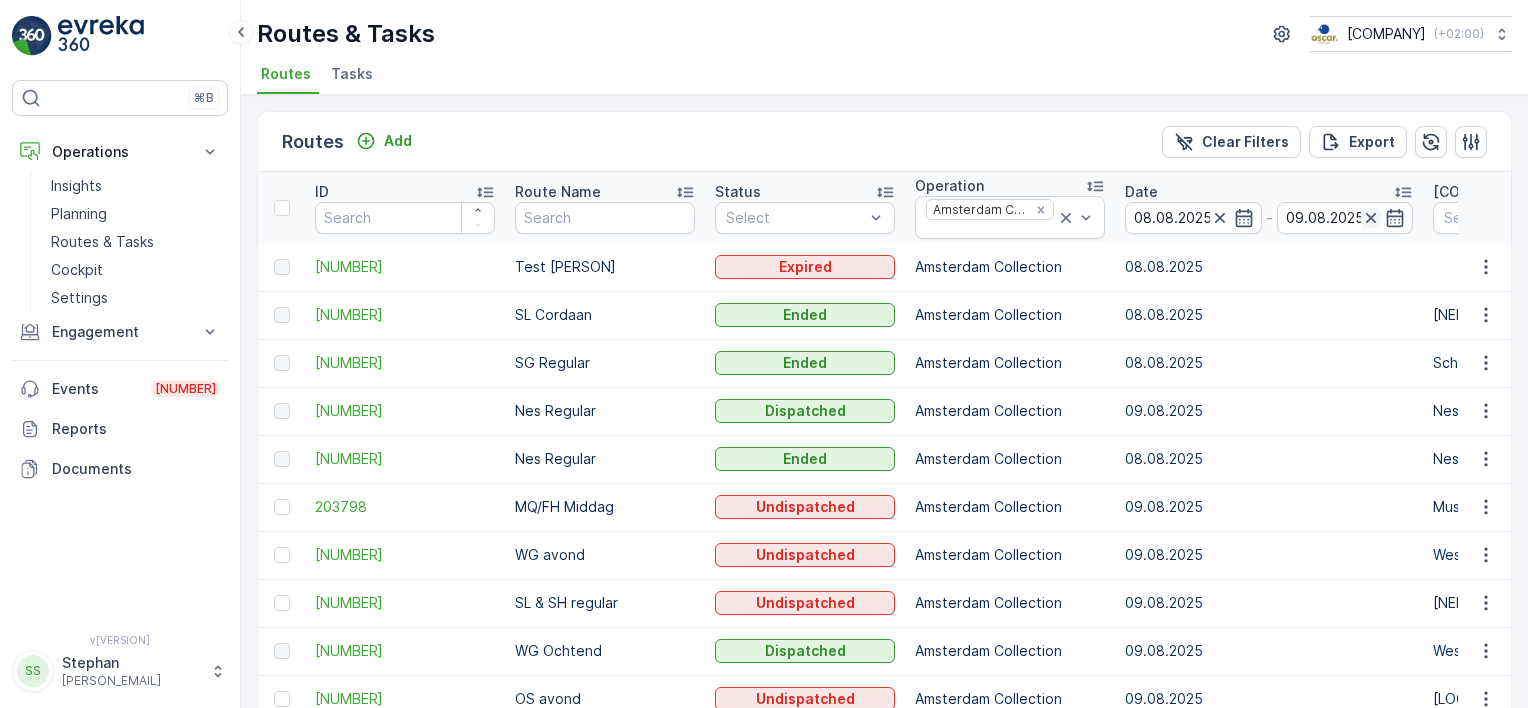 click 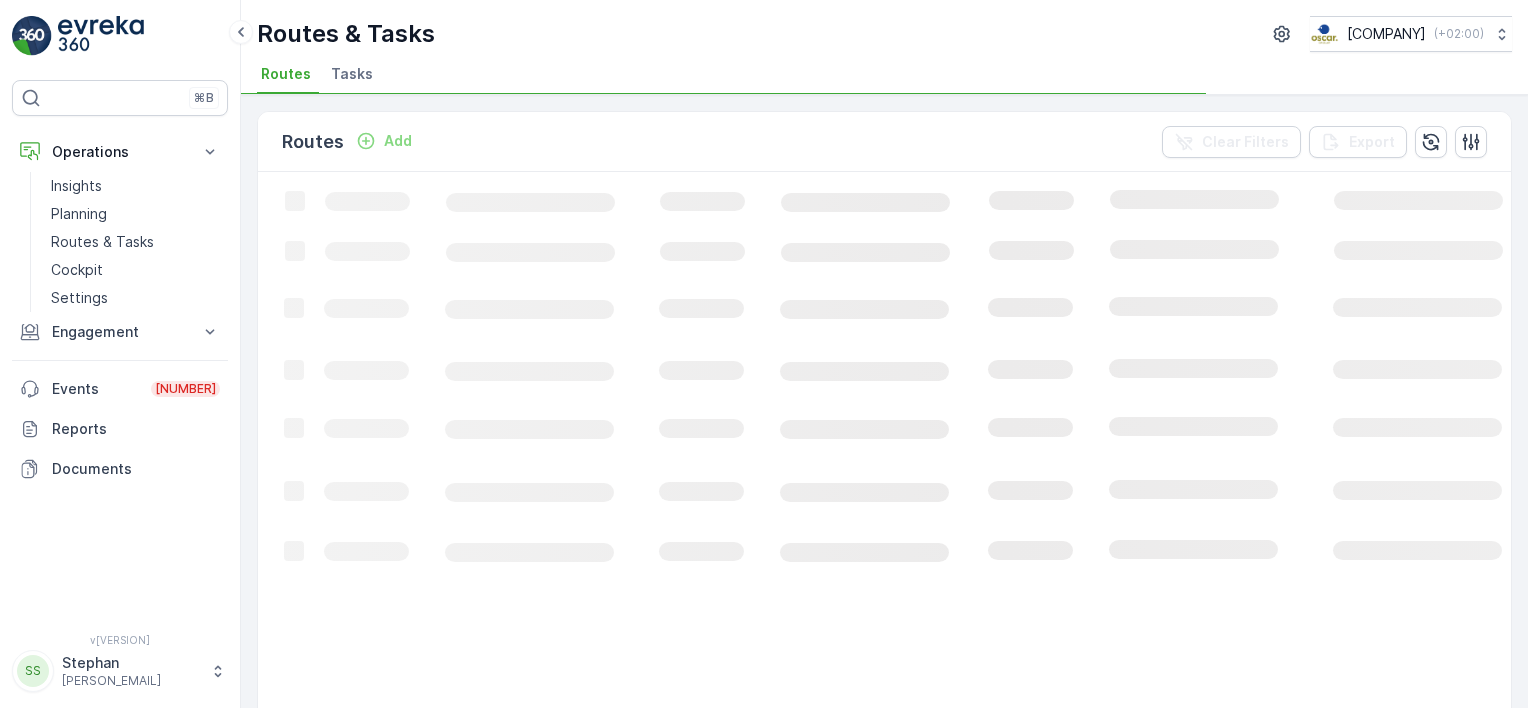 click on "Loading..." 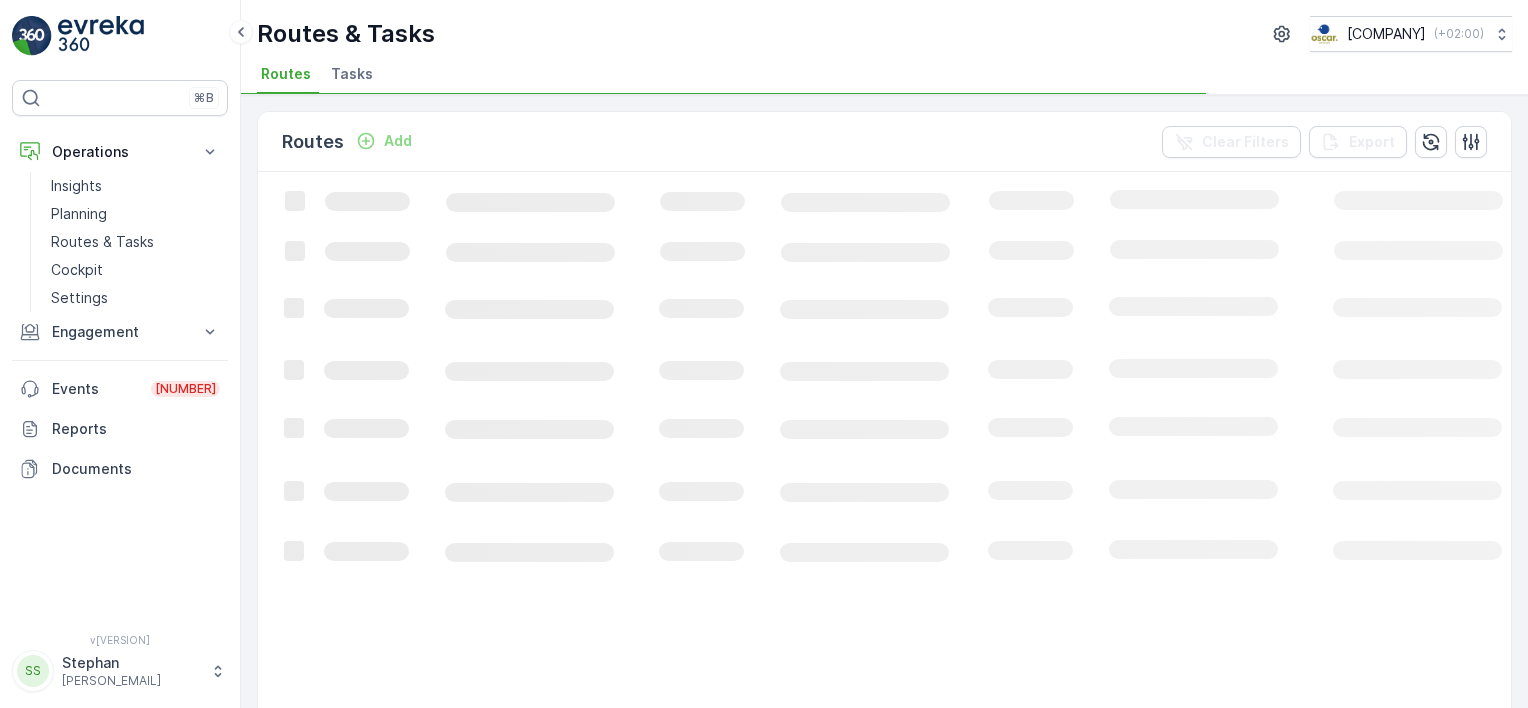 click on "Routes Add Clear Filters Export Loading... [NUMBER]-[NUMBER] of [NUMBER] items [NUMBER] / Page [NUMBER] Go To" at bounding box center (884, 1254) 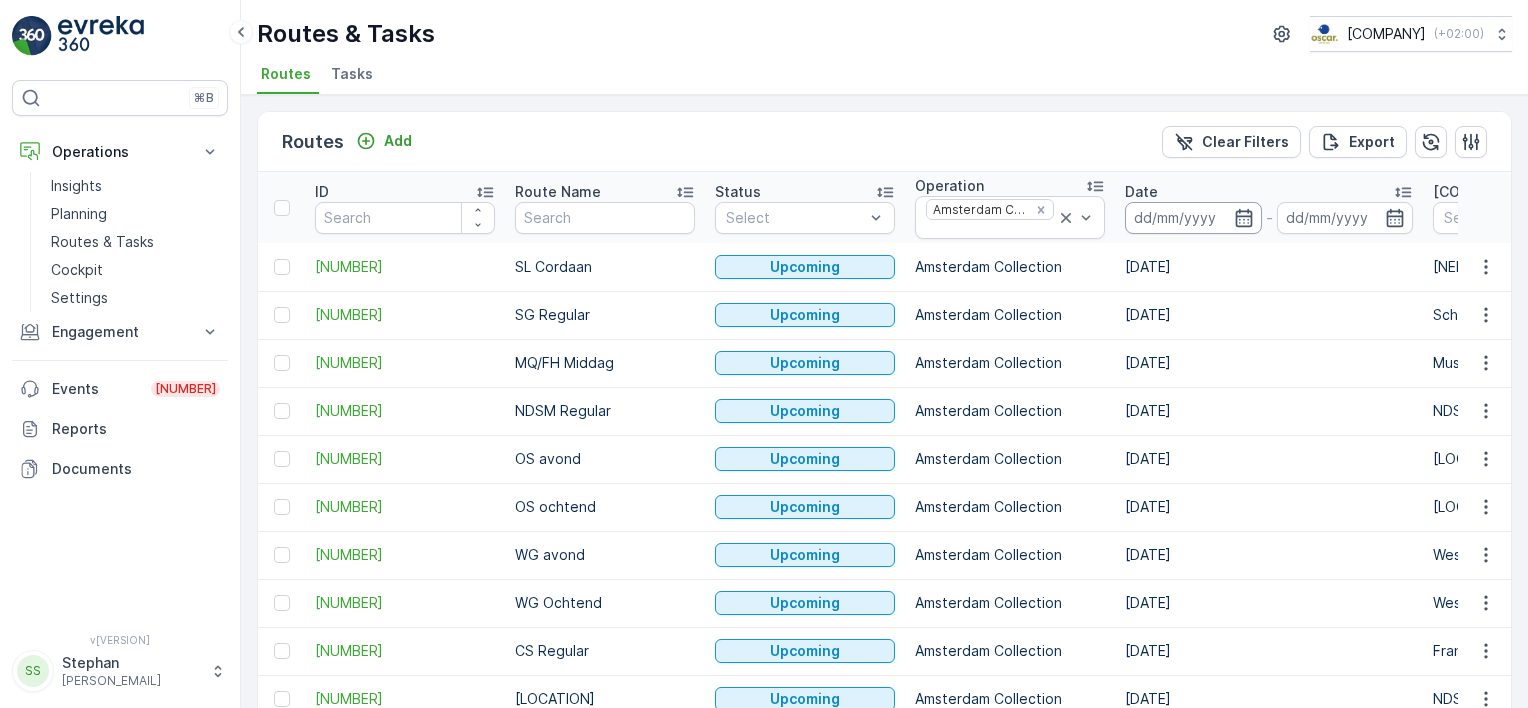 click at bounding box center [1193, 218] 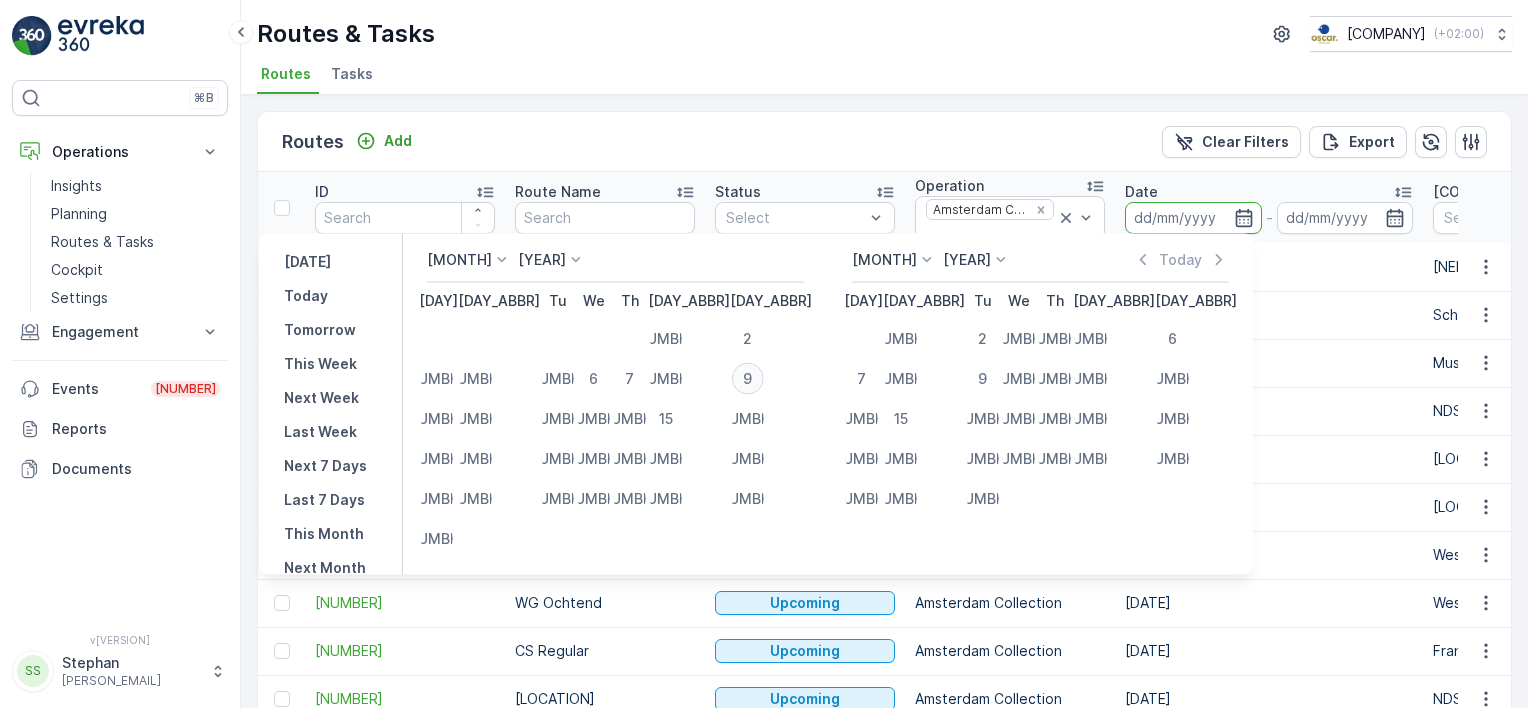 click on "9" at bounding box center [748, 379] 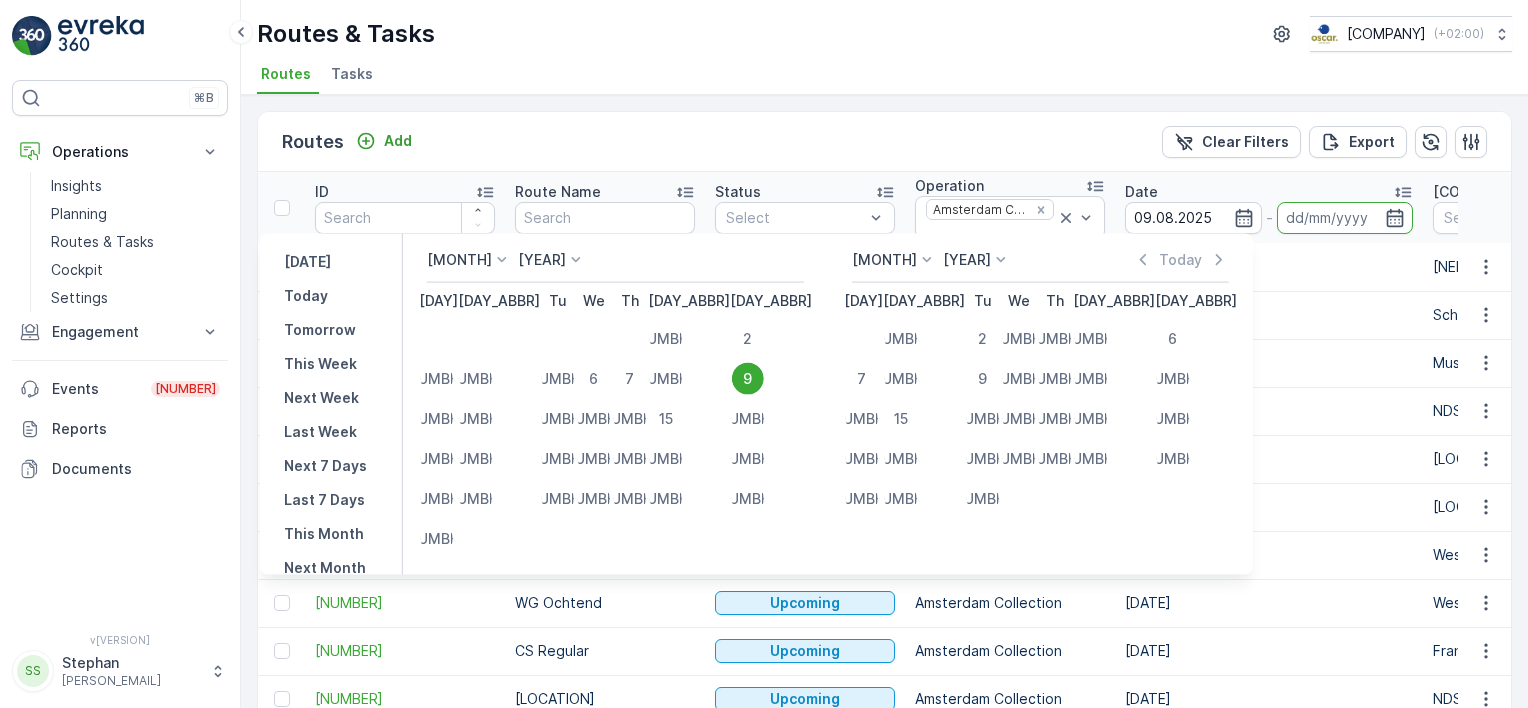 type on "09.08.2025" 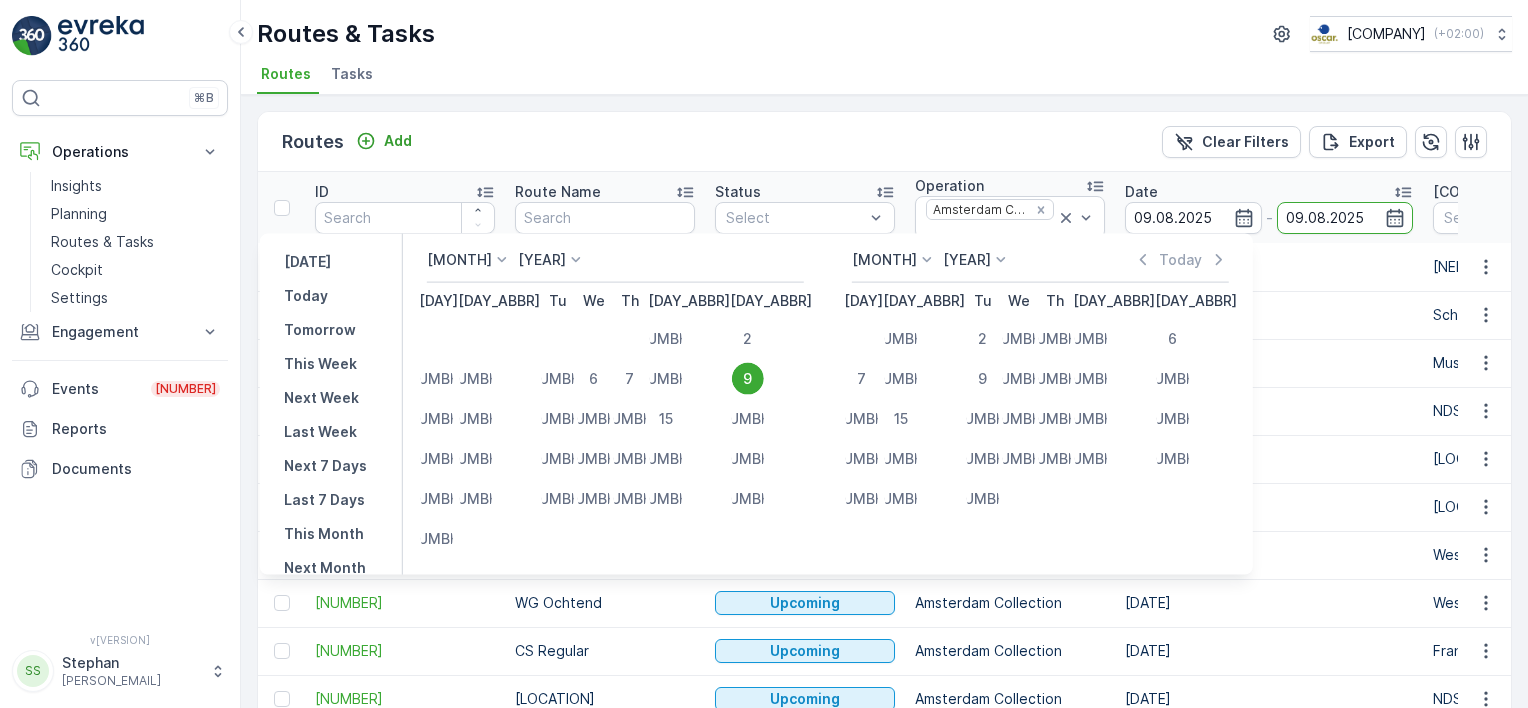 click on "Routes Add Clear Filters Export" at bounding box center (884, 142) 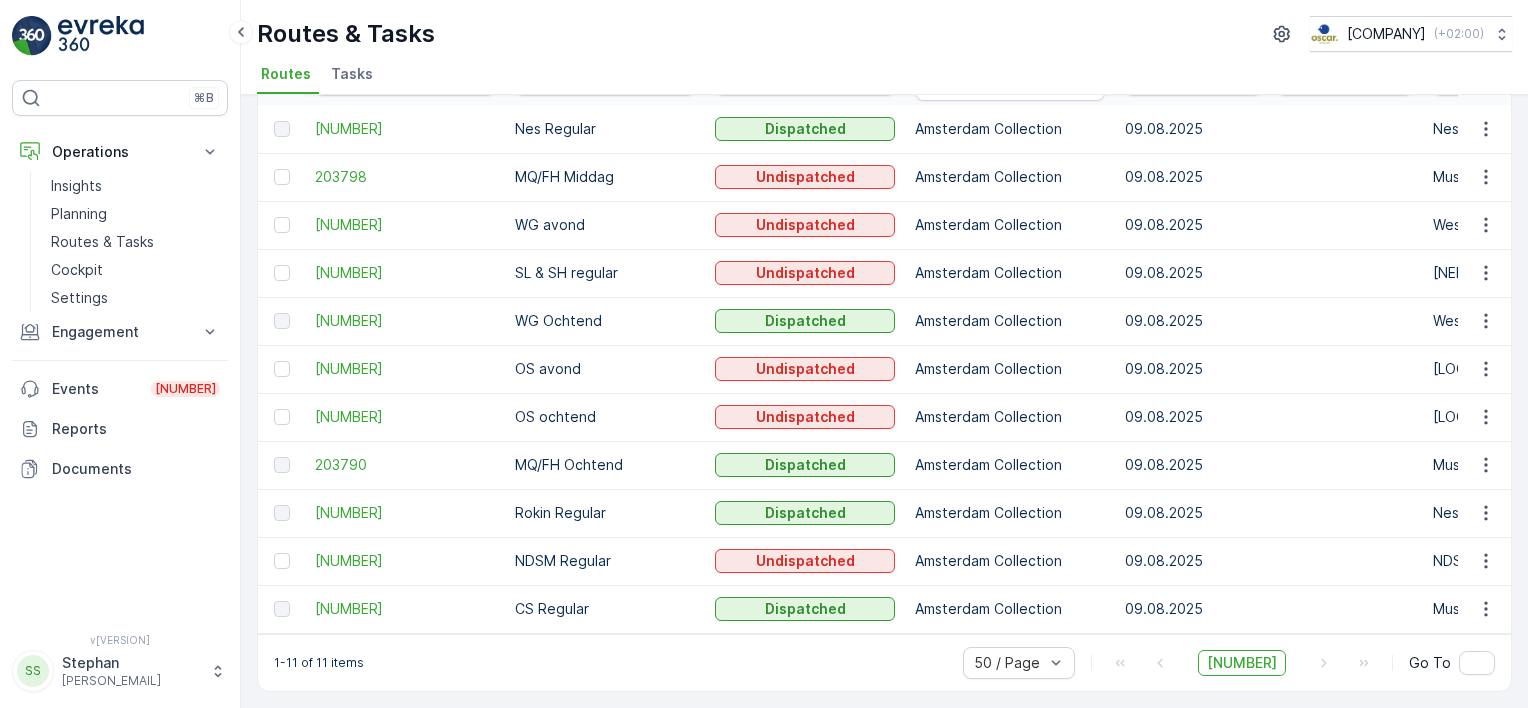 scroll, scrollTop: 44, scrollLeft: 0, axis: vertical 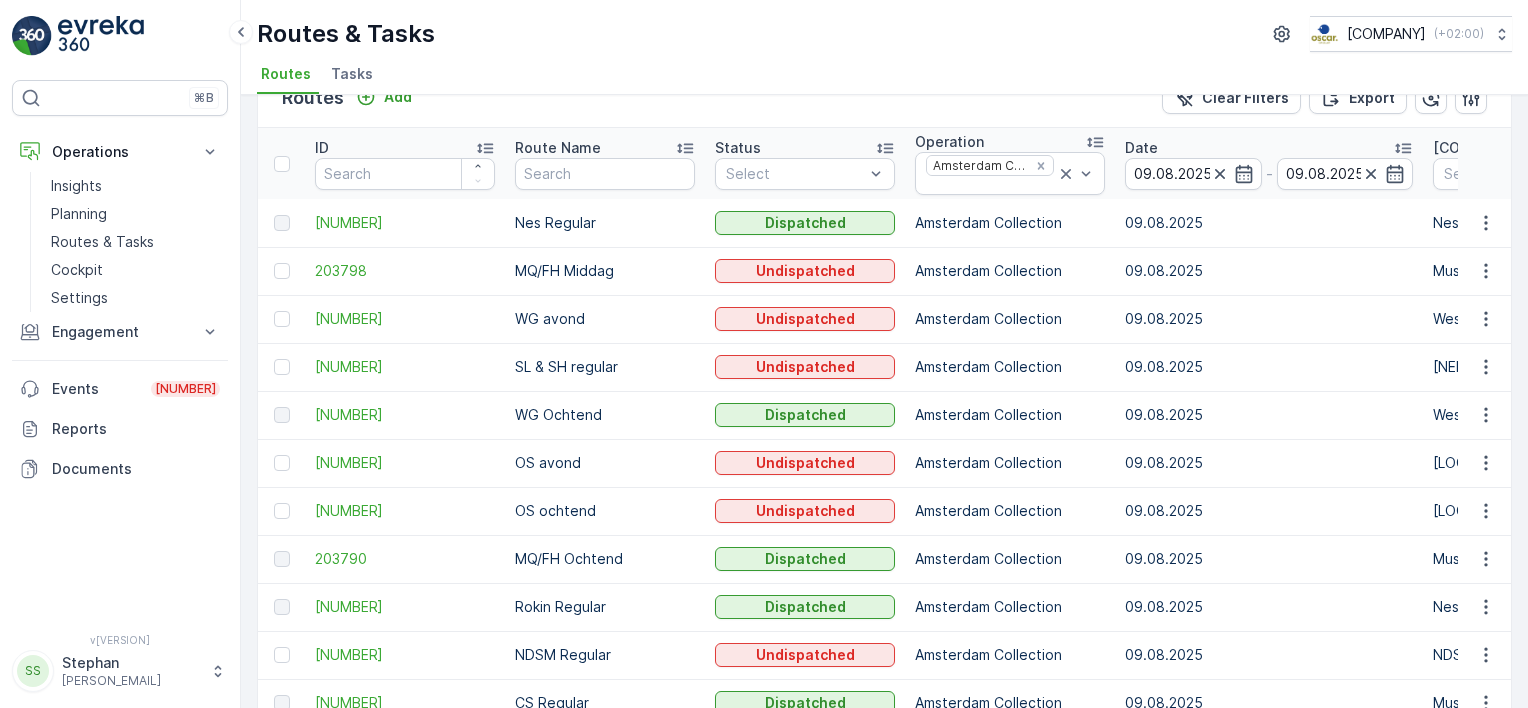 click on "Routes Add Clear Filters Export" at bounding box center [884, 98] 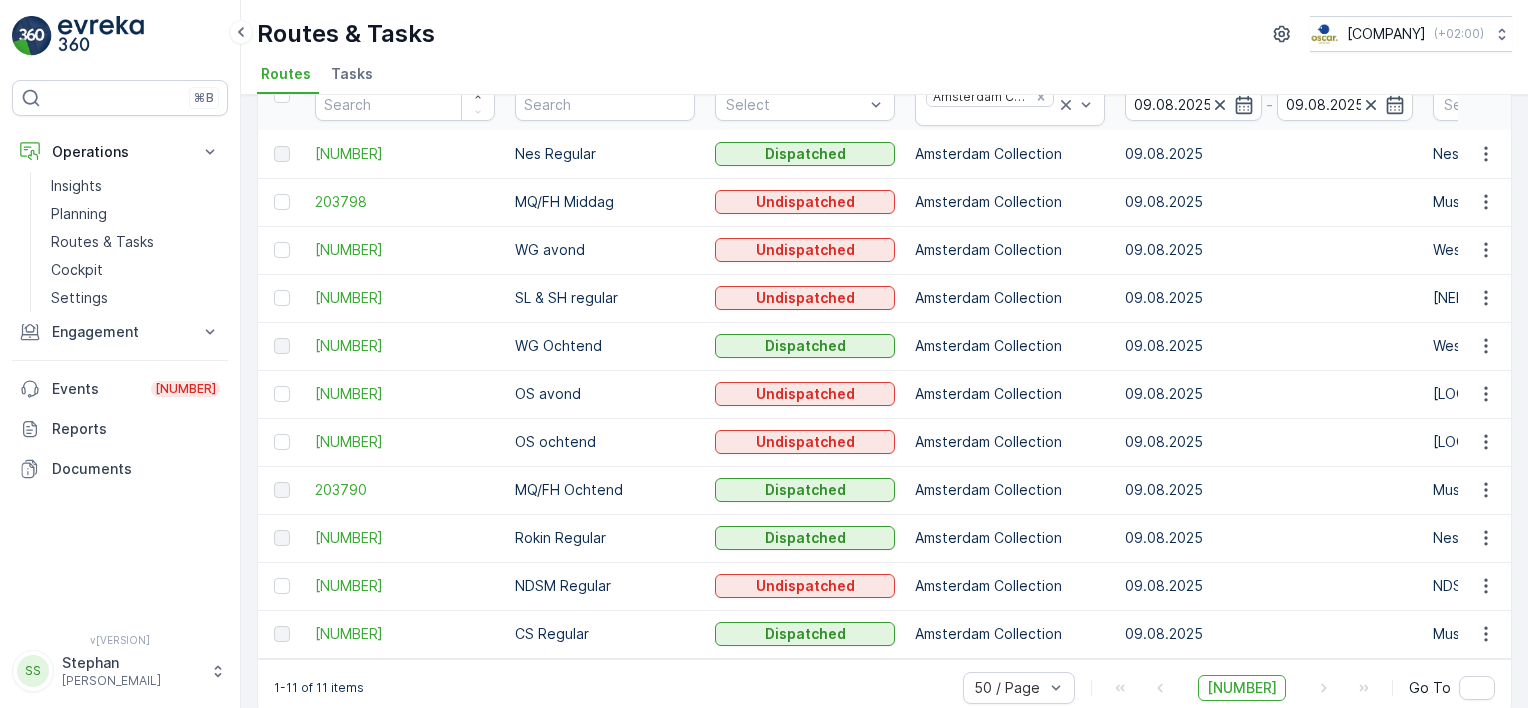 scroll, scrollTop: 144, scrollLeft: 0, axis: vertical 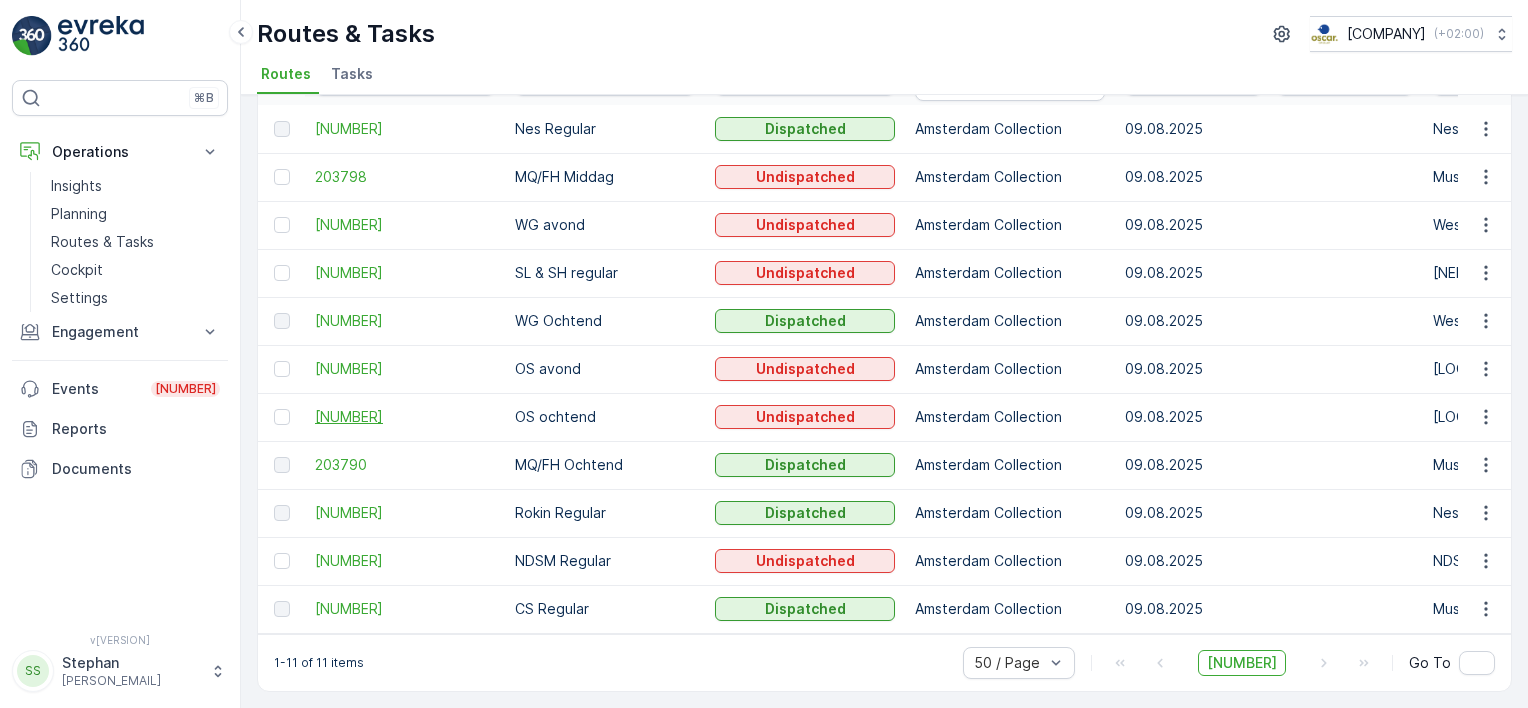 click on "[NUMBER]" at bounding box center (405, 417) 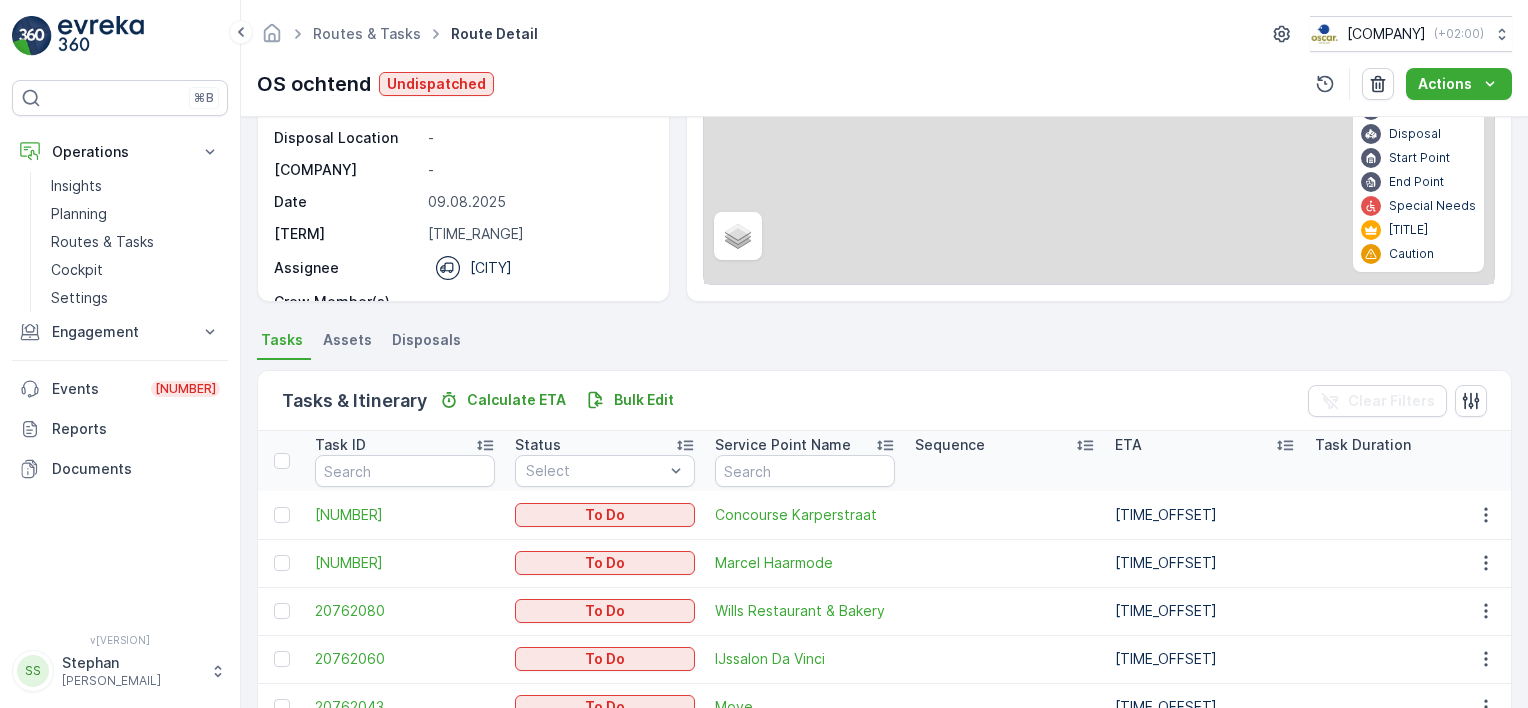 scroll, scrollTop: 0, scrollLeft: 0, axis: both 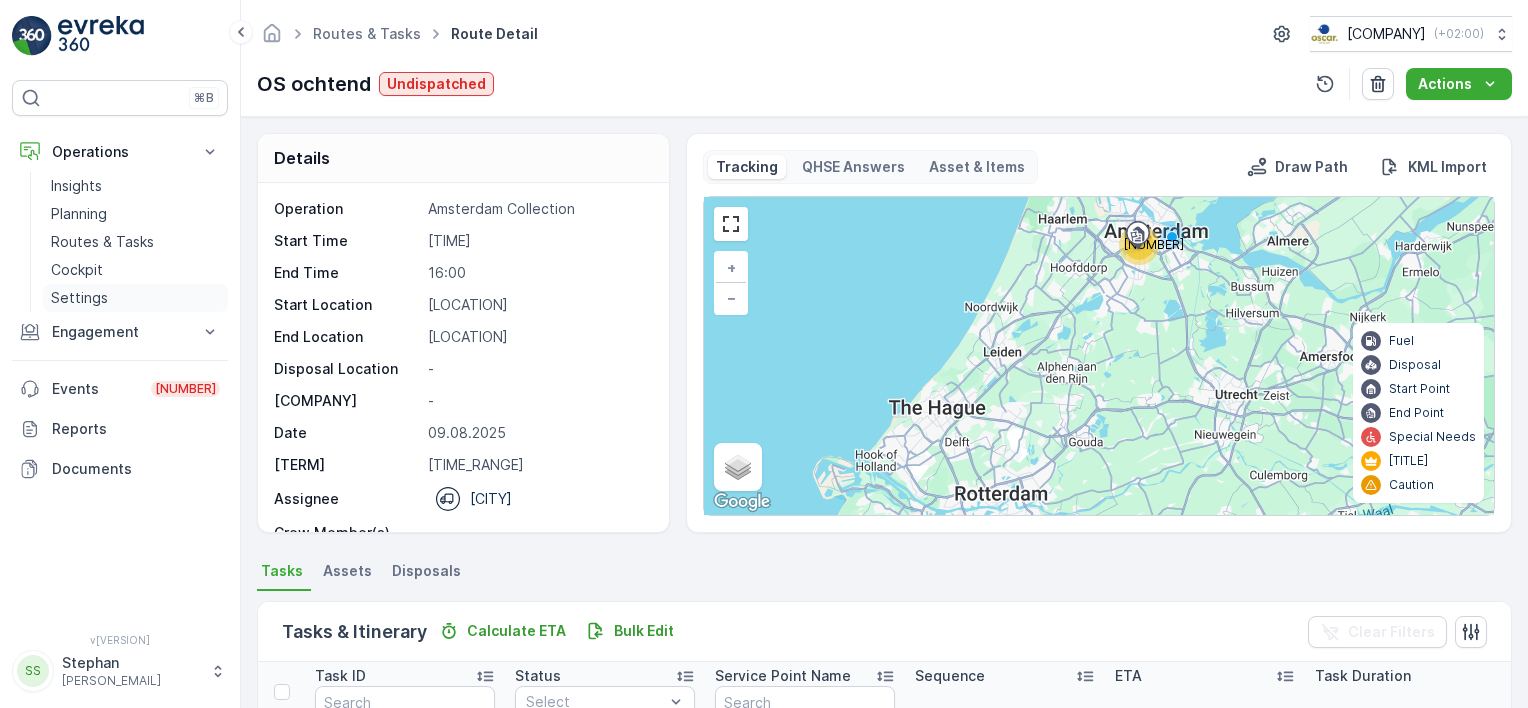 drag, startPoint x: 78, startPoint y: 268, endPoint x: 151, endPoint y: 292, distance: 76.843994 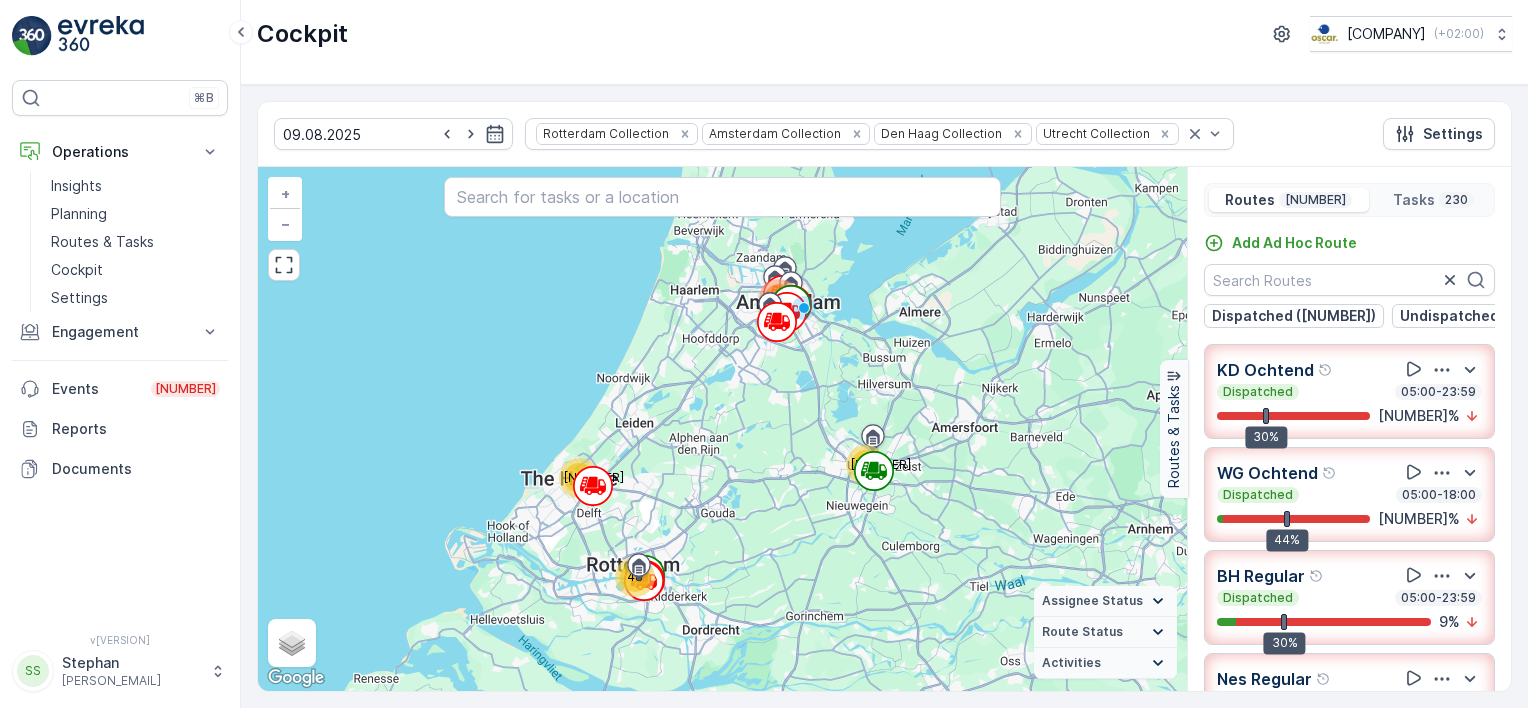 scroll, scrollTop: 49, scrollLeft: 0, axis: vertical 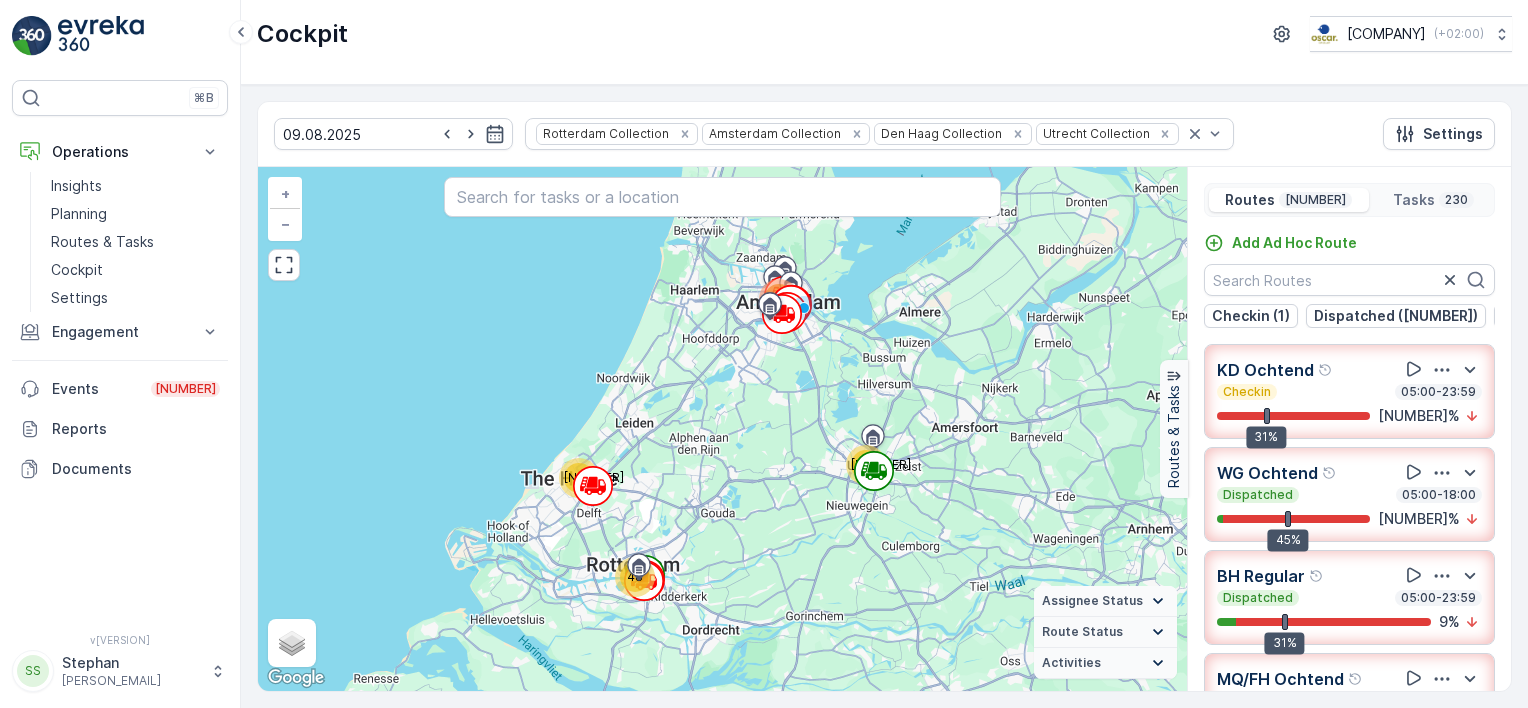 click on "[ROUTE_TYPE] [TIME_PERIOD] [TIME_RANGE] [PERCENTAGE]% [PERCENTAGE]% [ROUTE_TYPE] [ROUTE_STATUS] [TIME_RANGE] [PERCENTAGE]% [PERCENTAGE]% [ROUTE_TYPE] [ROUTE_TYPE] [ROUTE_STATUS] [TIME_RANGE] [PERCENTAGE]% [PERCENTAGE]% [NEIGHBORHOOD] [ROUTE_STATUS] [TIME_RANGE] [PERCENTAGE]% [NEIGHBORHOOD] [ROUTE_STATUS] [TIME_RANGE] [PERCENTAGE]% [PERCENTAGE]% [ROUTE_TYPE] [ROUTE_STATUS] [TIME_RANGE] [PERCENTAGE]% [PERCENTAGE]% [LOCATION] [ROUTE_STATUS] [TIME_RANGE] [PERCENTAGE]% [PERCENTAGE]% [NEIGHBORHOOD] [ROUTE_STATUS] [TIME_RANGE] [PERCENTAGE]% [PERCENTAGE]%" at bounding box center (1349, 534) 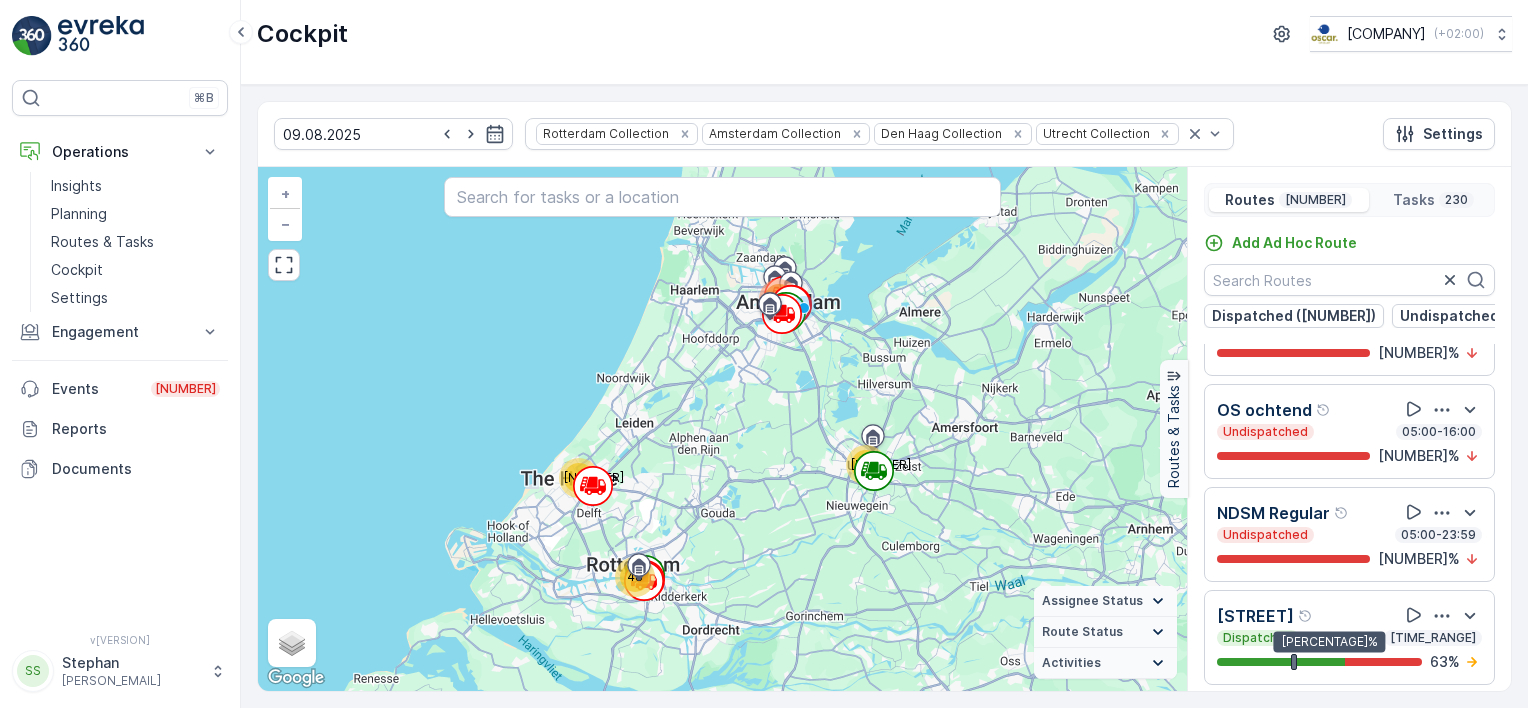 scroll, scrollTop: 1393, scrollLeft: 0, axis: vertical 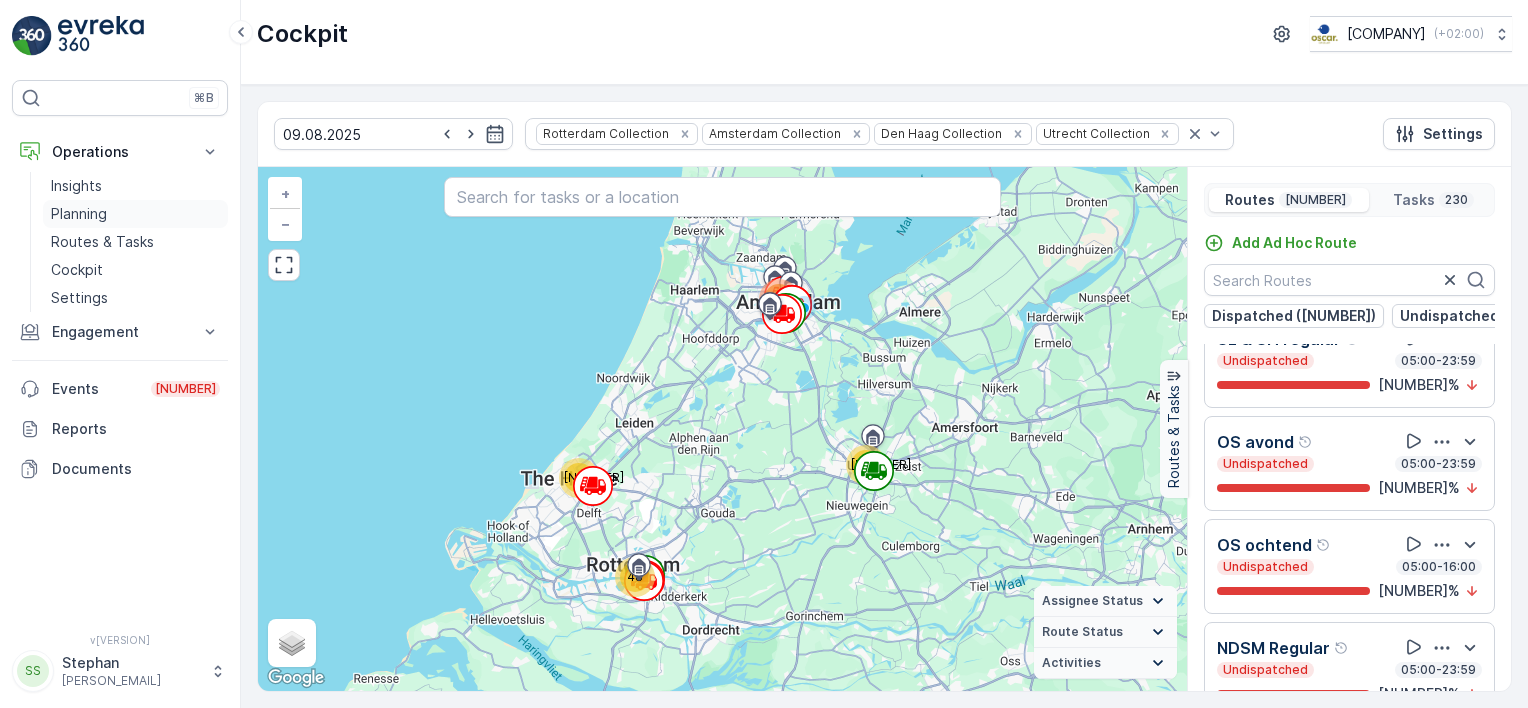 click on "Planning" at bounding box center [79, 214] 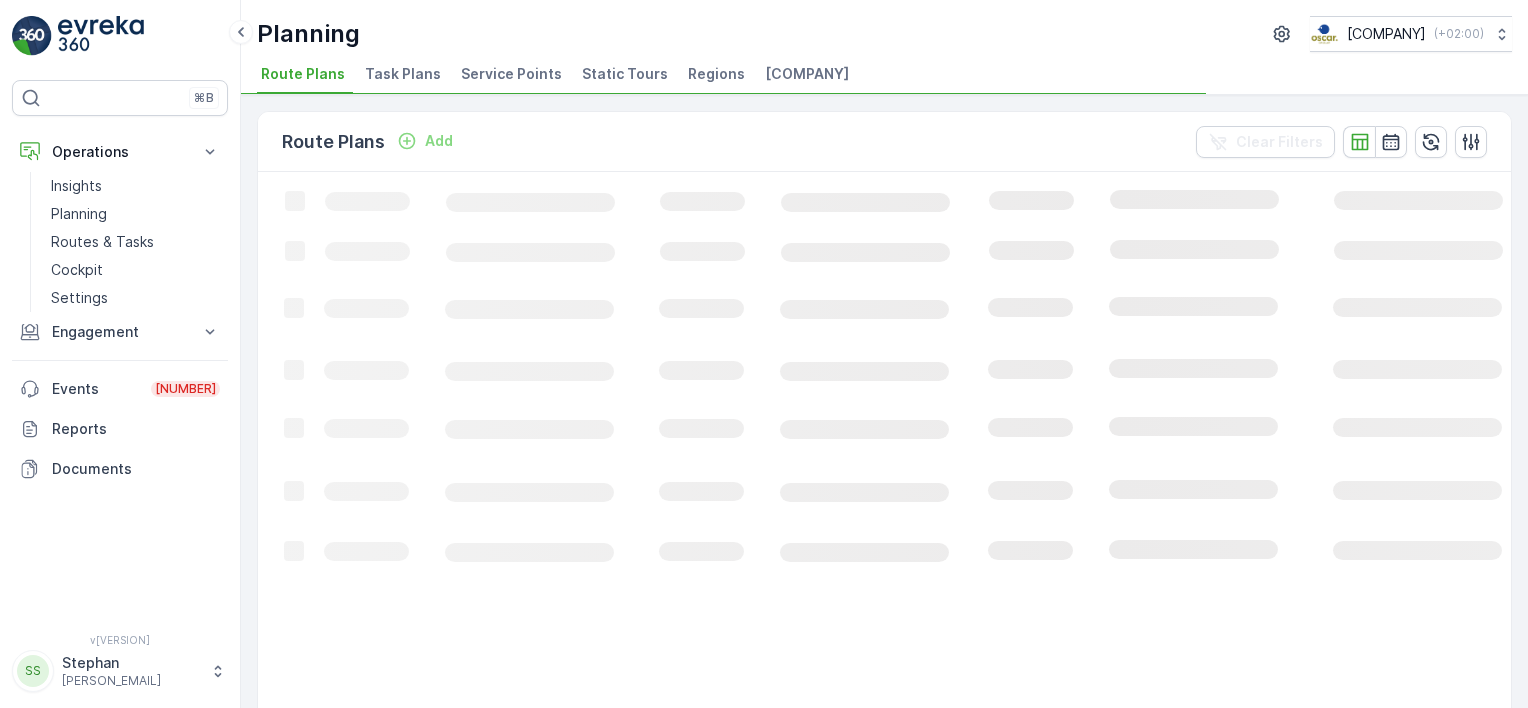 click on "Task Plans" at bounding box center (403, 74) 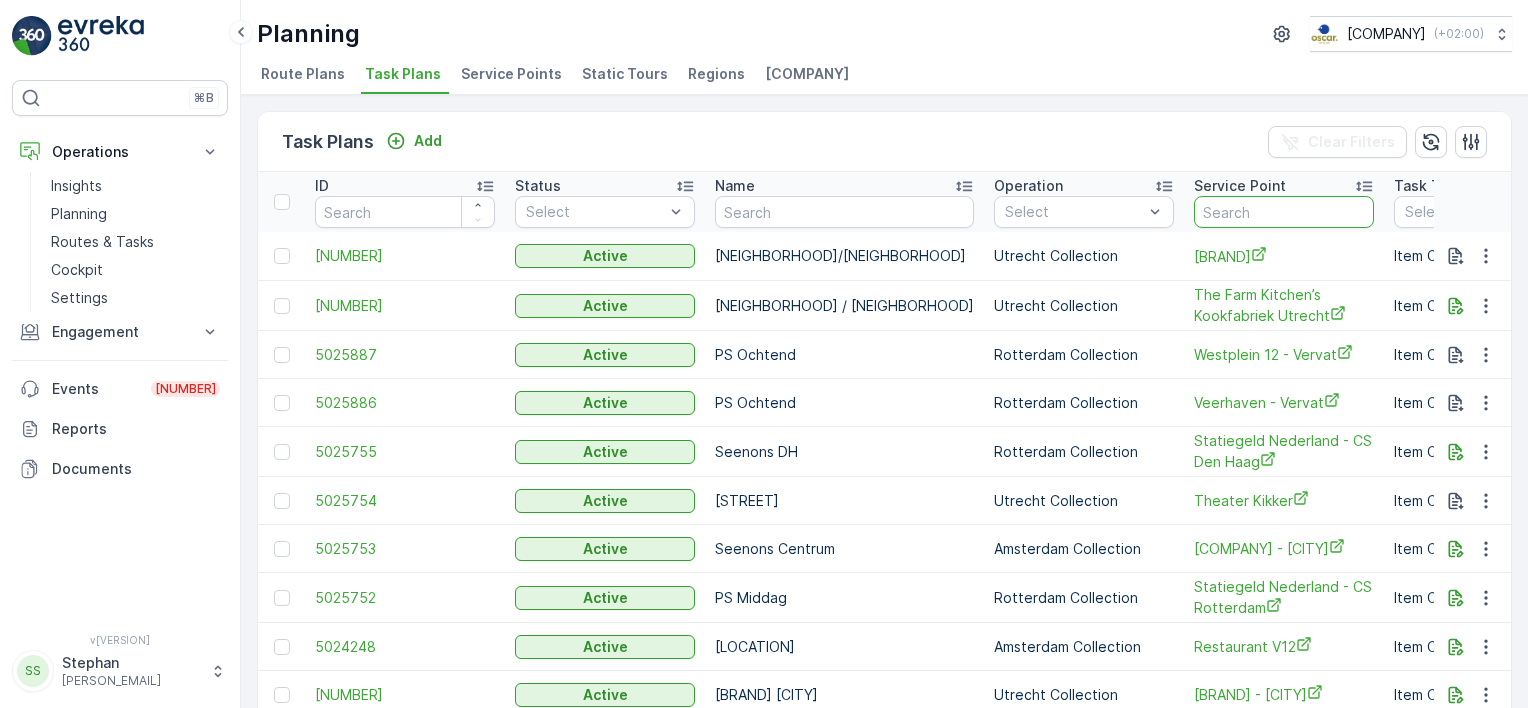click at bounding box center [1284, 212] 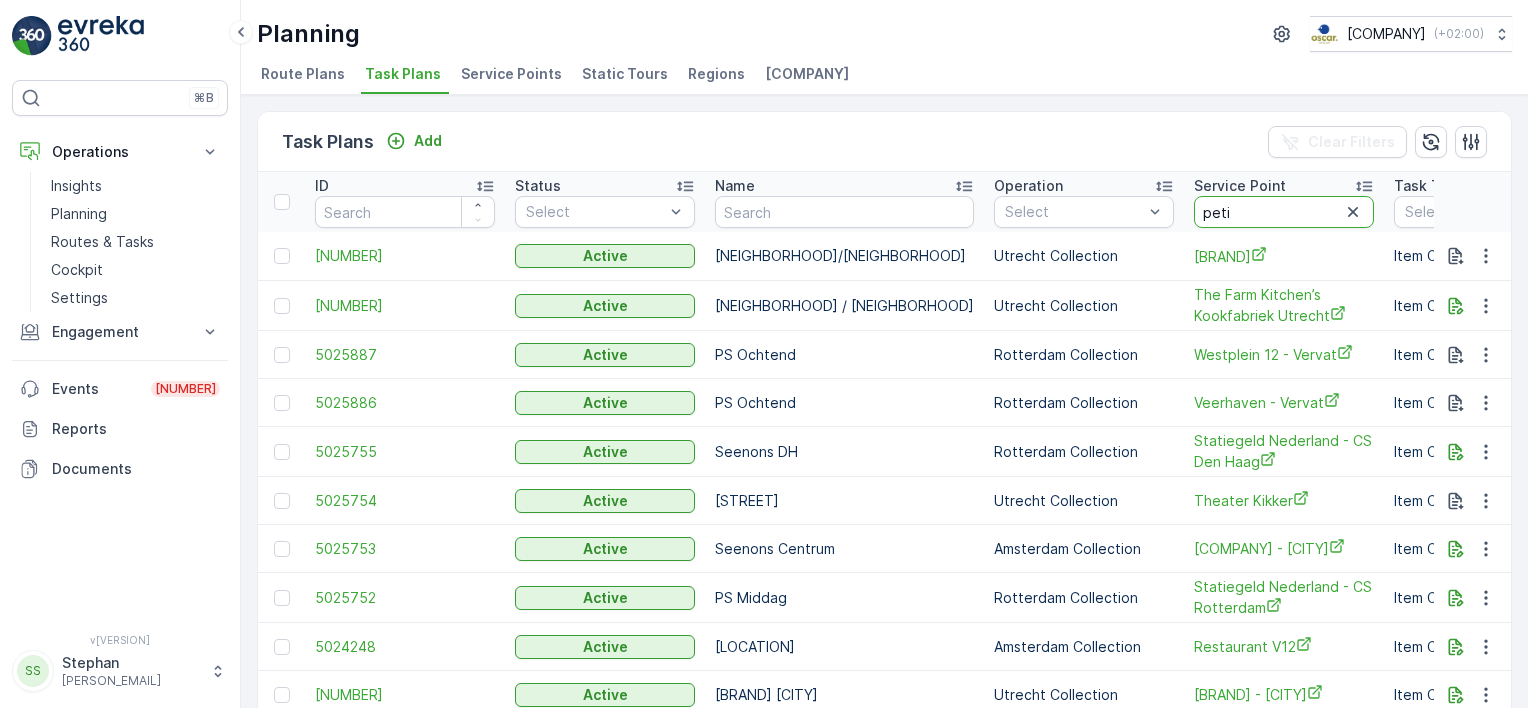 type on "petit" 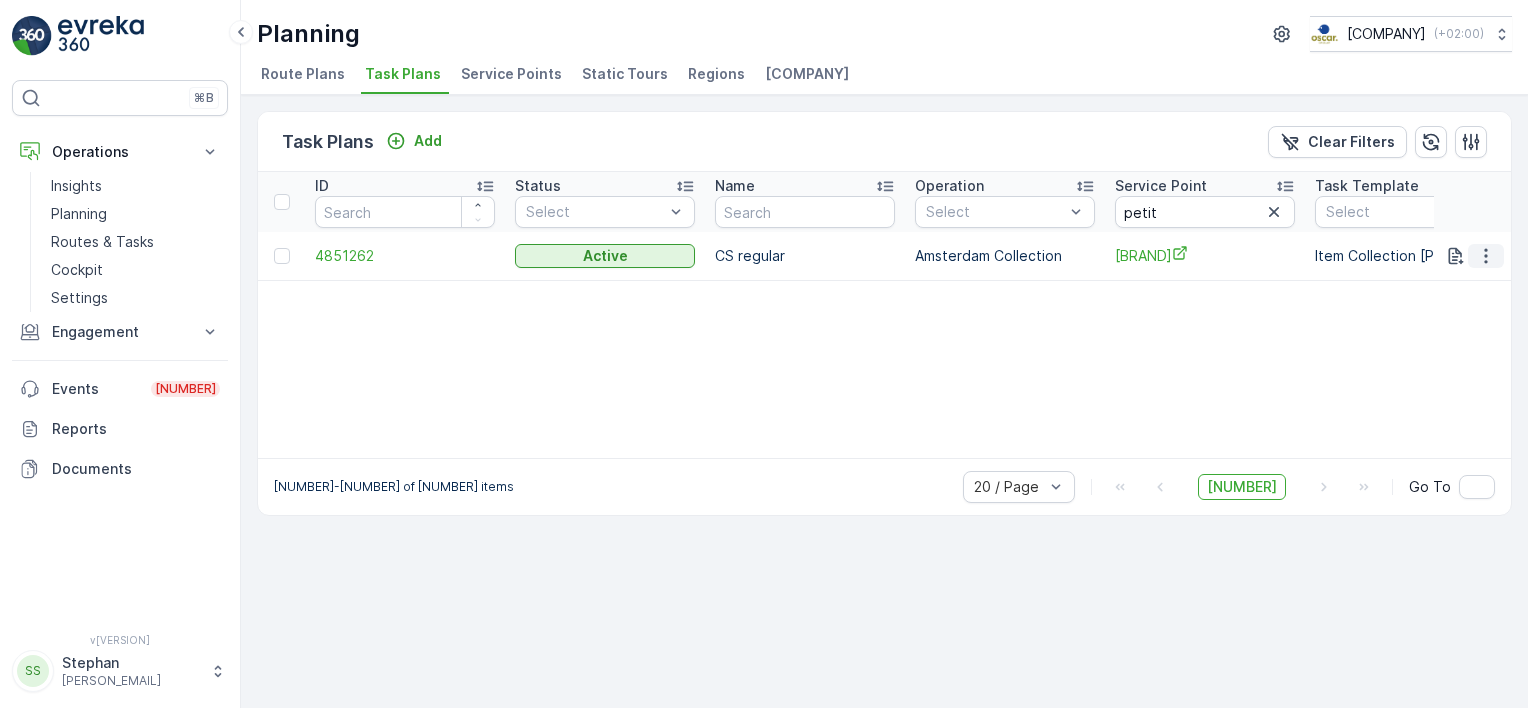 click 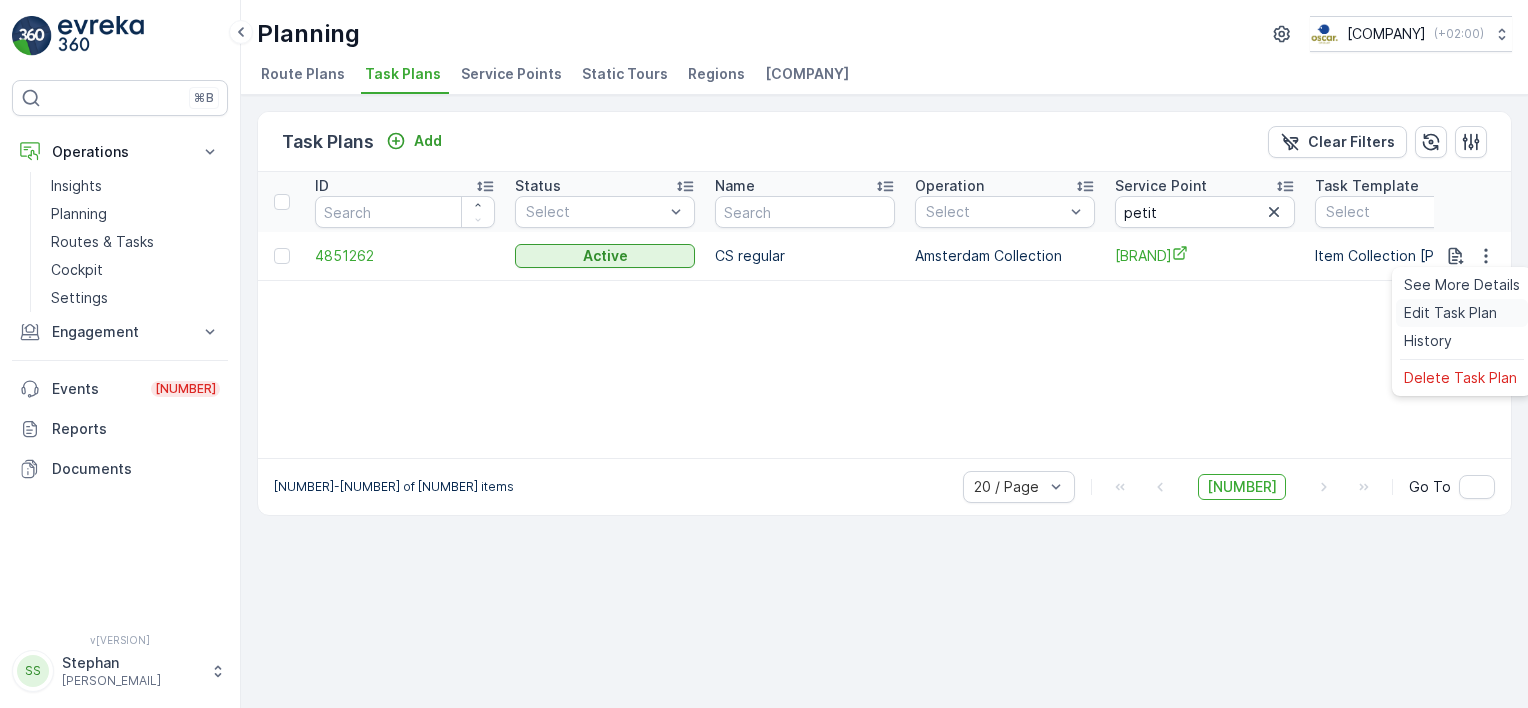 click on "Edit Task Plan" at bounding box center (1450, 313) 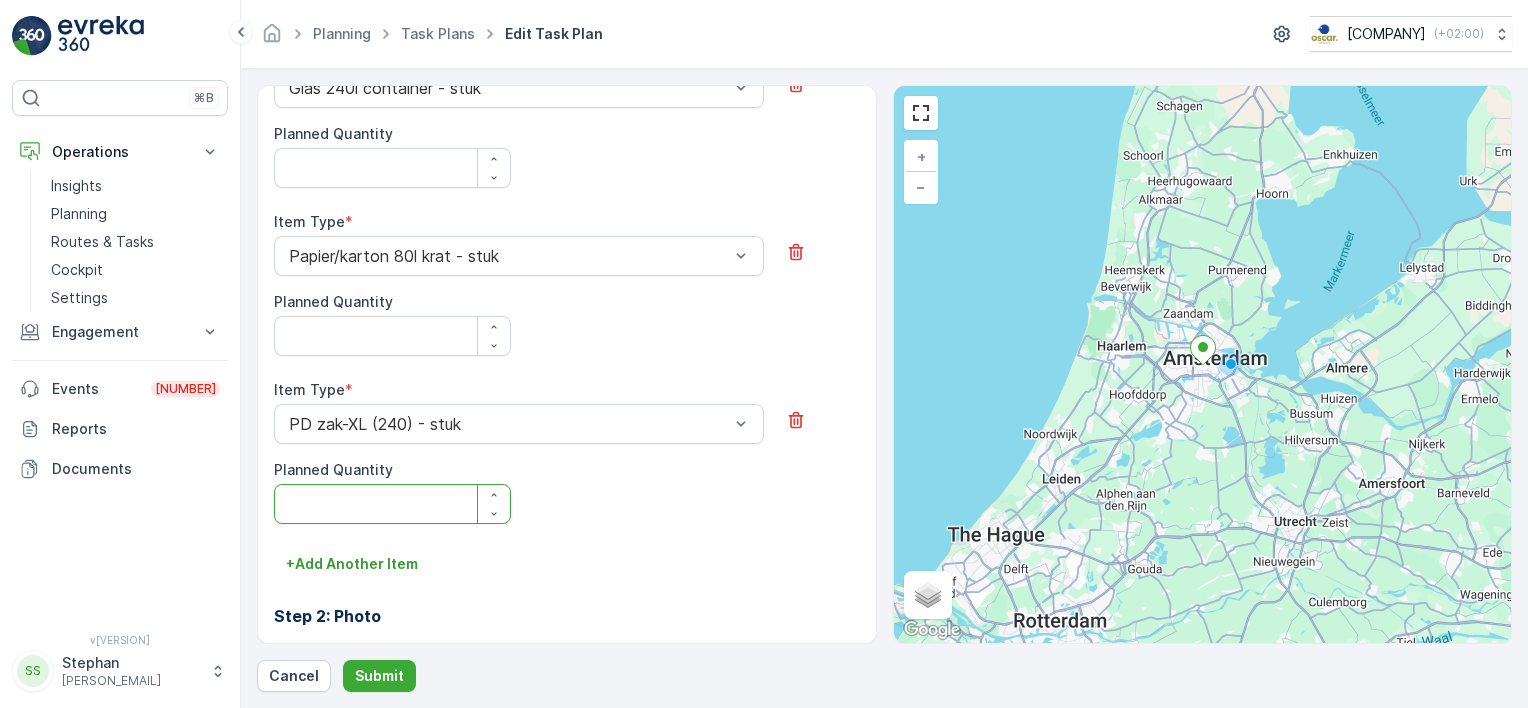 scroll, scrollTop: 1174, scrollLeft: 0, axis: vertical 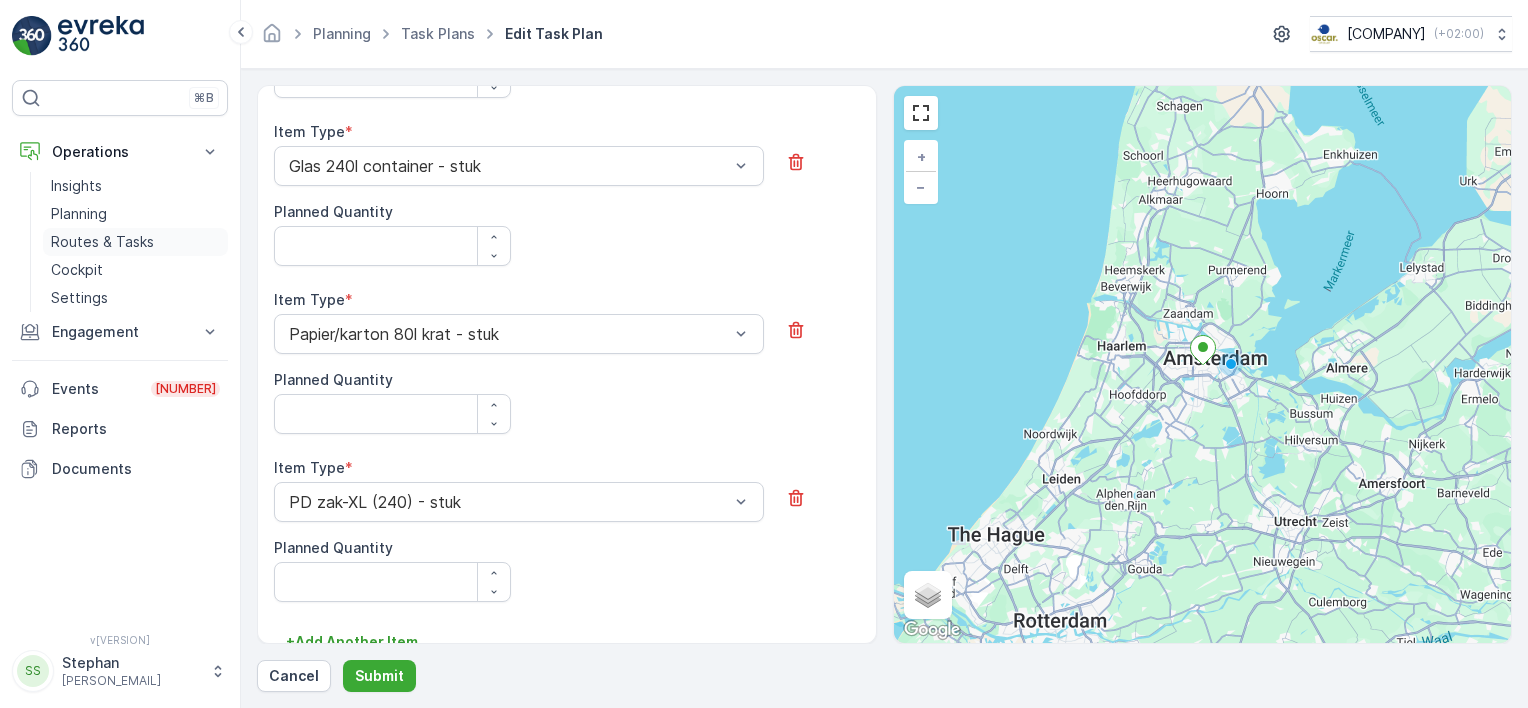 click on "Routes & Tasks" at bounding box center [102, 242] 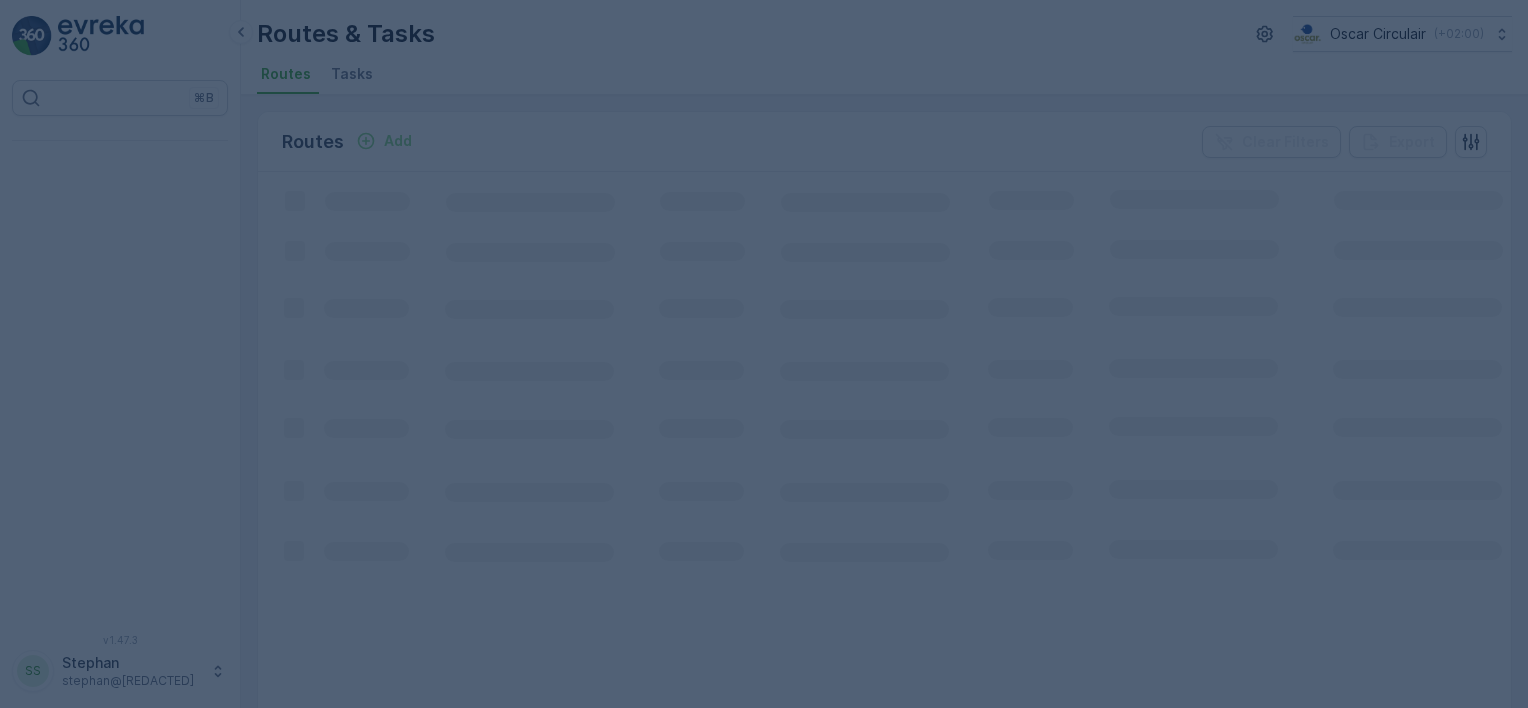 scroll, scrollTop: 0, scrollLeft: 0, axis: both 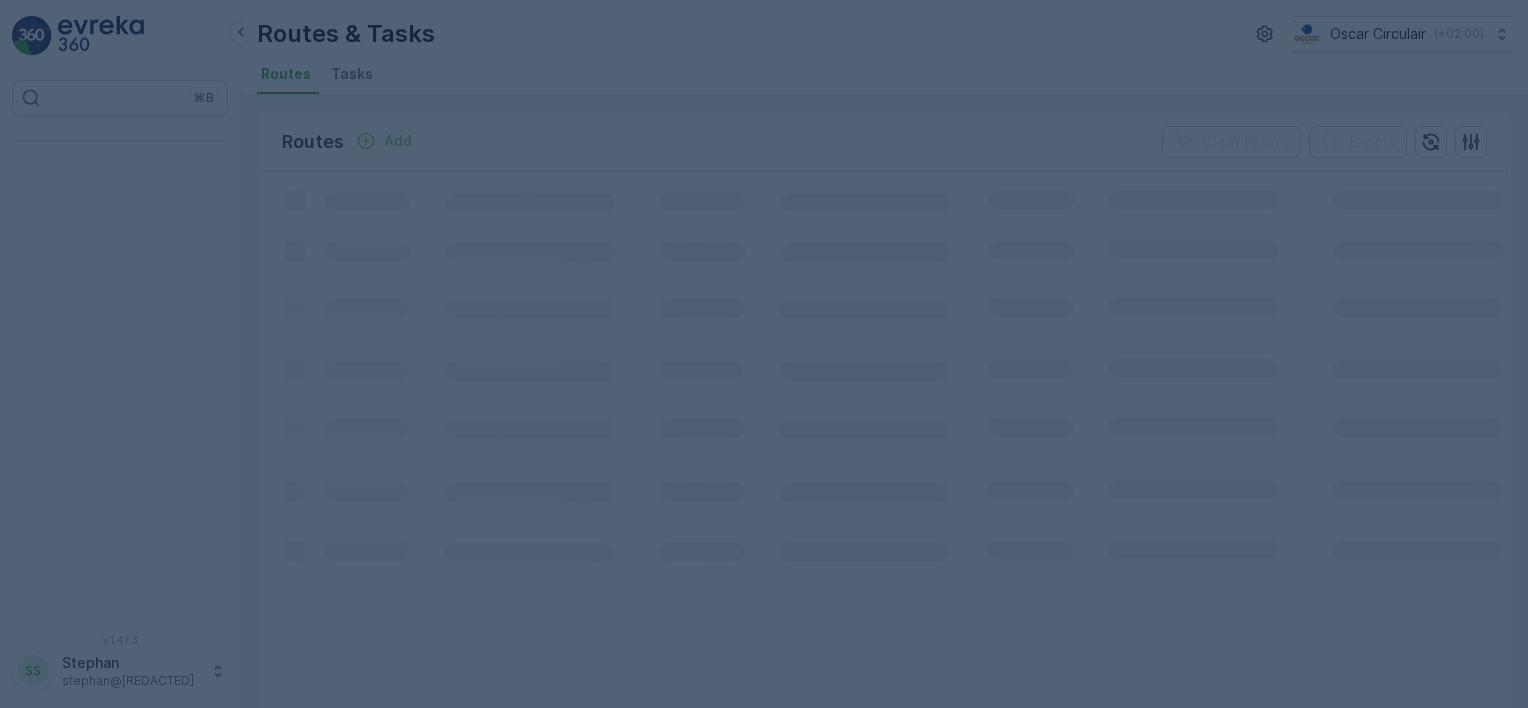 click at bounding box center [764, 354] 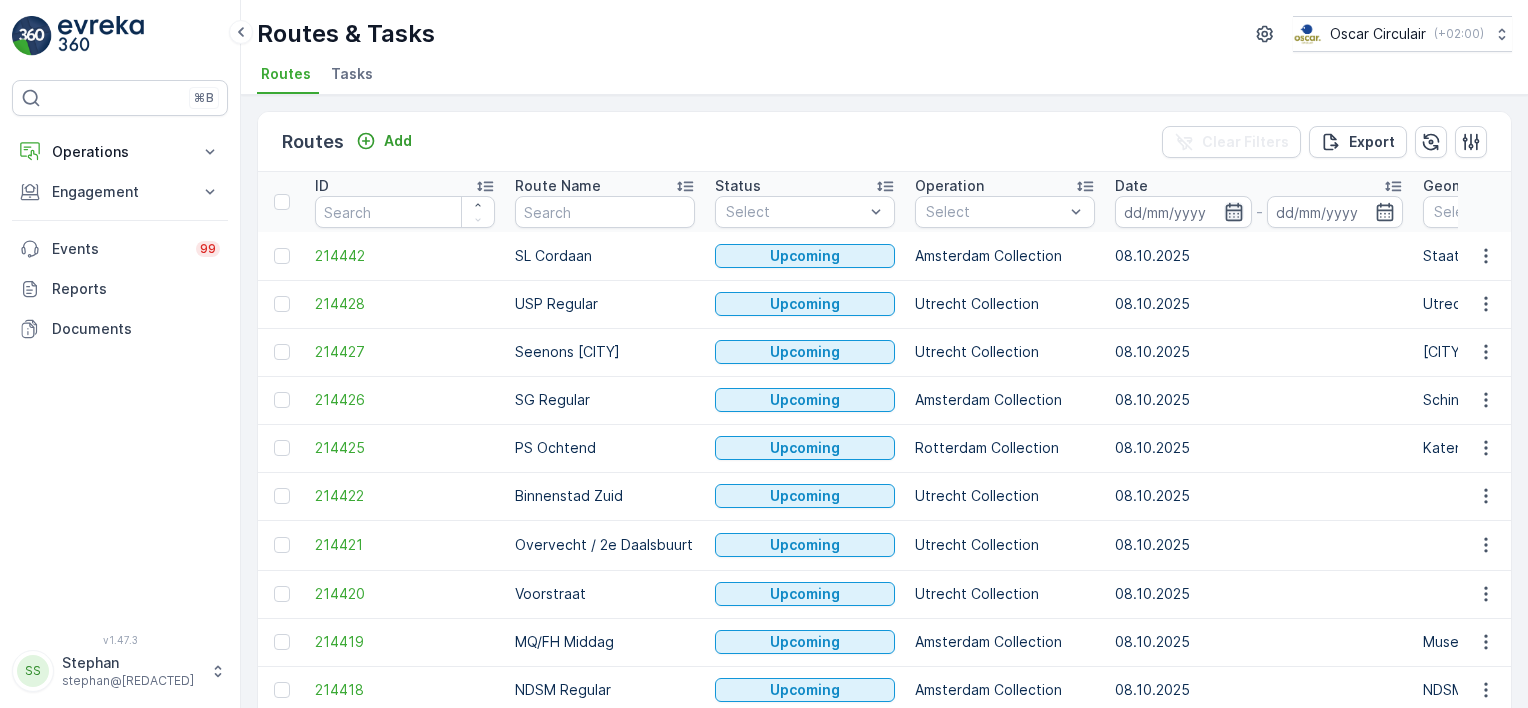 click 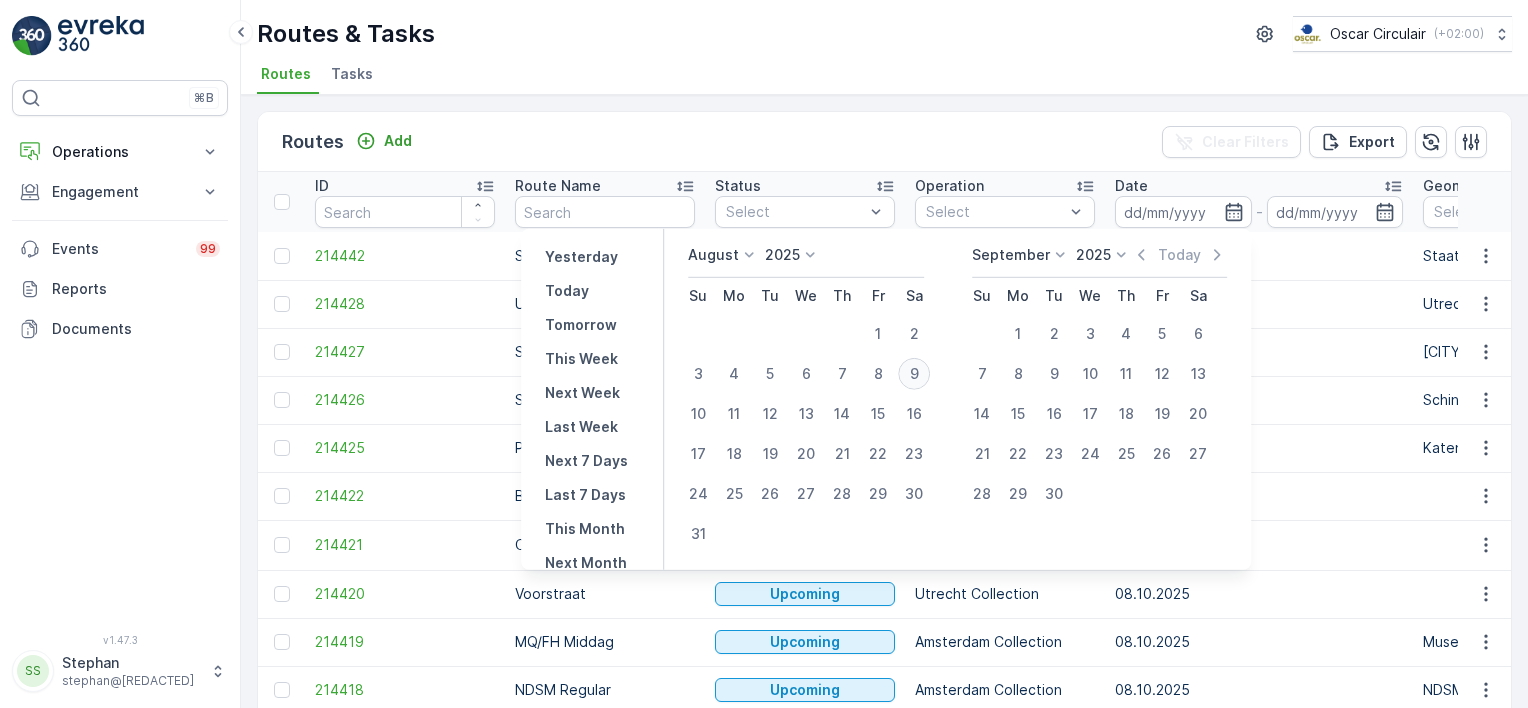 click on "9" at bounding box center (914, 374) 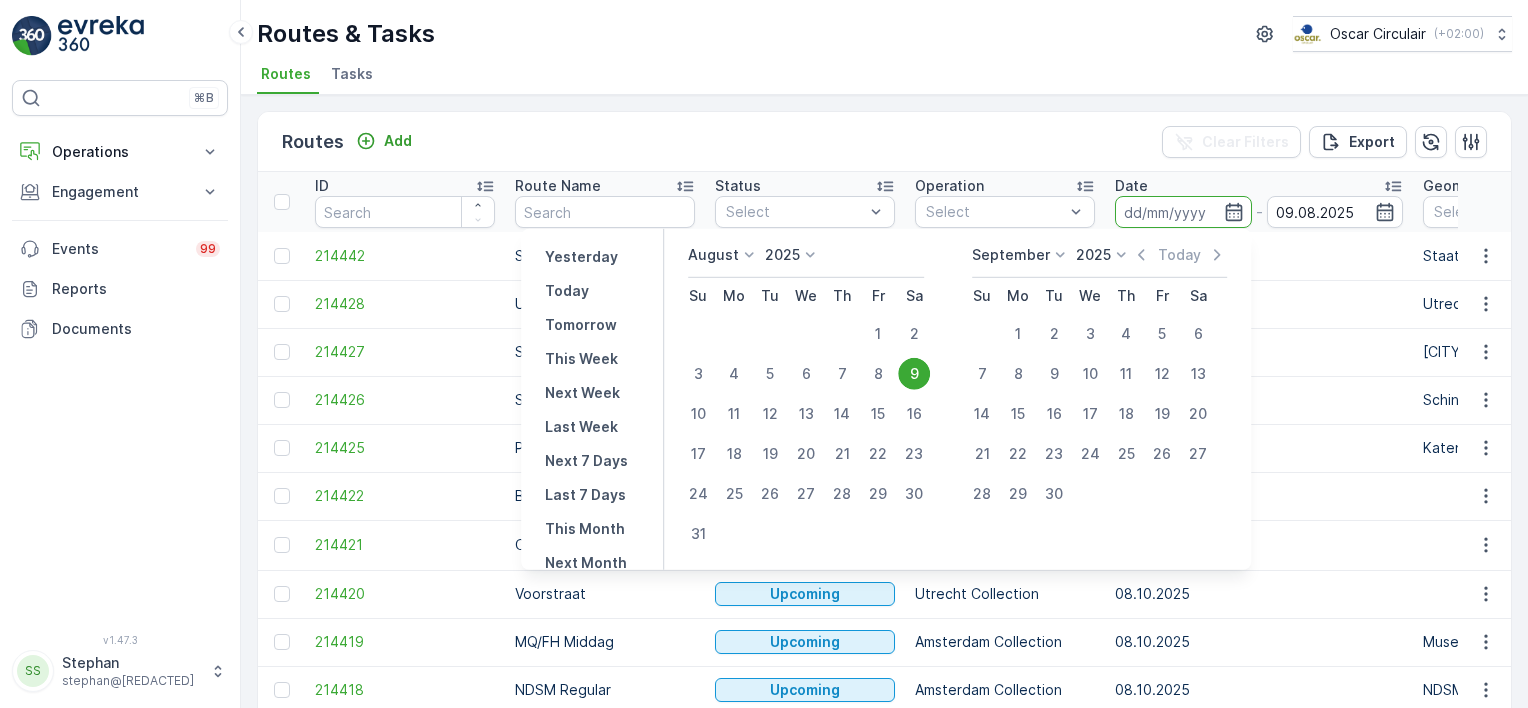 type on "09.08.2025" 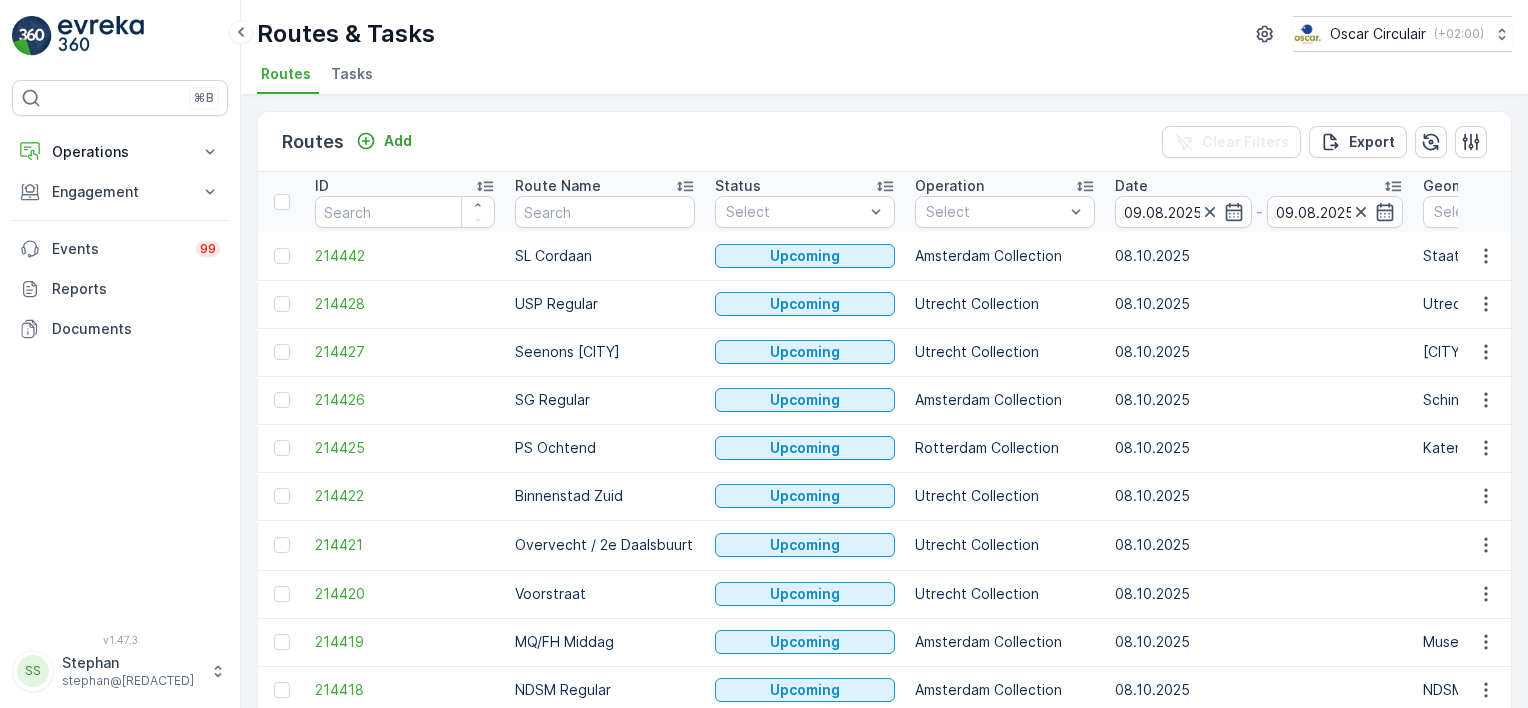 click on "Routes Add Clear Filters Export" at bounding box center (884, 142) 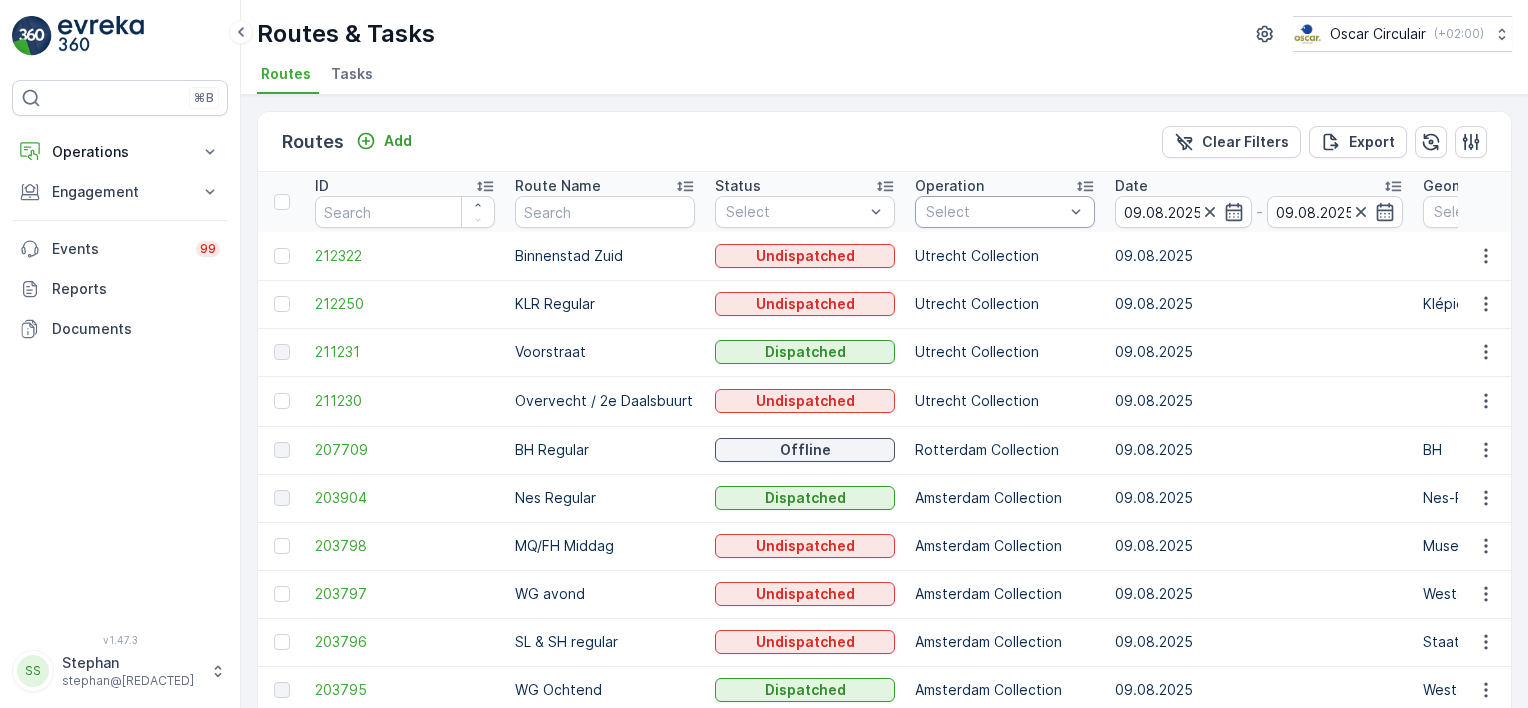 click at bounding box center (995, 212) 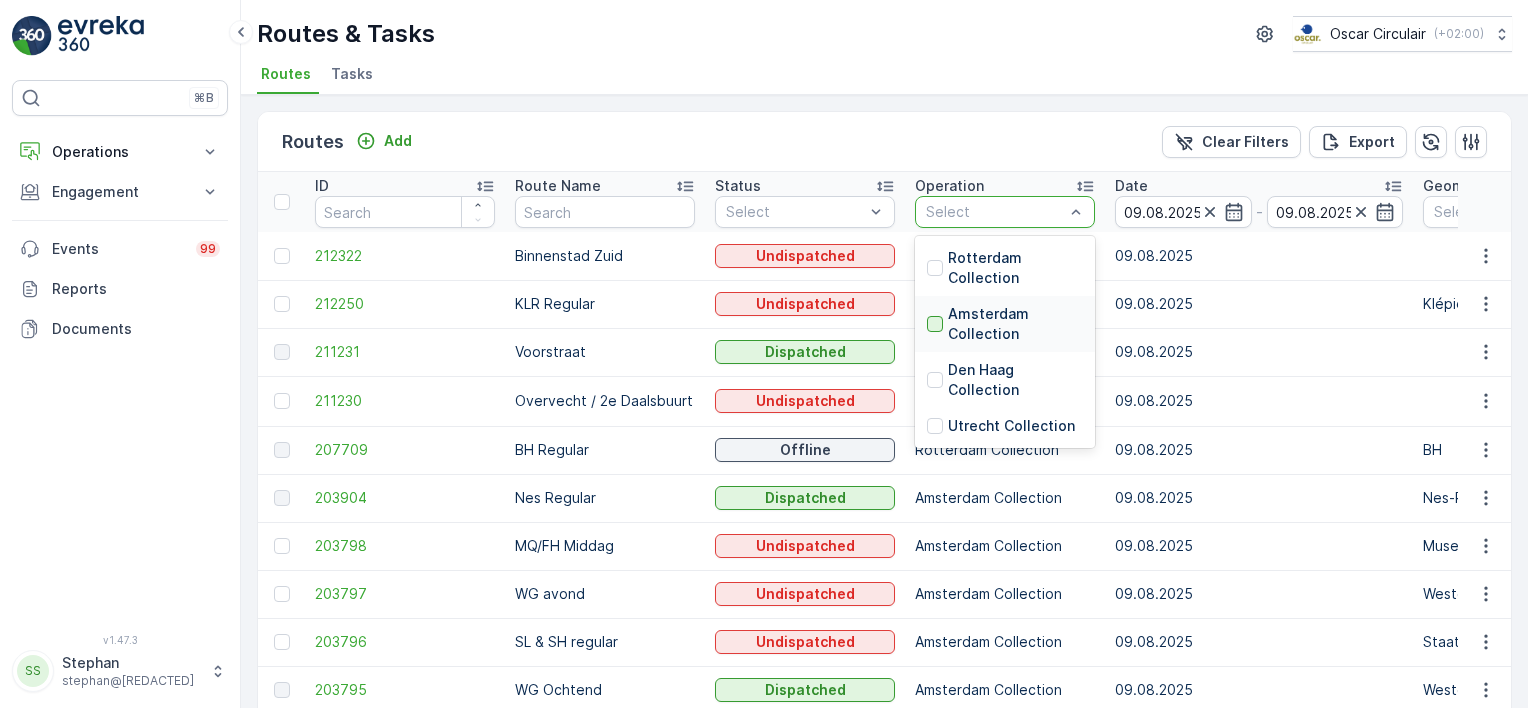 click at bounding box center [935, 324] 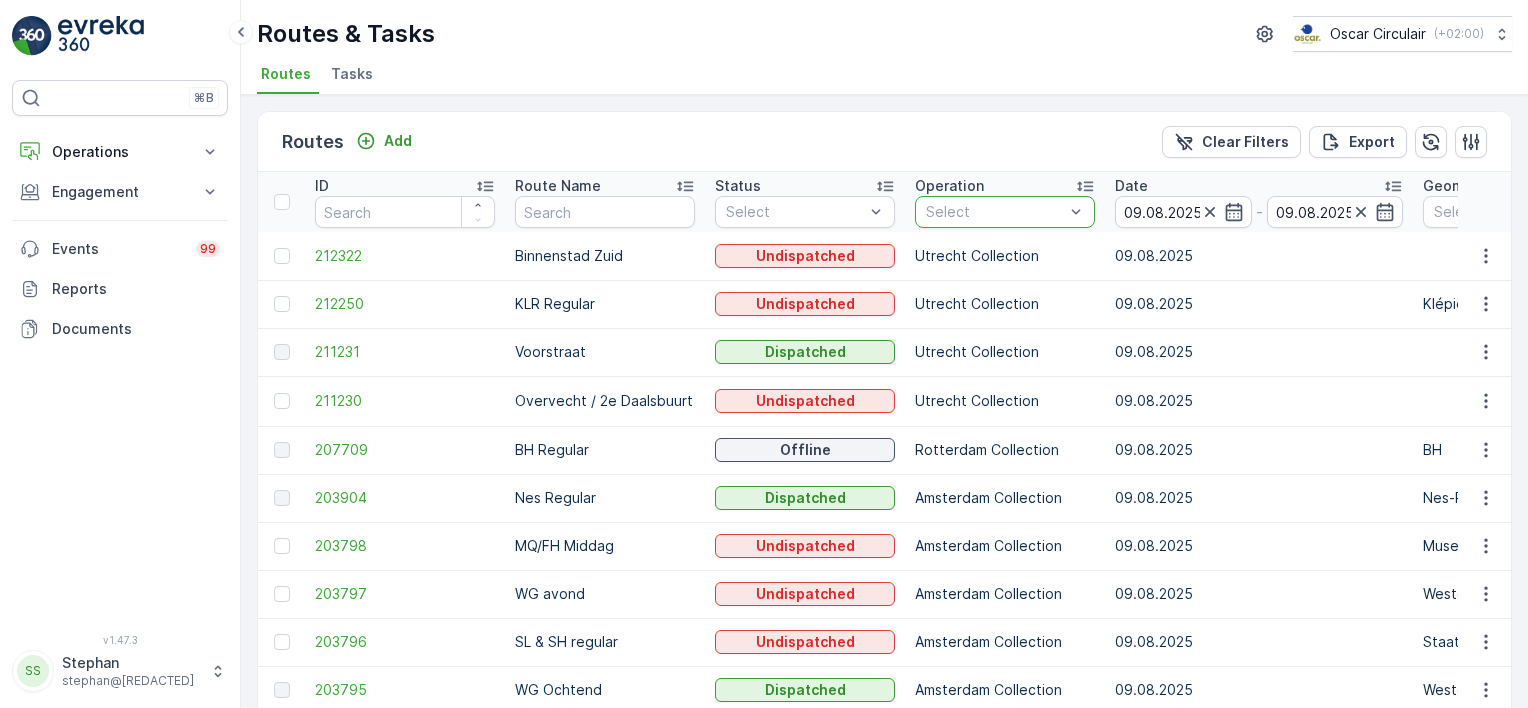 click on "Routes Add Clear Filters Export" at bounding box center (884, 142) 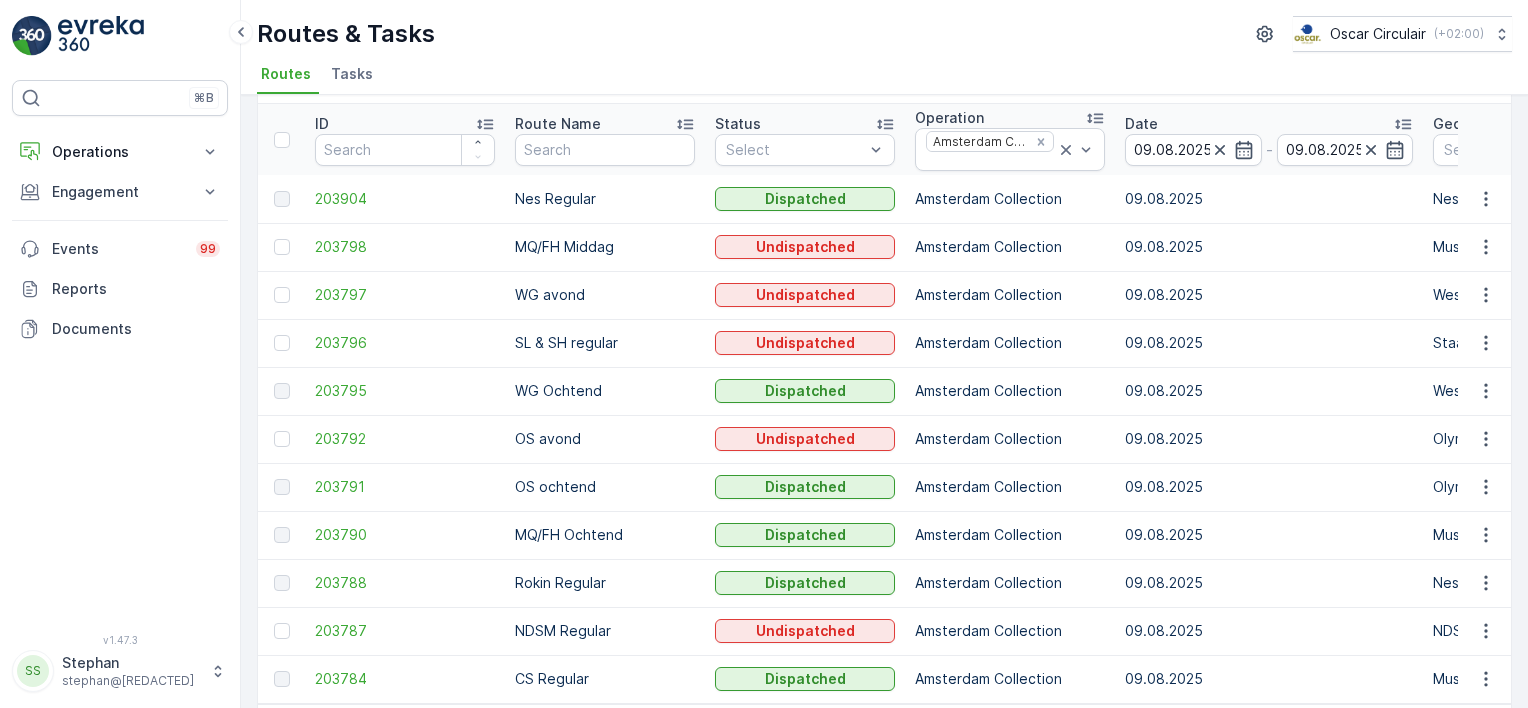scroll, scrollTop: 144, scrollLeft: 0, axis: vertical 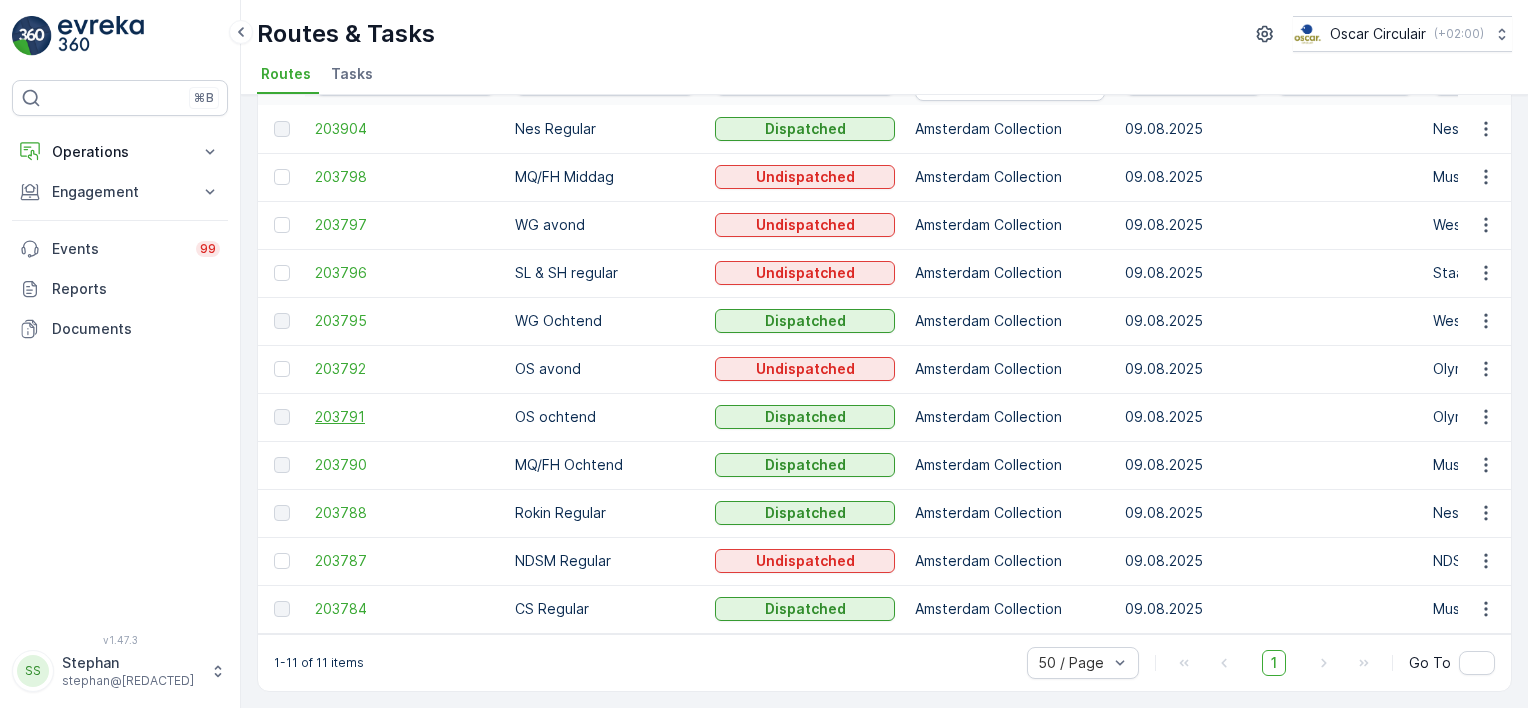 click on "[NUMBER]" at bounding box center (405, 417) 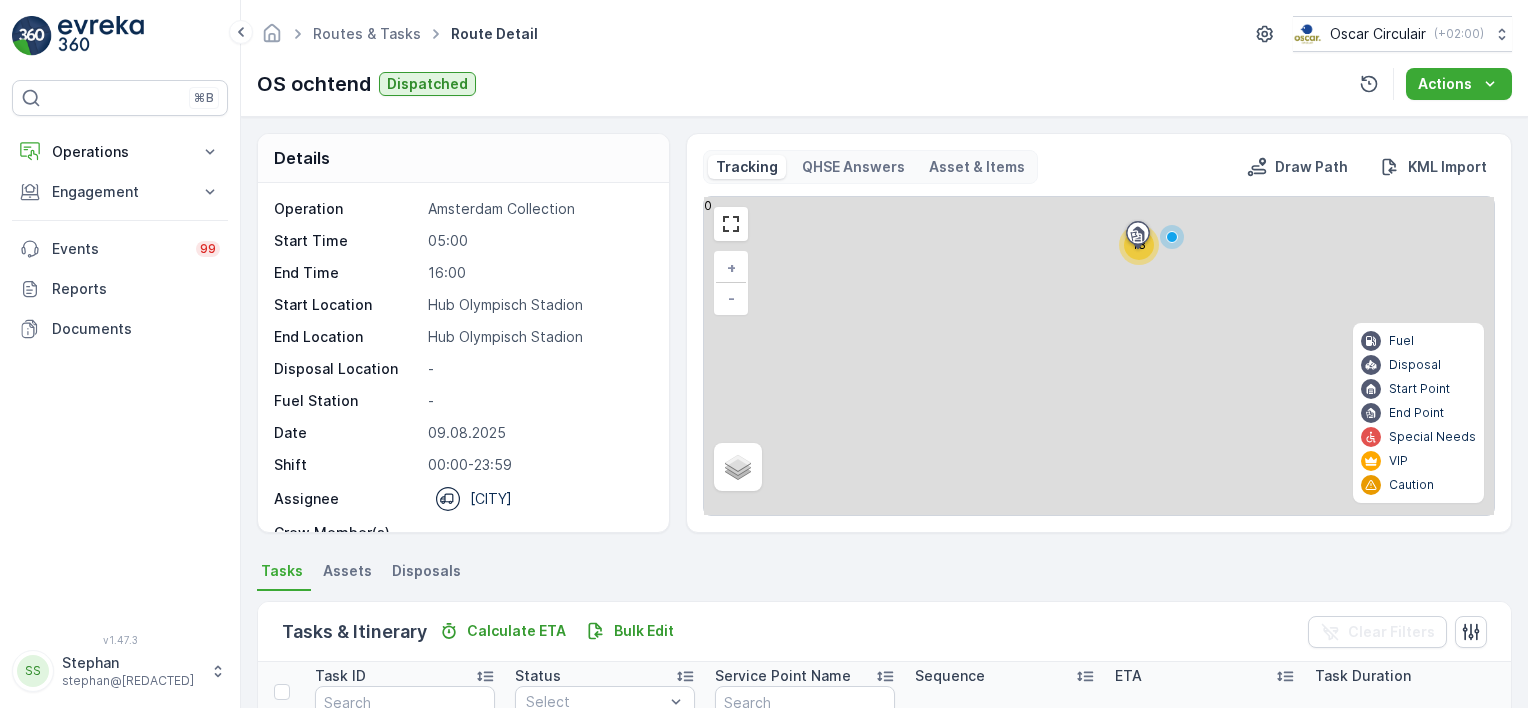 scroll, scrollTop: 0, scrollLeft: 0, axis: both 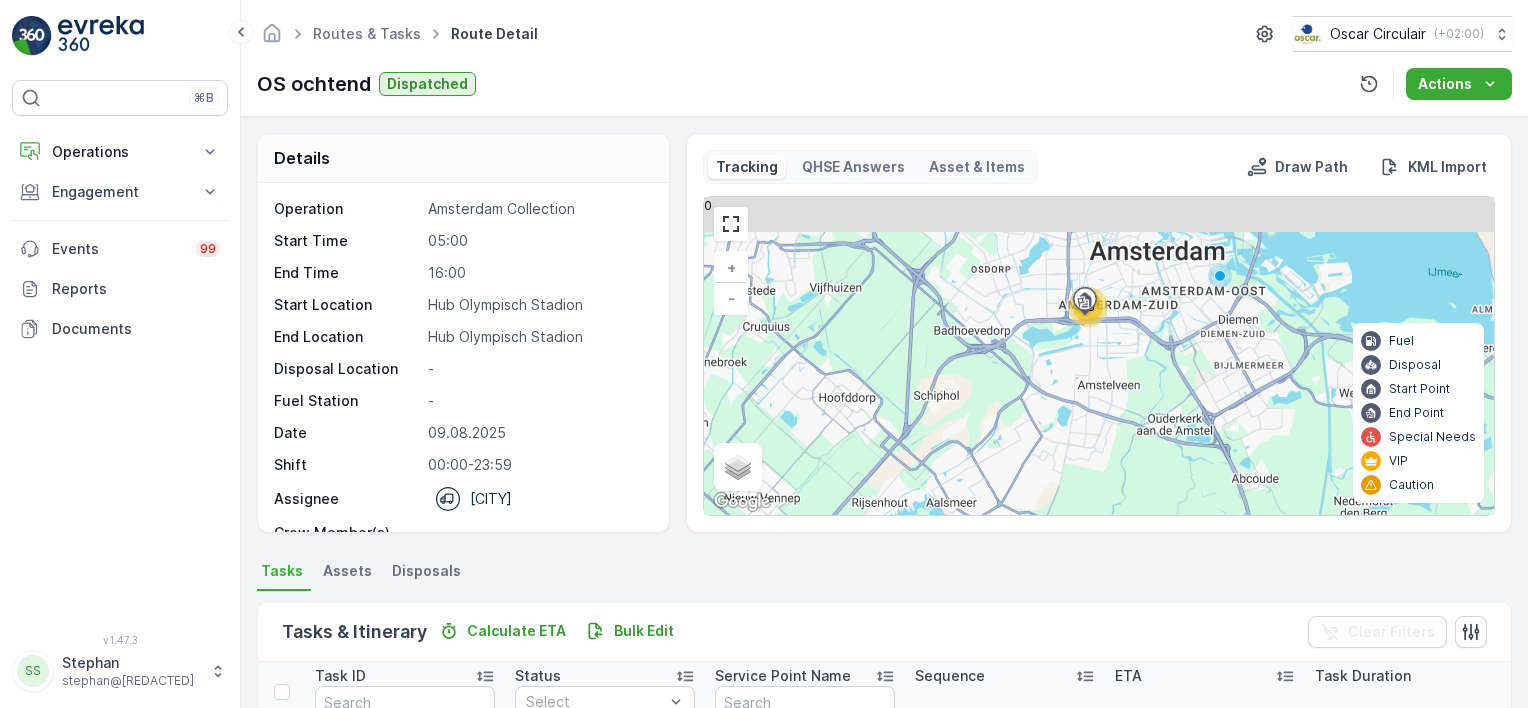 drag, startPoint x: 1140, startPoint y: 272, endPoint x: 1088, endPoint y: 331, distance: 78.64477 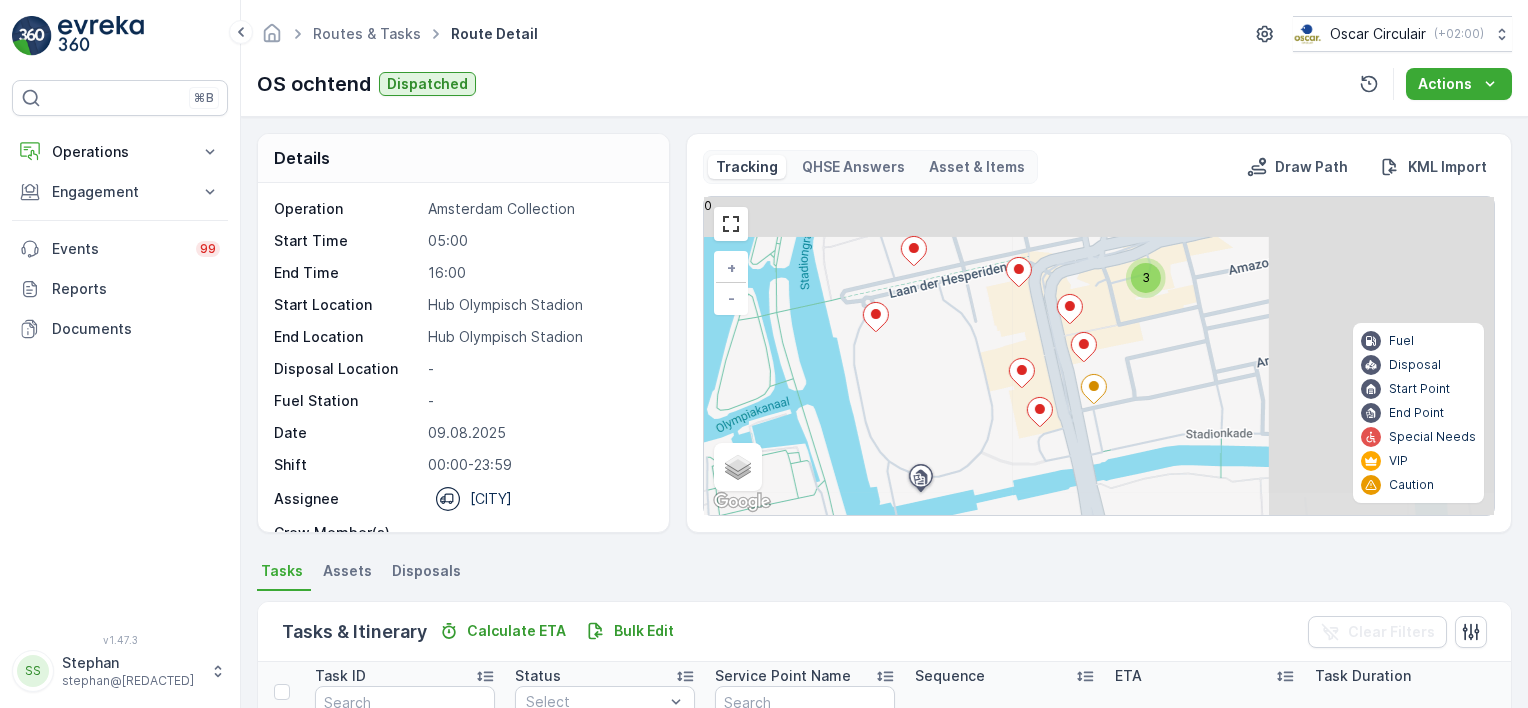 drag, startPoint x: 1169, startPoint y: 333, endPoint x: 812, endPoint y: 415, distance: 366.29633 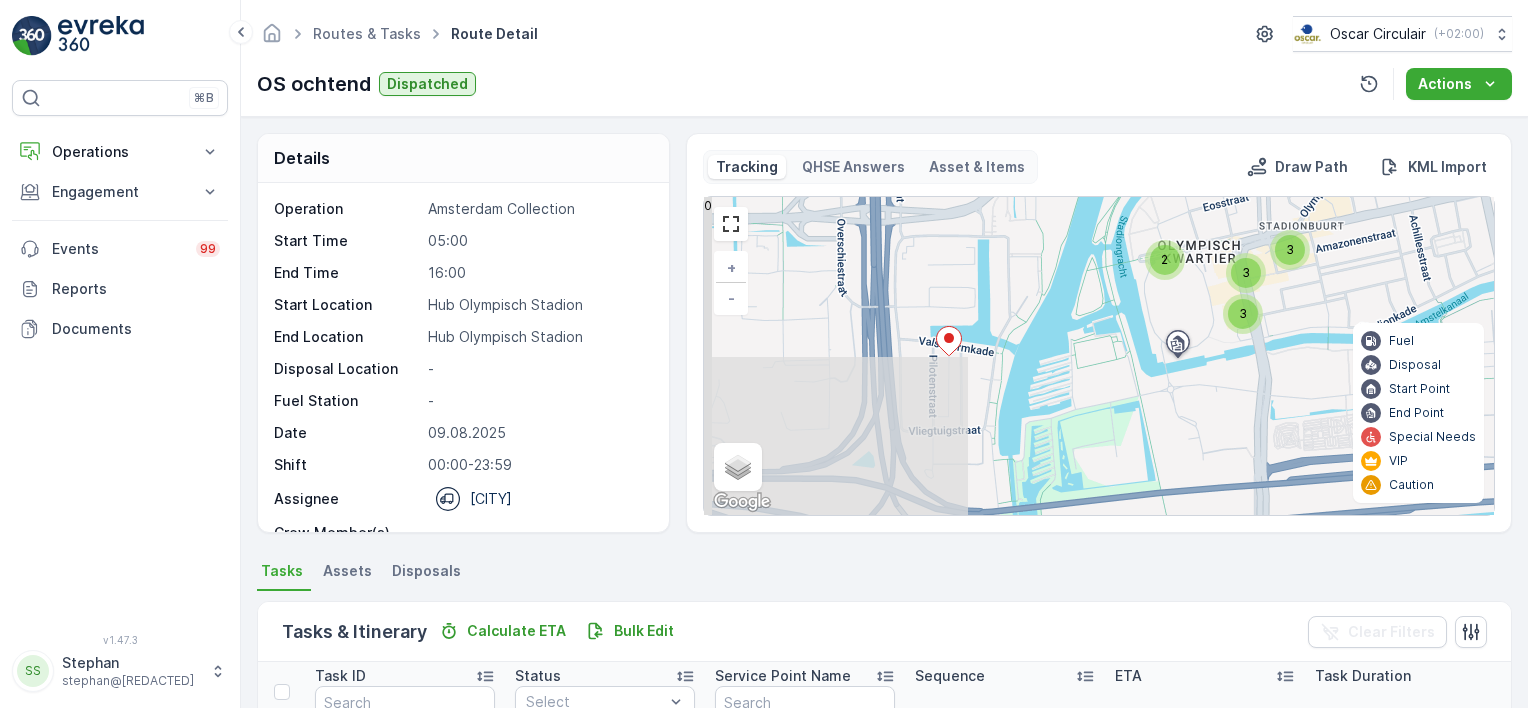 drag, startPoint x: 852, startPoint y: 307, endPoint x: 1002, endPoint y: 292, distance: 150.74814 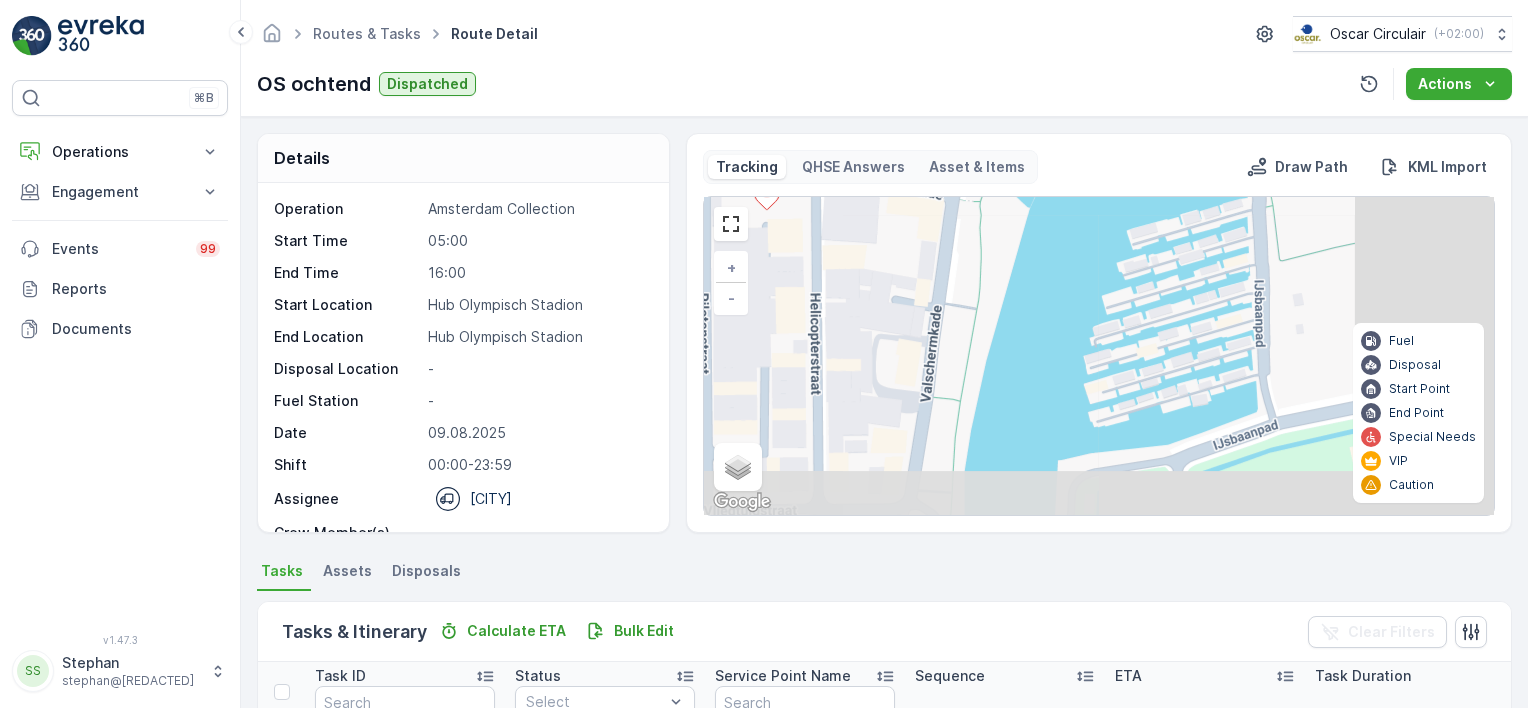 drag, startPoint x: 1038, startPoint y: 349, endPoint x: 834, endPoint y: 248, distance: 227.63348 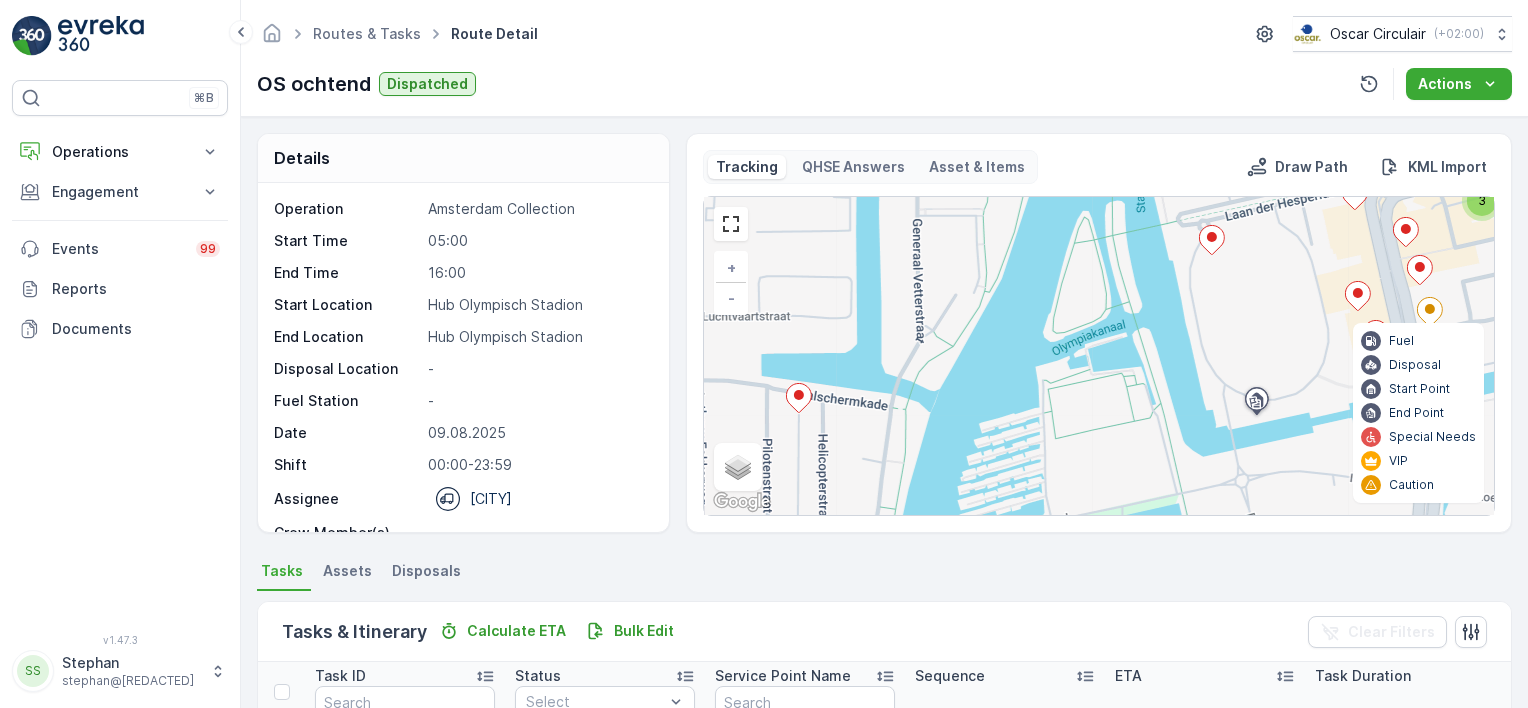 drag, startPoint x: 922, startPoint y: 251, endPoint x: 916, endPoint y: 383, distance: 132.13629 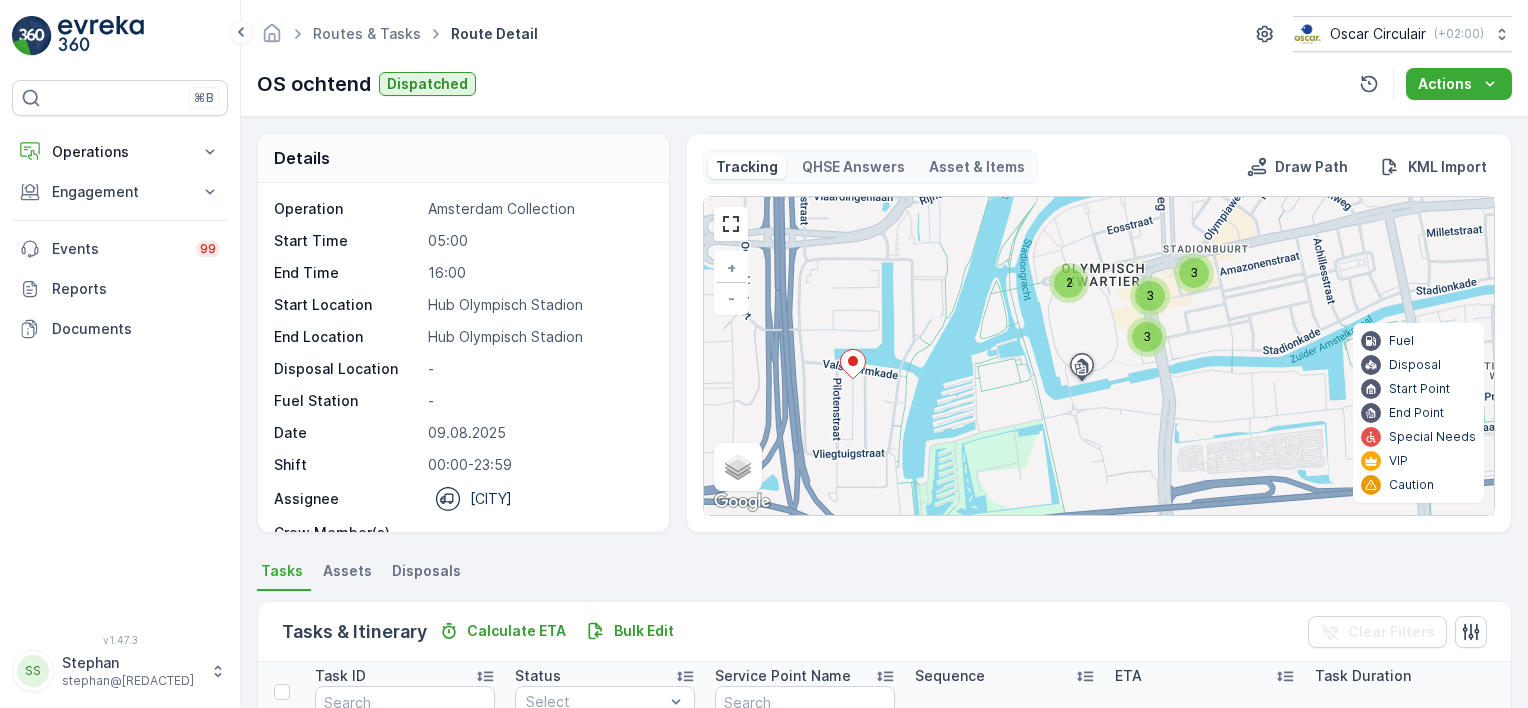 click 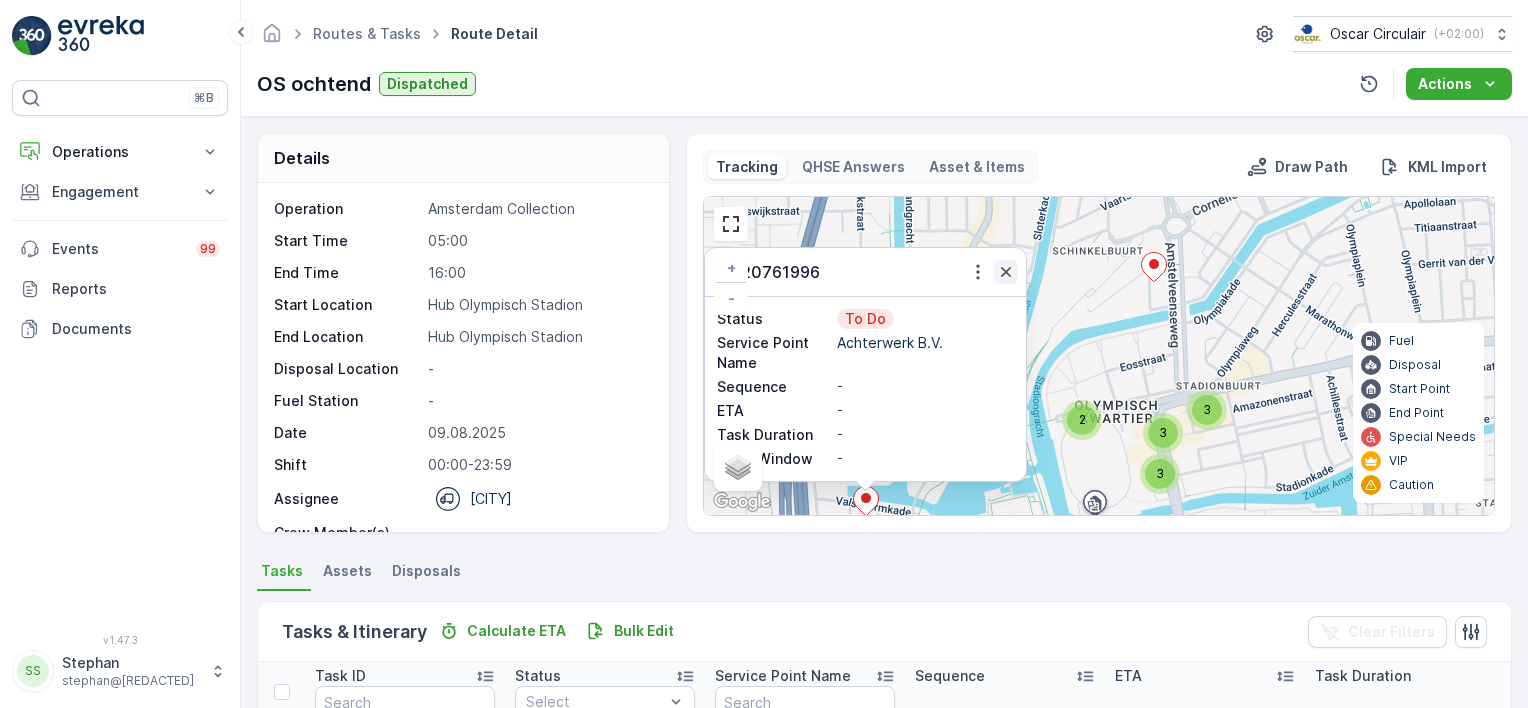 click 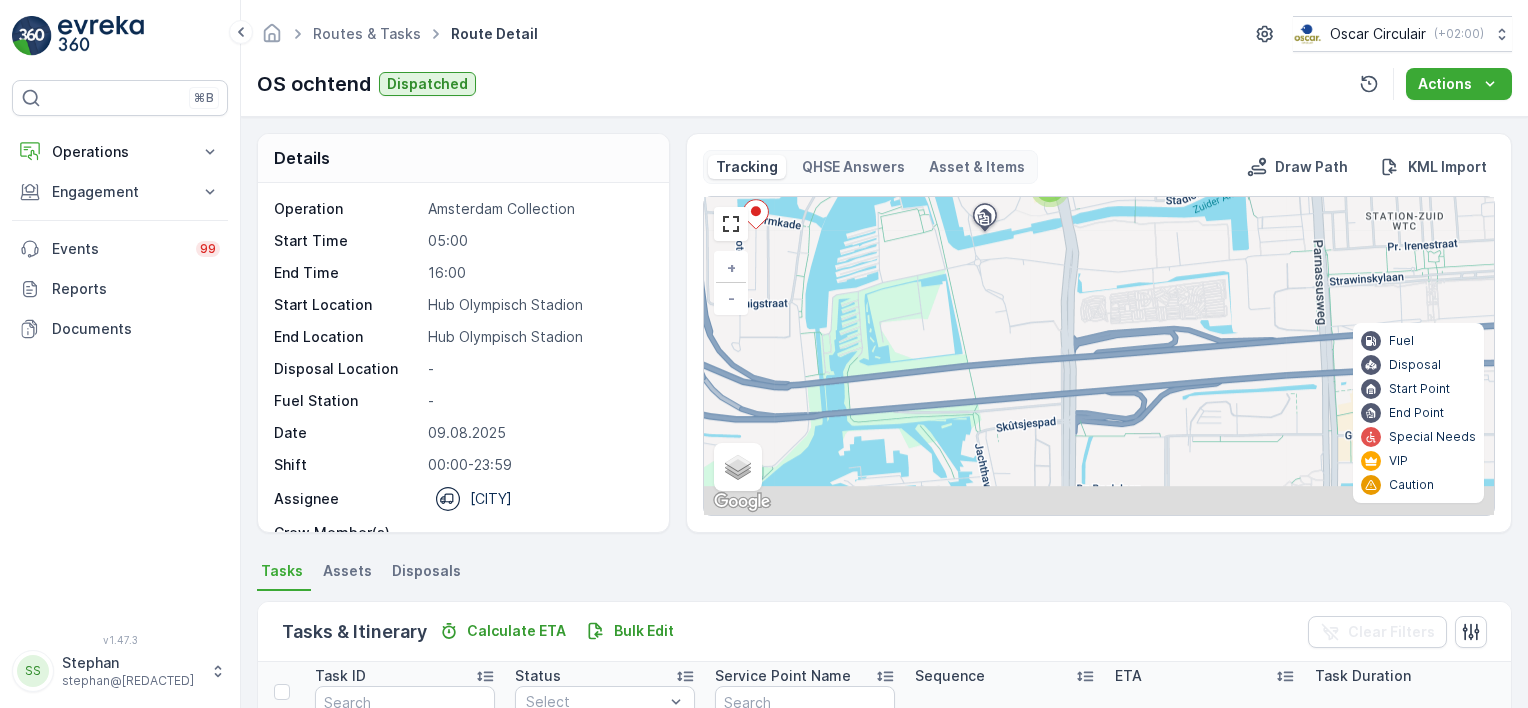 drag, startPoint x: 940, startPoint y: 350, endPoint x: 888, endPoint y: 167, distance: 190.24458 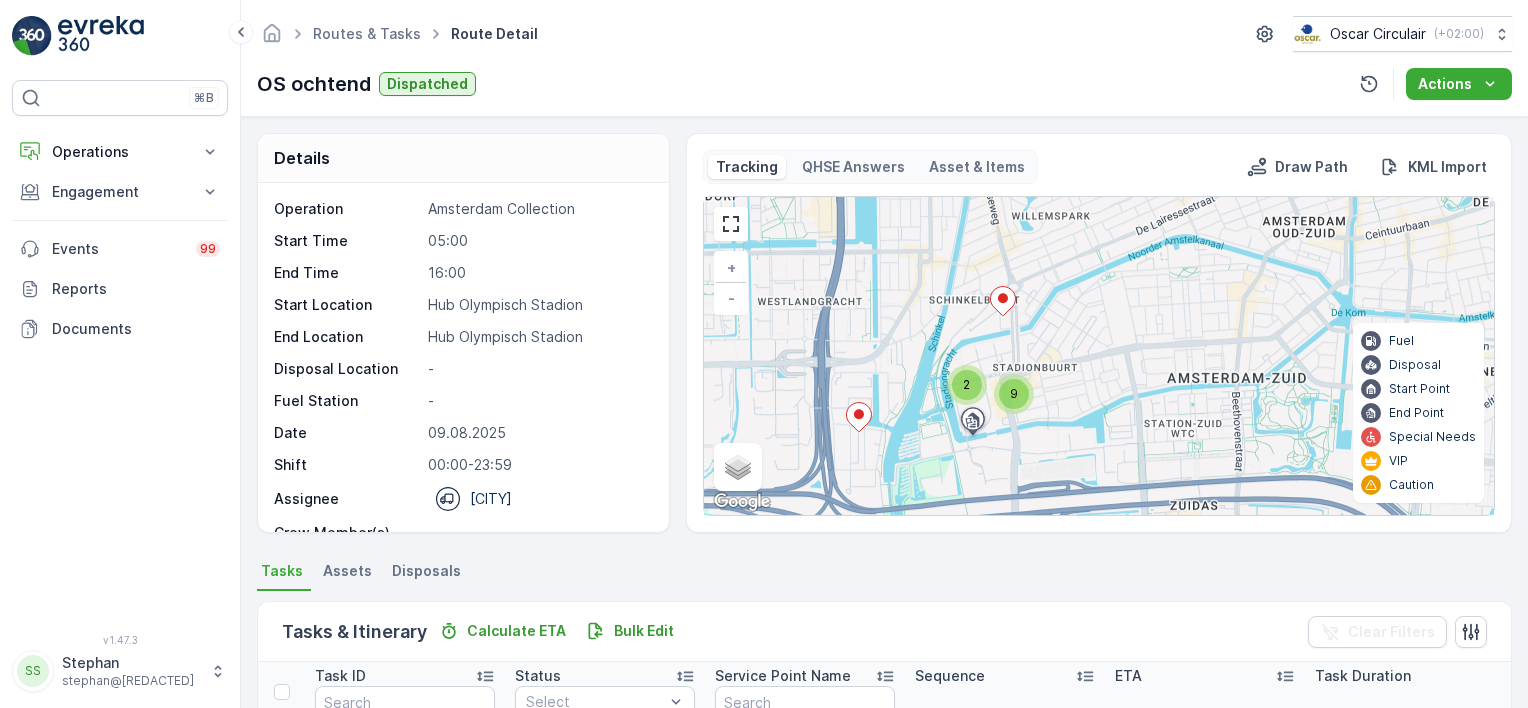 drag, startPoint x: 954, startPoint y: 307, endPoint x: 950, endPoint y: 465, distance: 158.05063 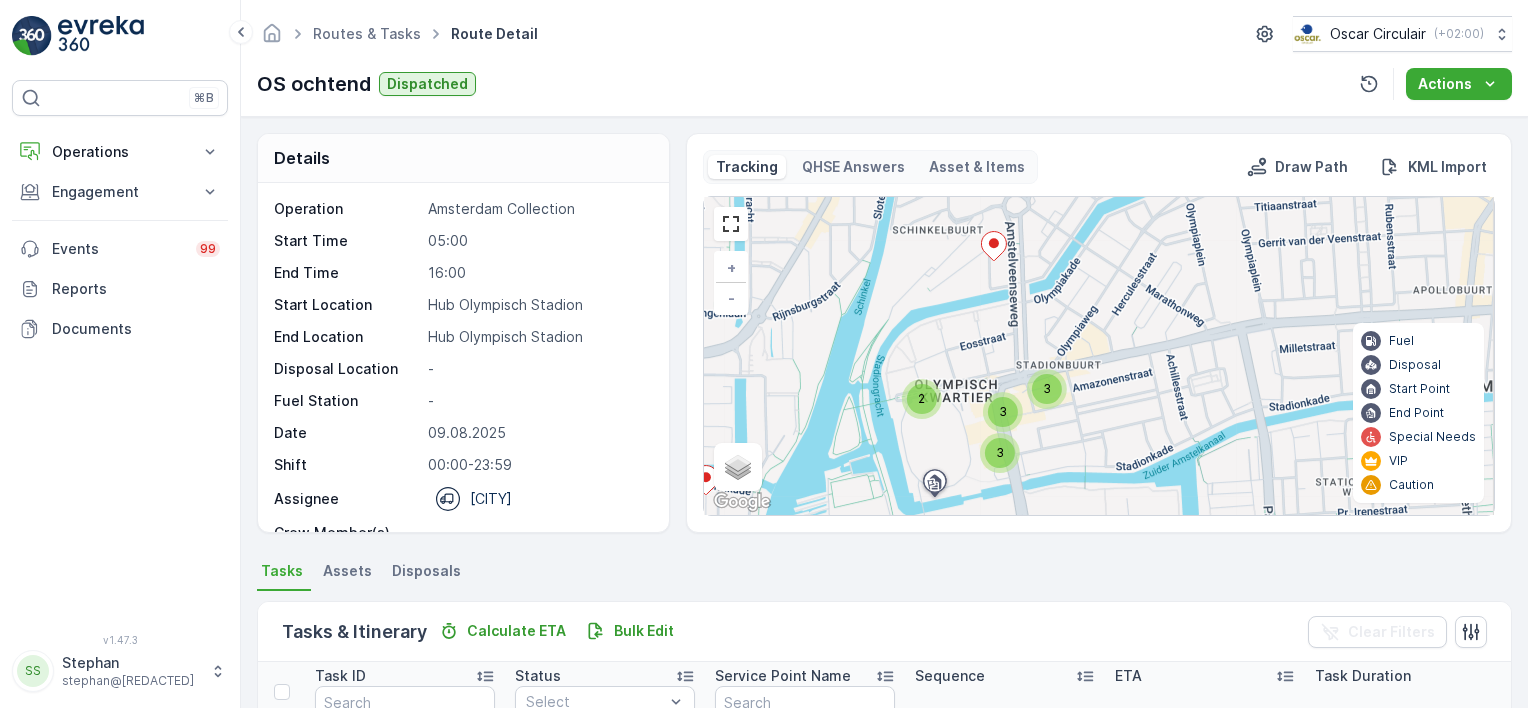 drag, startPoint x: 1052, startPoint y: 312, endPoint x: 954, endPoint y: 315, distance: 98.045906 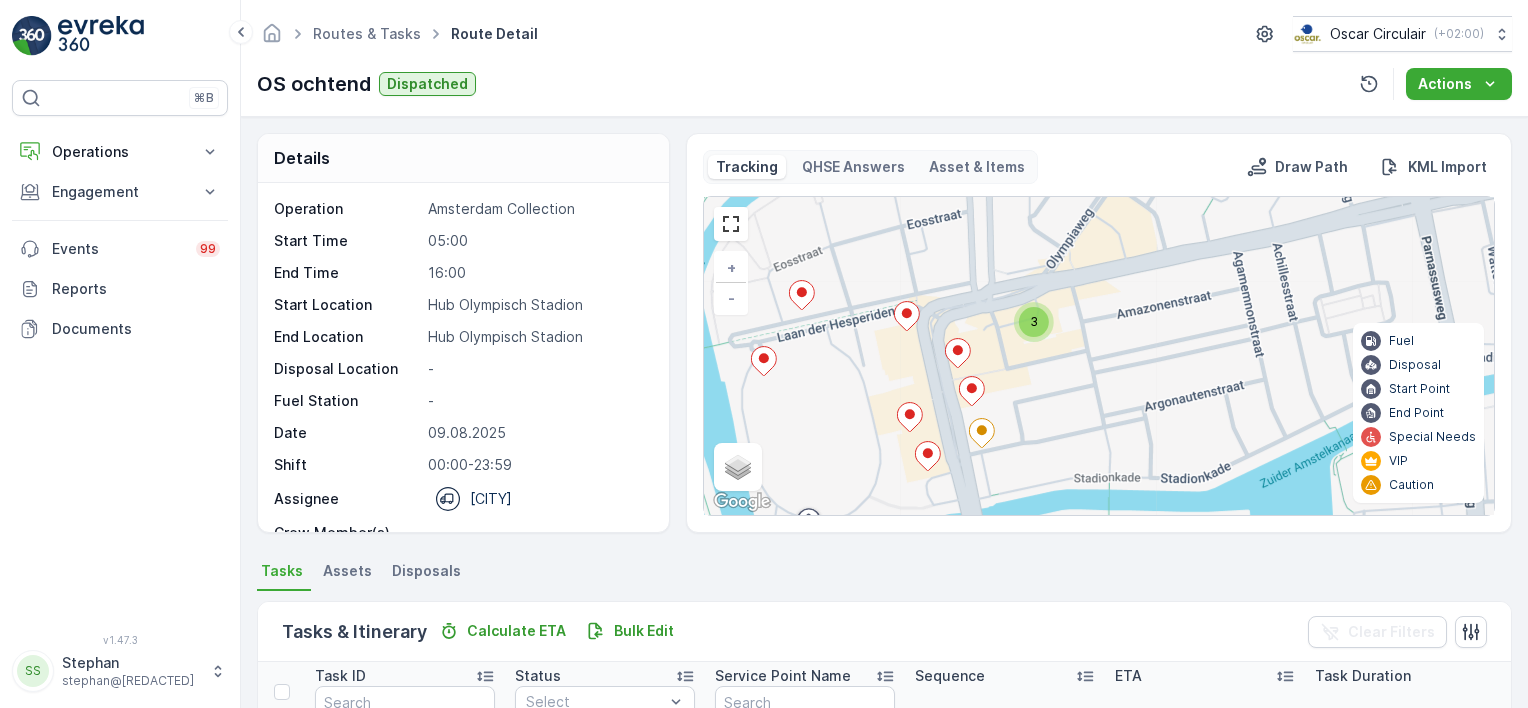 drag, startPoint x: 1004, startPoint y: 463, endPoint x: 906, endPoint y: 380, distance: 128.42508 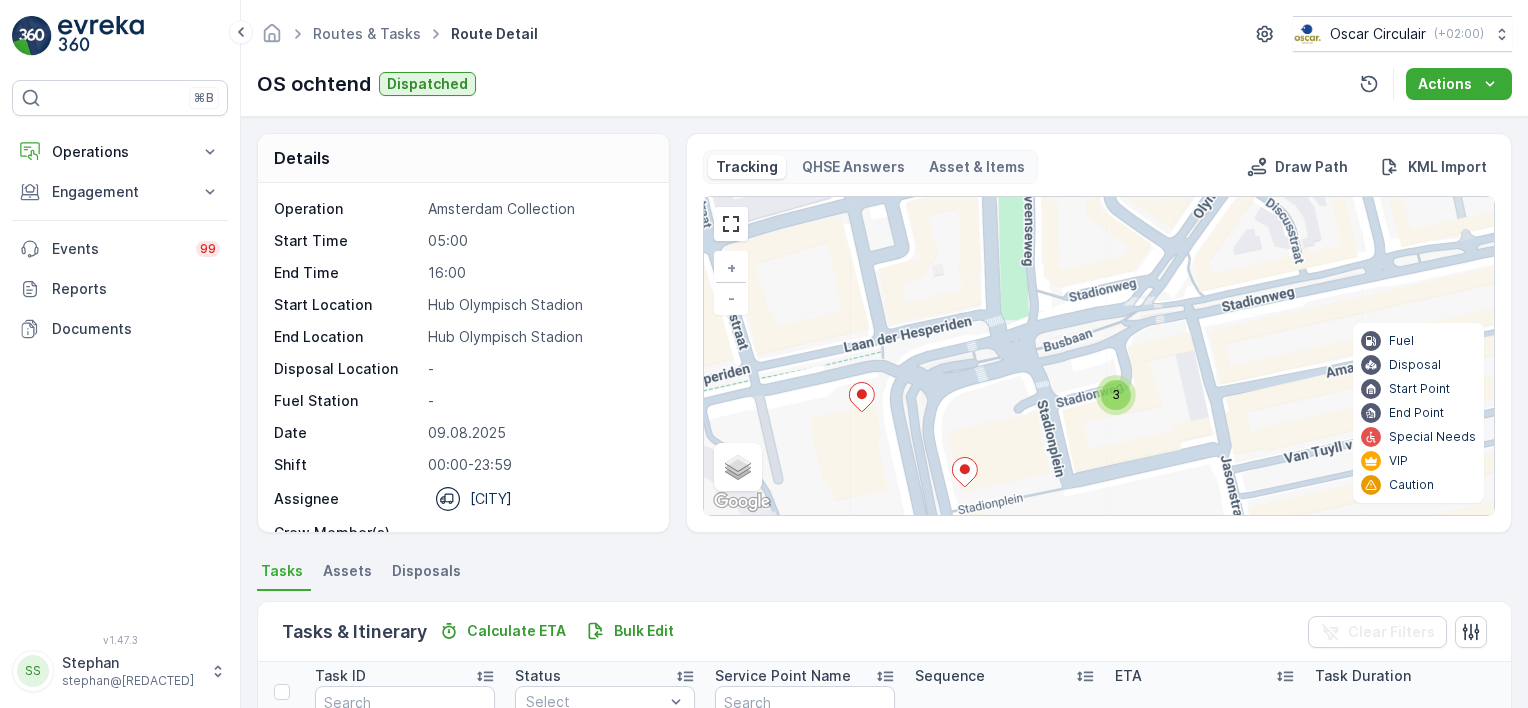 drag, startPoint x: 1036, startPoint y: 360, endPoint x: 1043, endPoint y: 475, distance: 115.212845 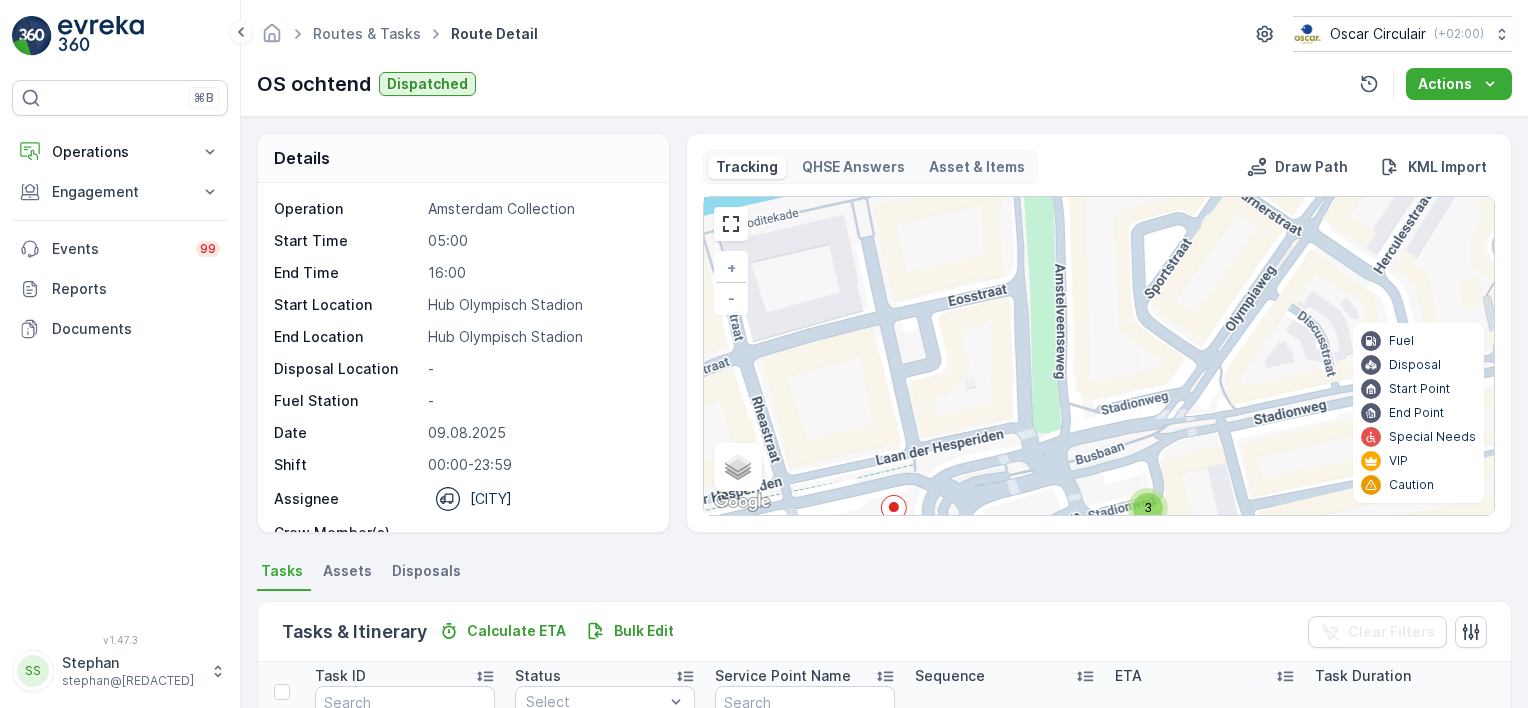 drag, startPoint x: 1032, startPoint y: 359, endPoint x: 1032, endPoint y: 440, distance: 81 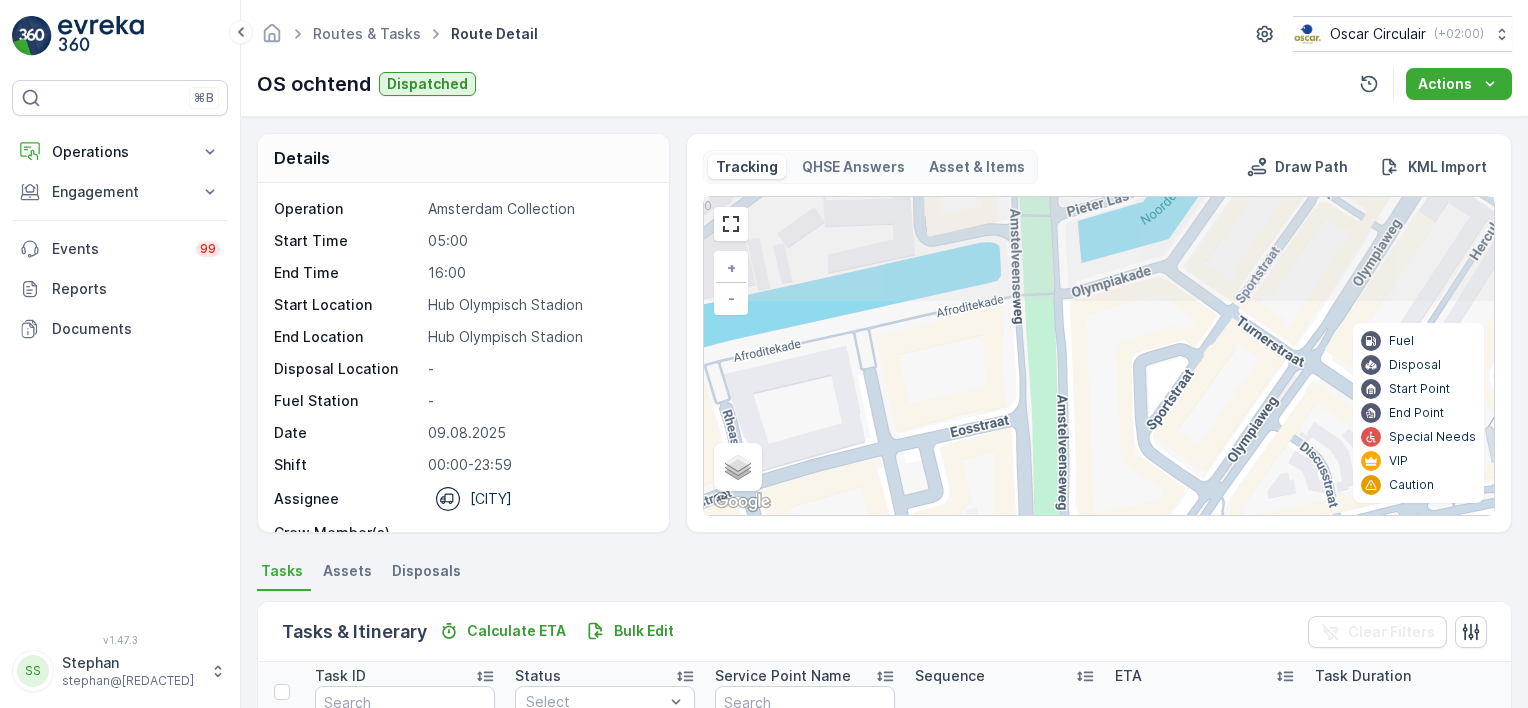 drag, startPoint x: 1014, startPoint y: 386, endPoint x: 1014, endPoint y: 443, distance: 57 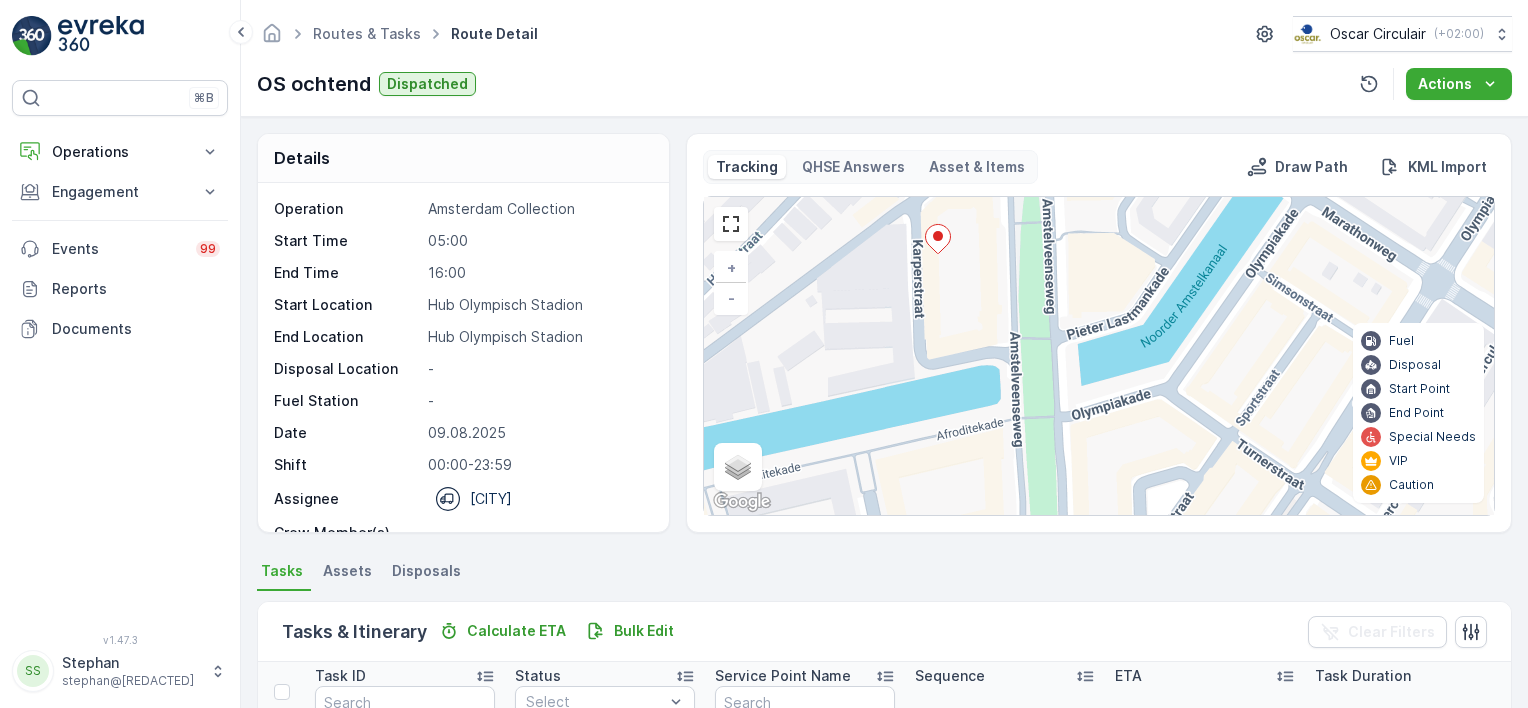 drag, startPoint x: 1004, startPoint y: 374, endPoint x: 1020, endPoint y: 412, distance: 41.231056 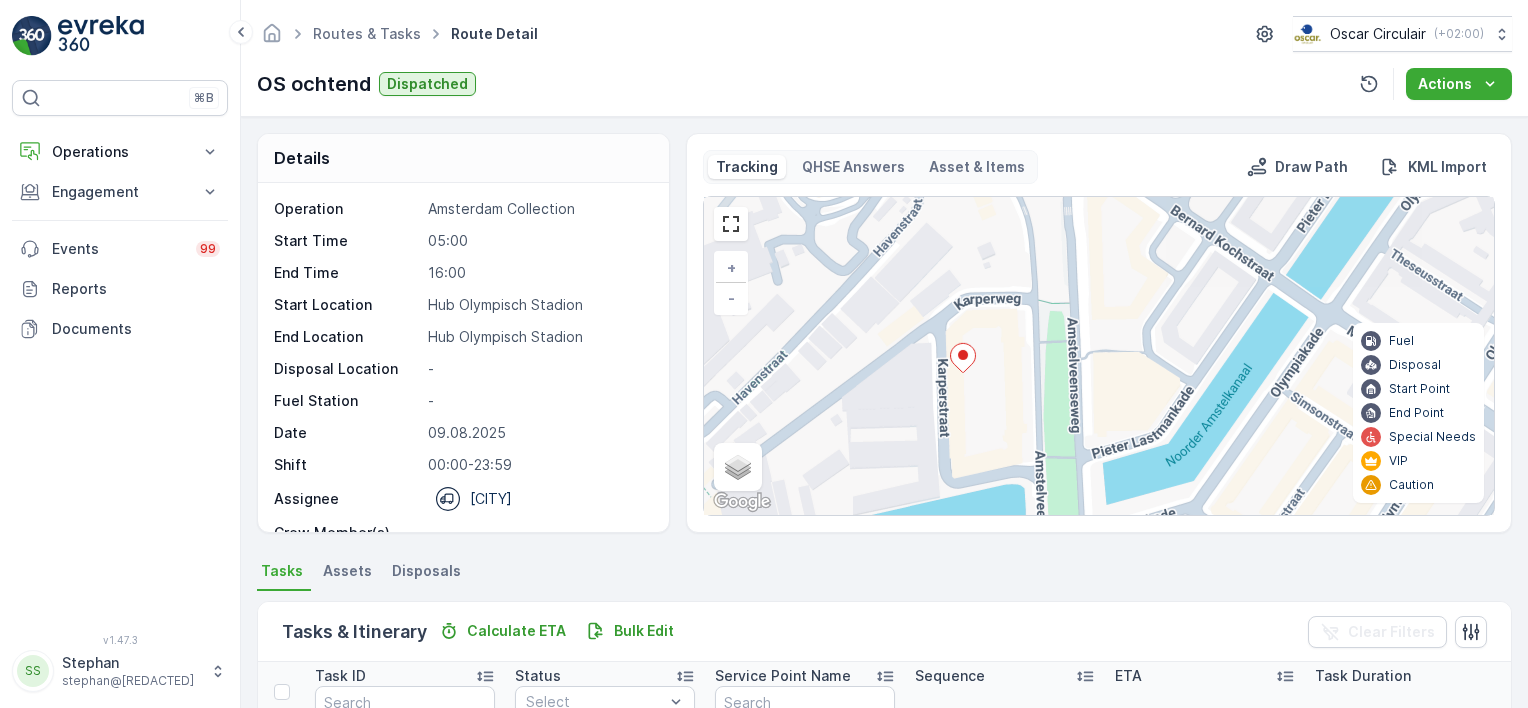 drag, startPoint x: 1013, startPoint y: 400, endPoint x: 1008, endPoint y: 409, distance: 10.29563 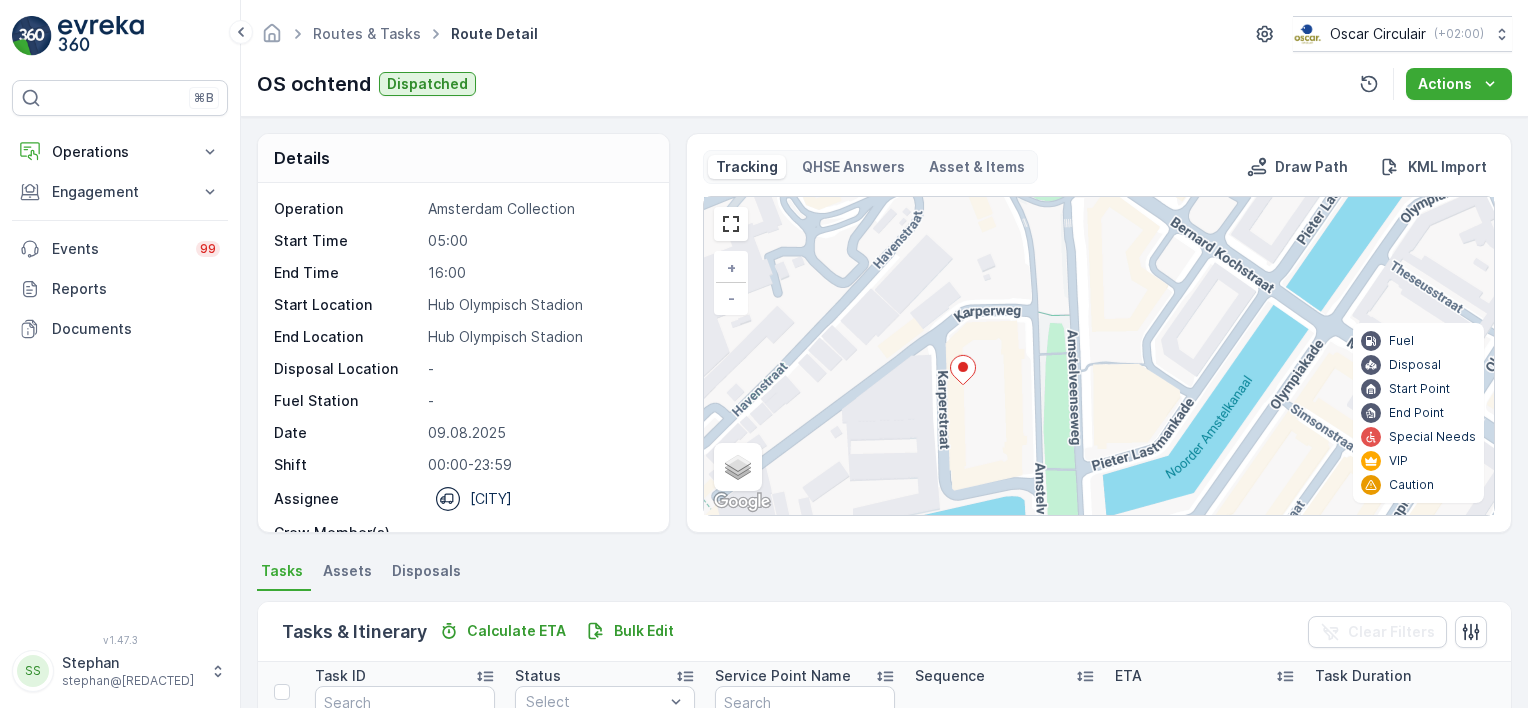 click 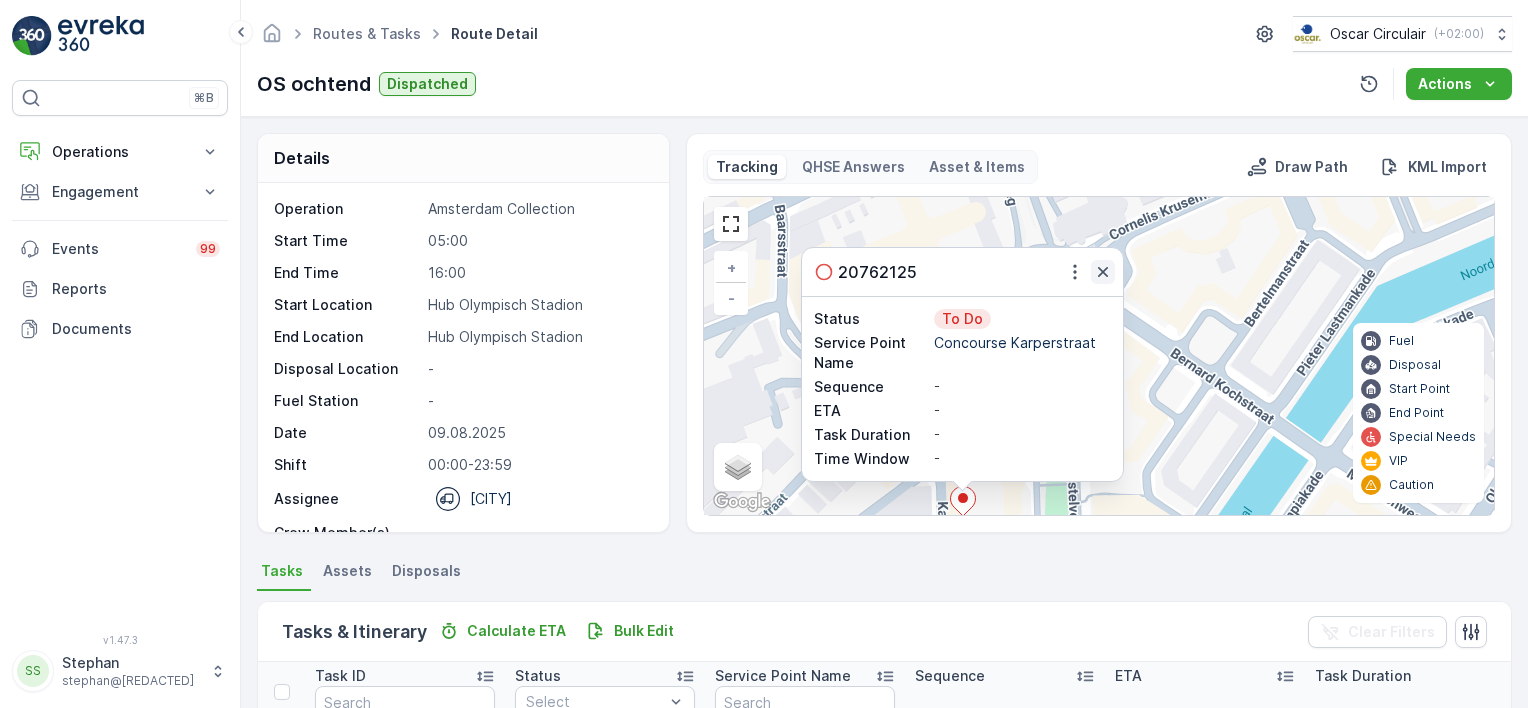 click 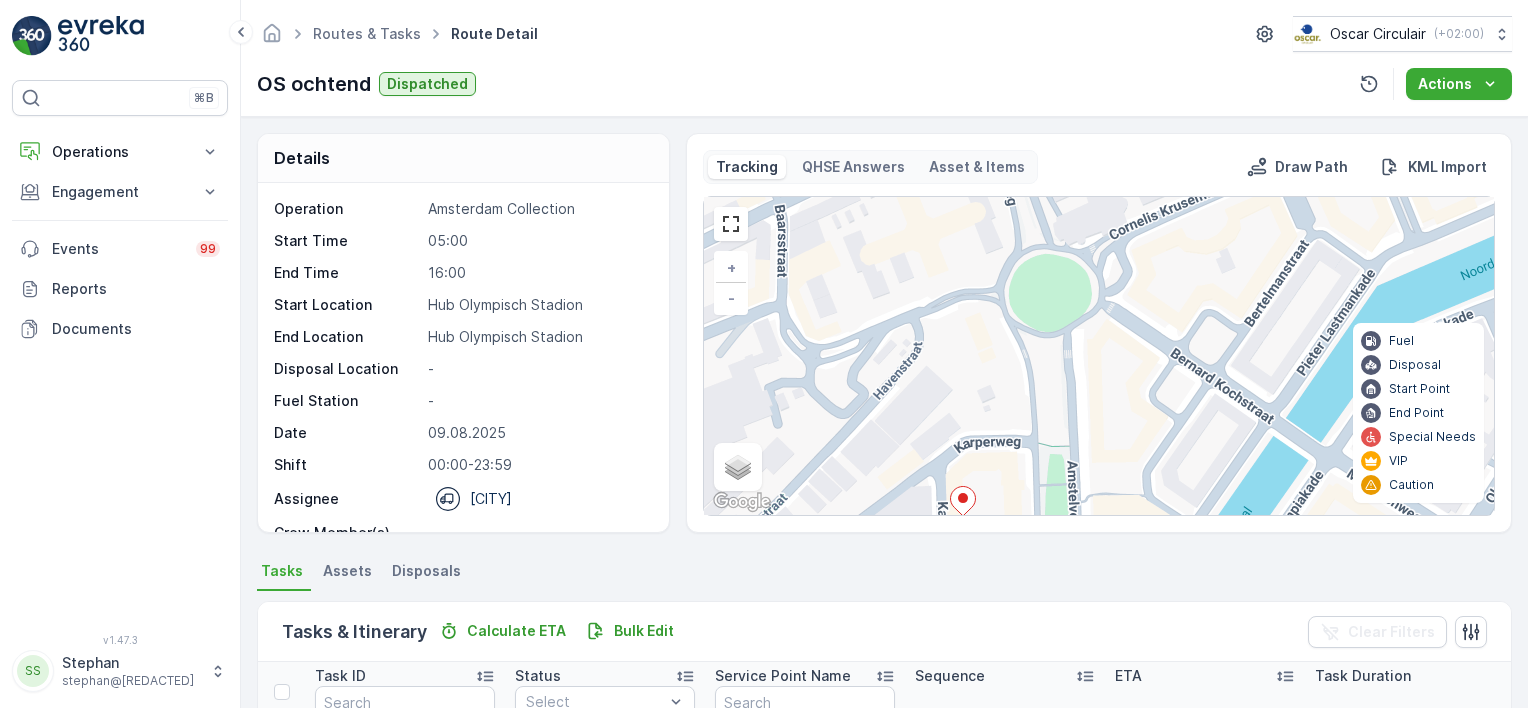 drag, startPoint x: 912, startPoint y: 408, endPoint x: 1168, endPoint y: 166, distance: 352.2783 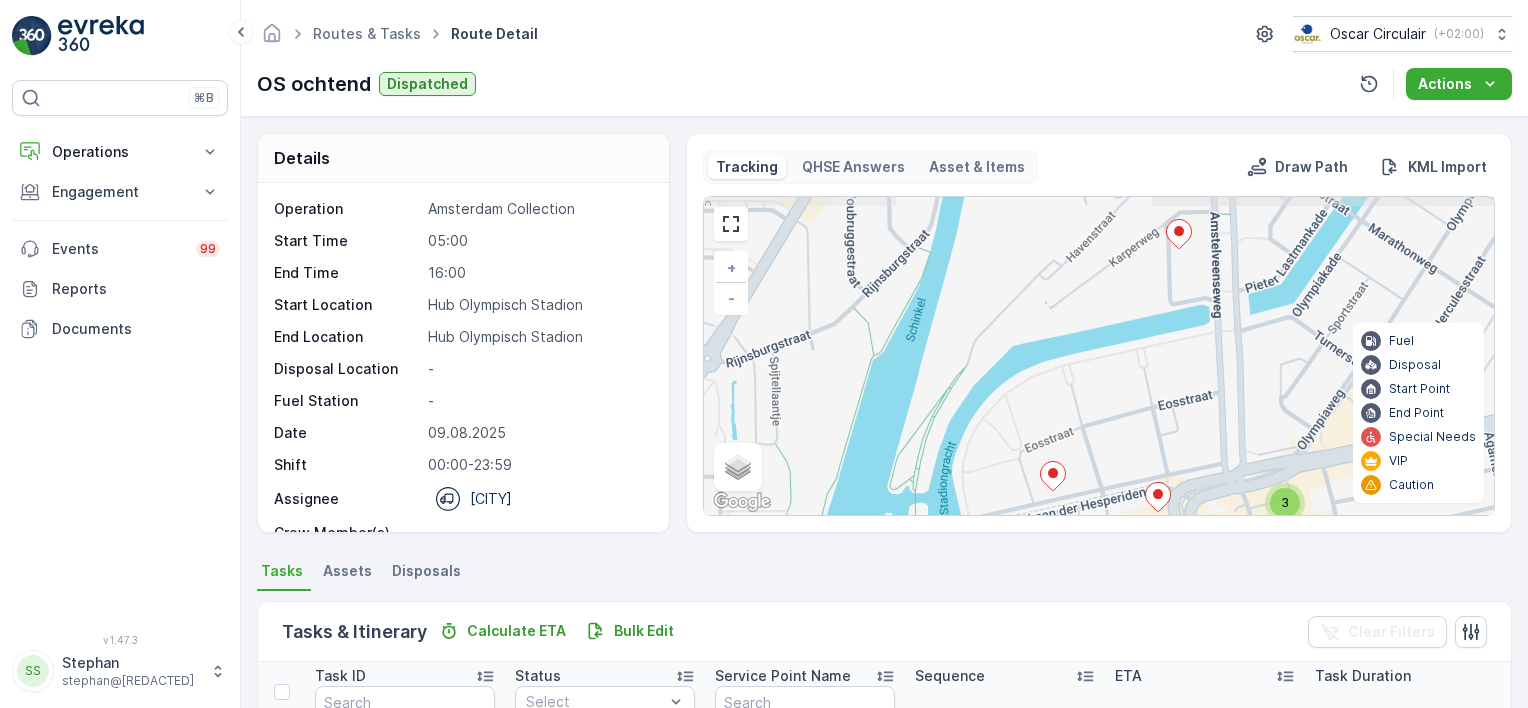 drag, startPoint x: 994, startPoint y: 420, endPoint x: 1142, endPoint y: 163, distance: 296.56873 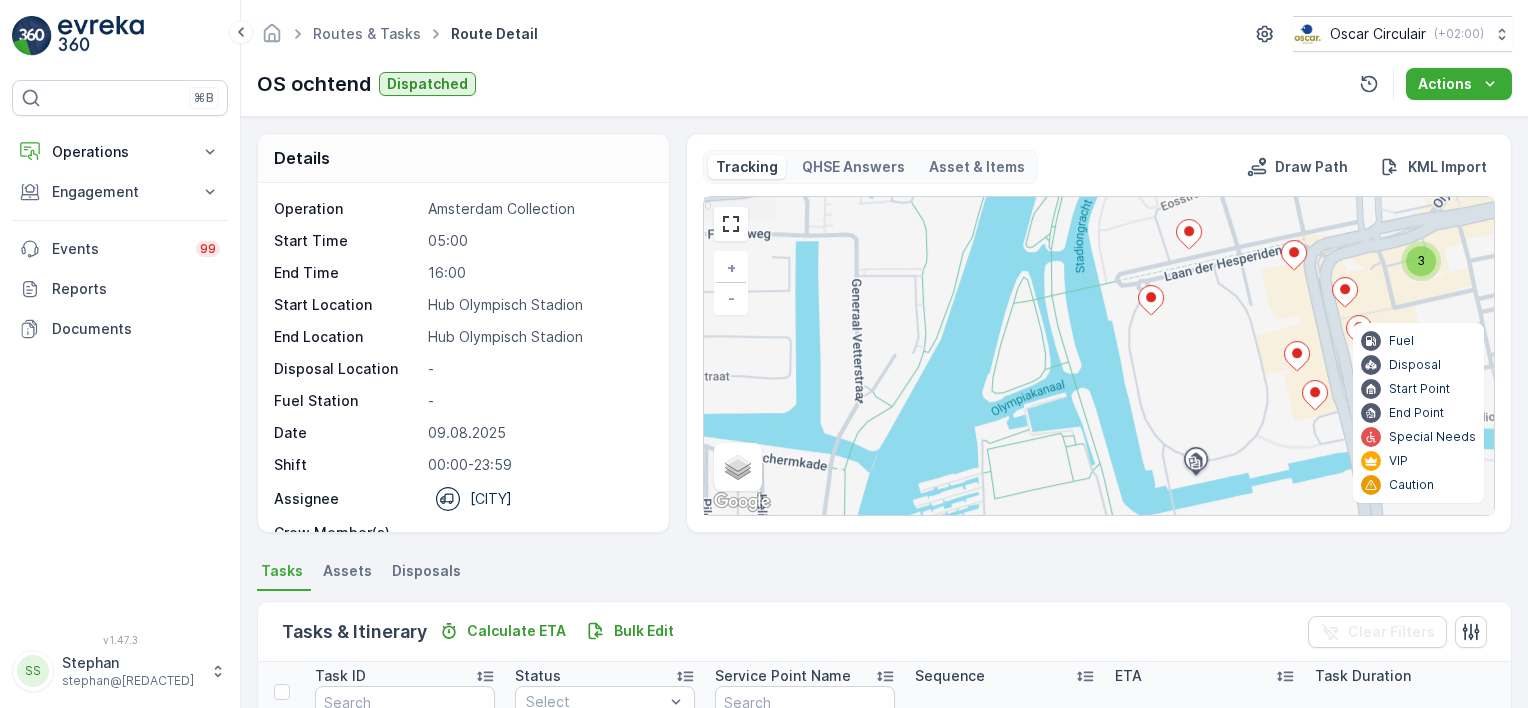click on "3 + −  Satellite  Roadmap  Terrain  Hybrid  Leaflet Keyboard shortcuts Map Data Map data ©2025 Google Map data ©2025 Google 100 m  Click to toggle between metric and imperial units Terms Report a map error Fuel Disposal Start Point End Point Special Needs VIP Caution 0" at bounding box center [1099, 356] 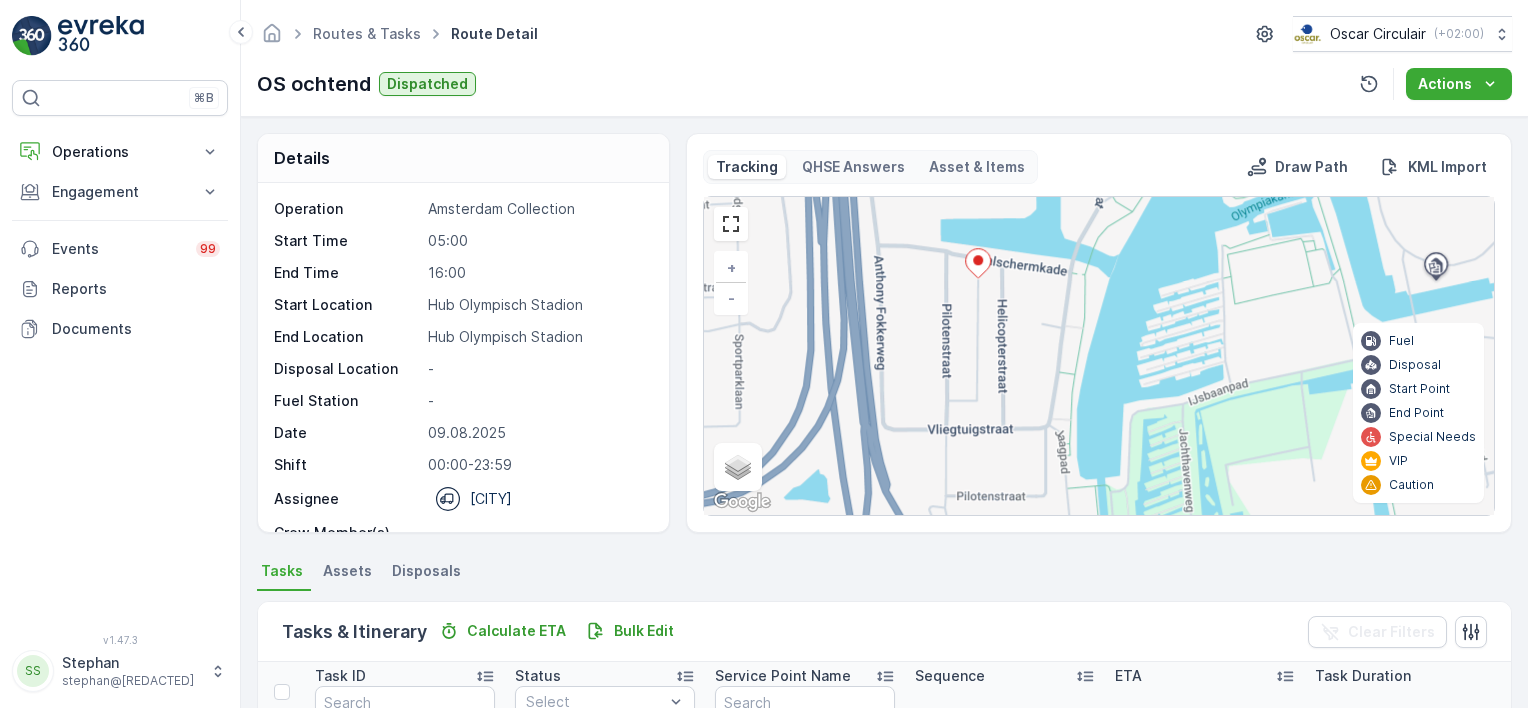 drag, startPoint x: 894, startPoint y: 384, endPoint x: 833, endPoint y: 544, distance: 171.23376 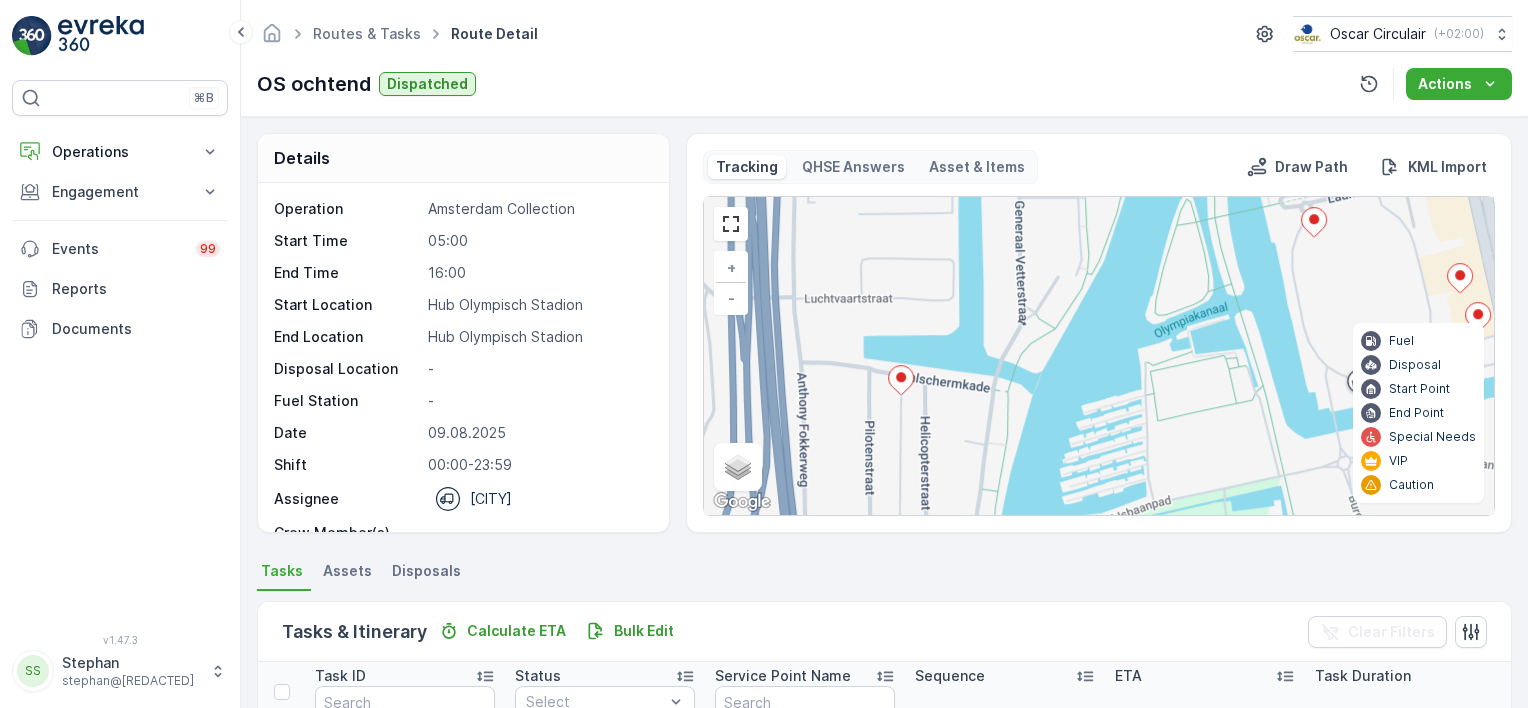 click 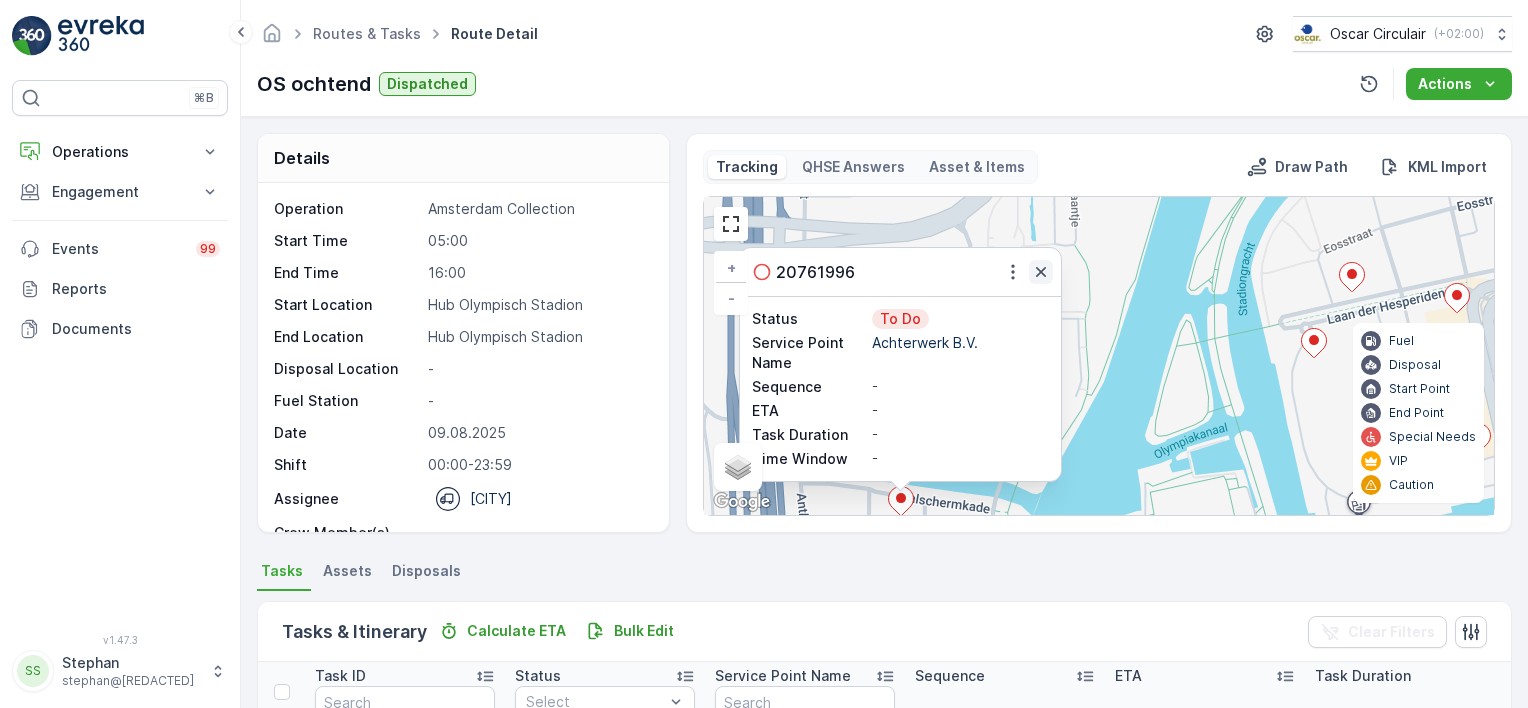 click 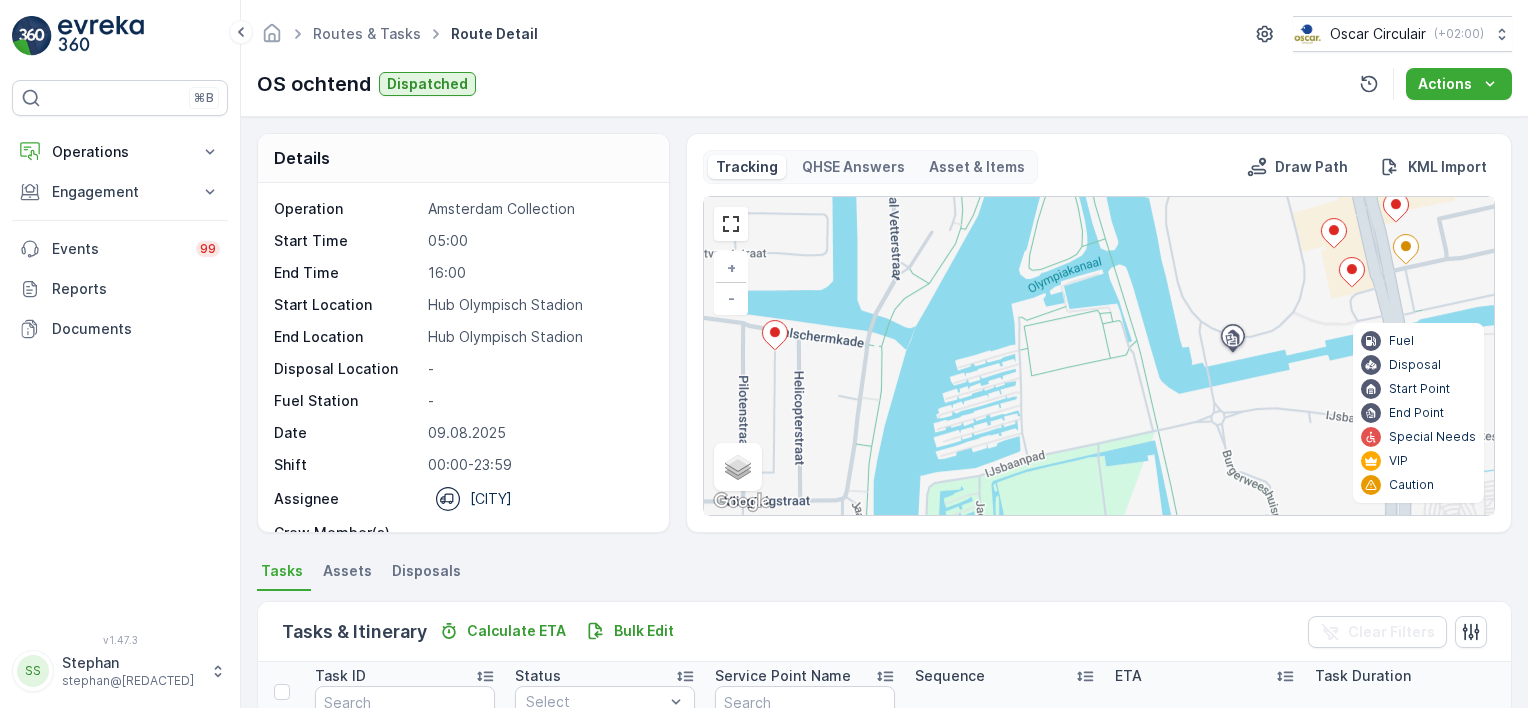 drag, startPoint x: 1100, startPoint y: 456, endPoint x: 976, endPoint y: 284, distance: 212.03773 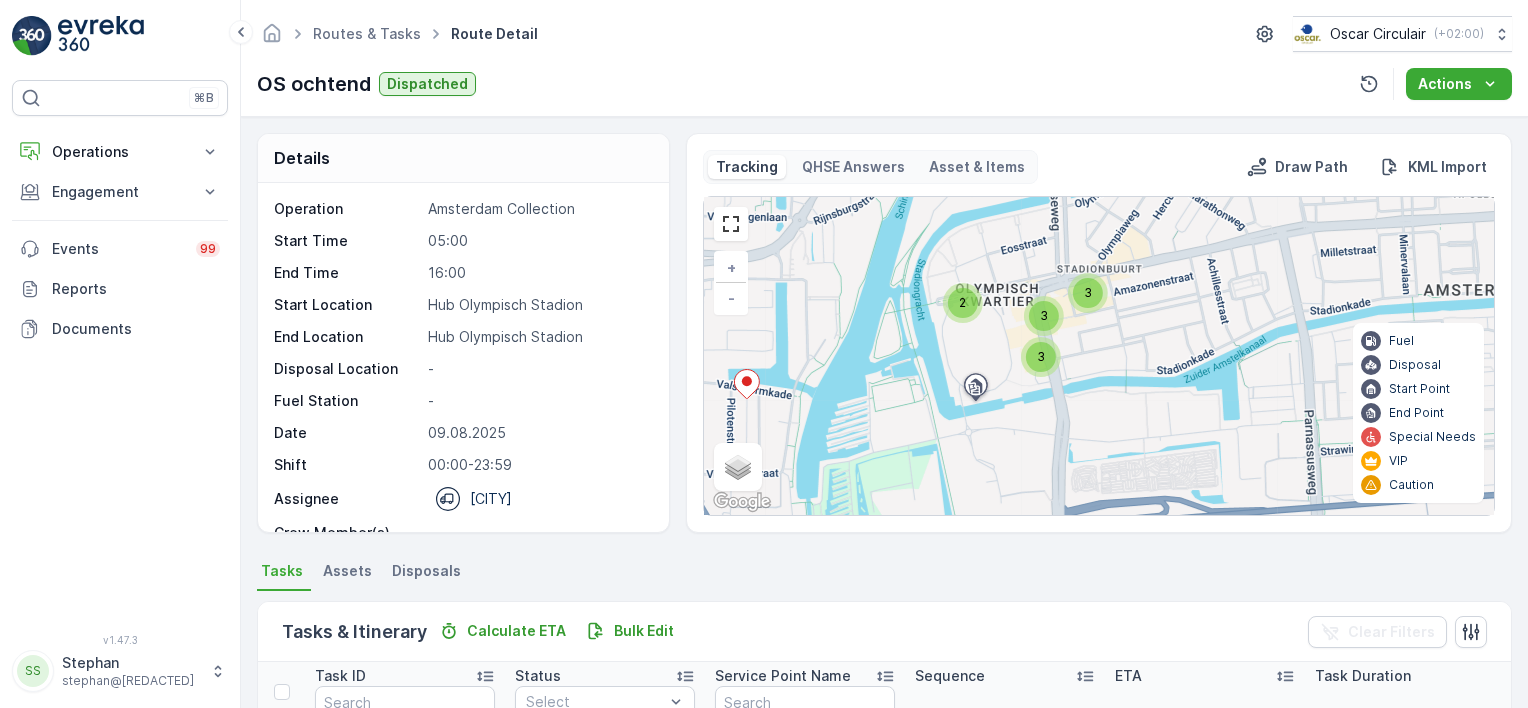 drag, startPoint x: 1013, startPoint y: 329, endPoint x: 916, endPoint y: 389, distance: 114.05701 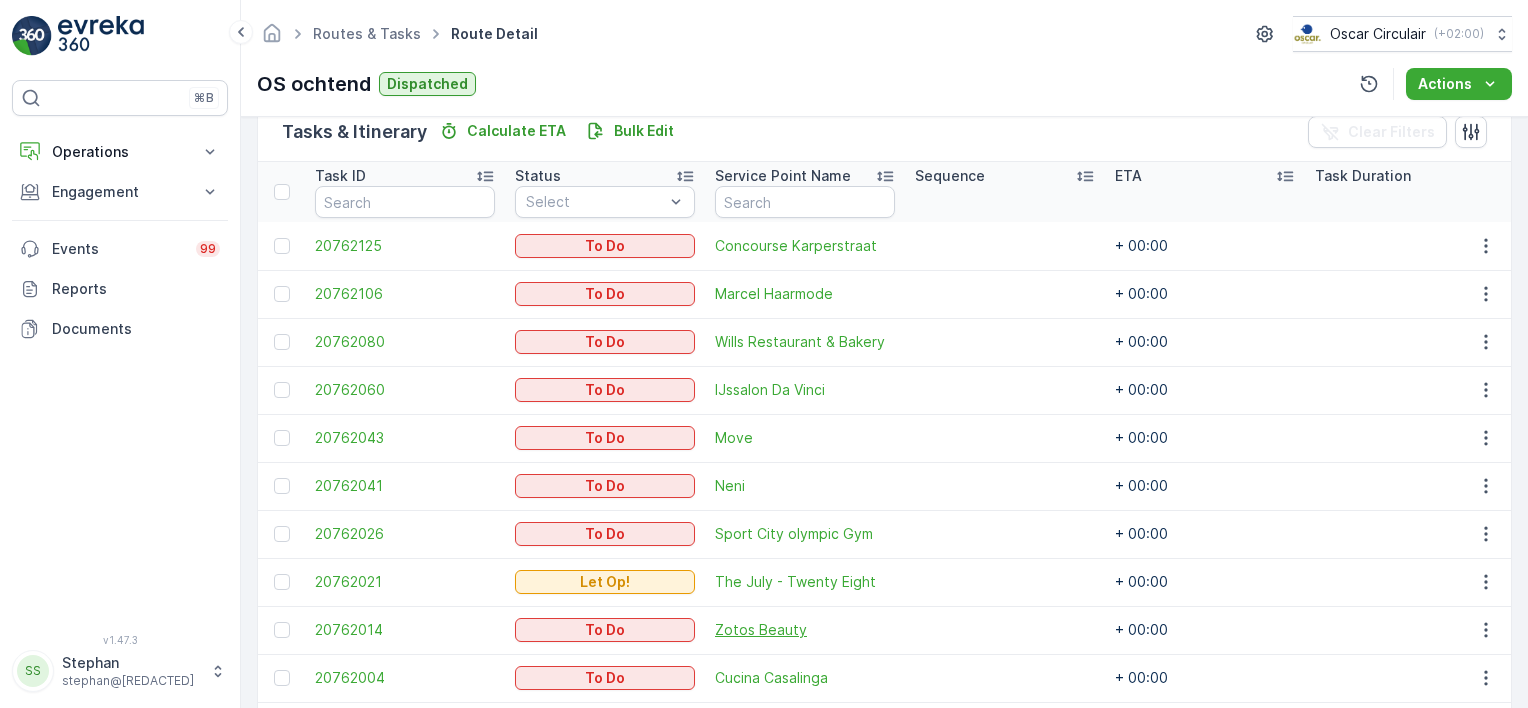 scroll, scrollTop: 600, scrollLeft: 0, axis: vertical 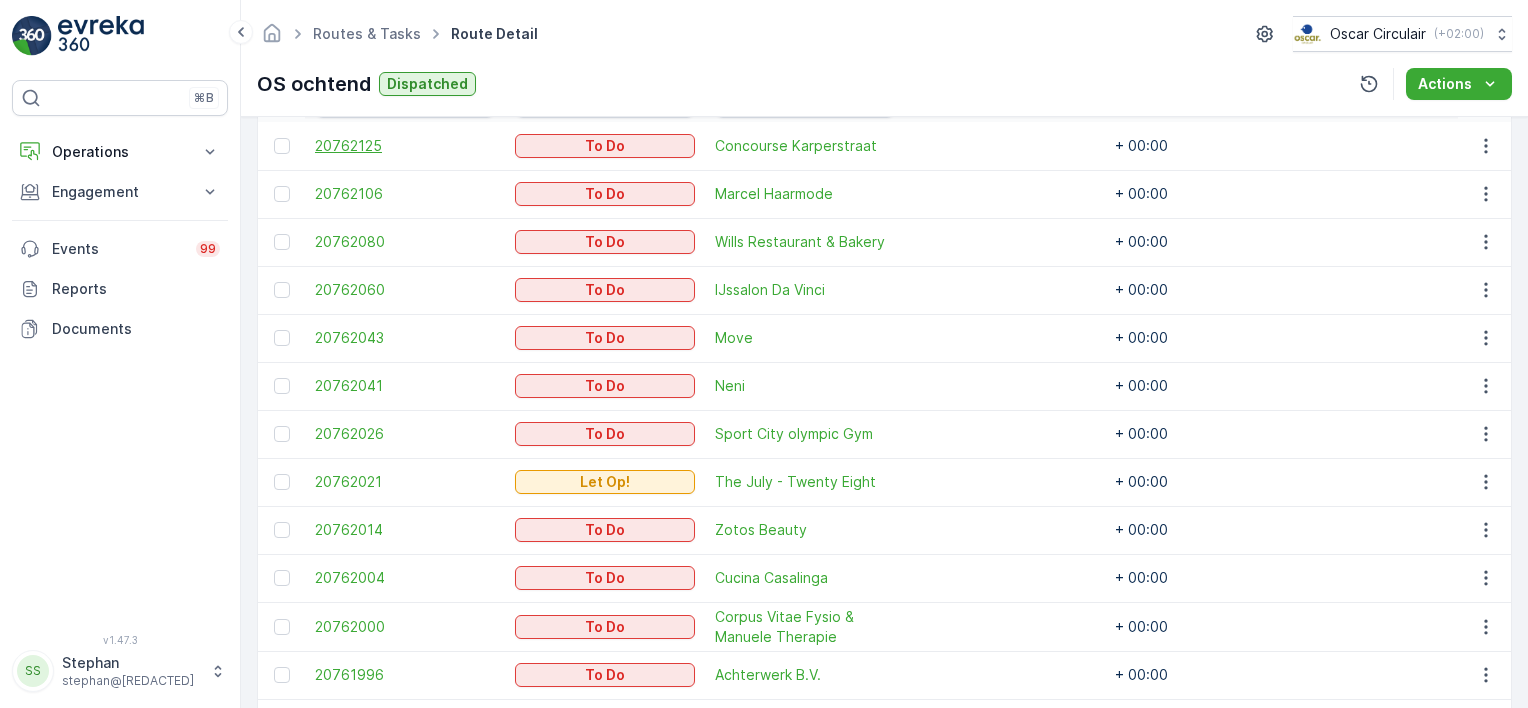 click on "[NUMBER]" at bounding box center [405, 146] 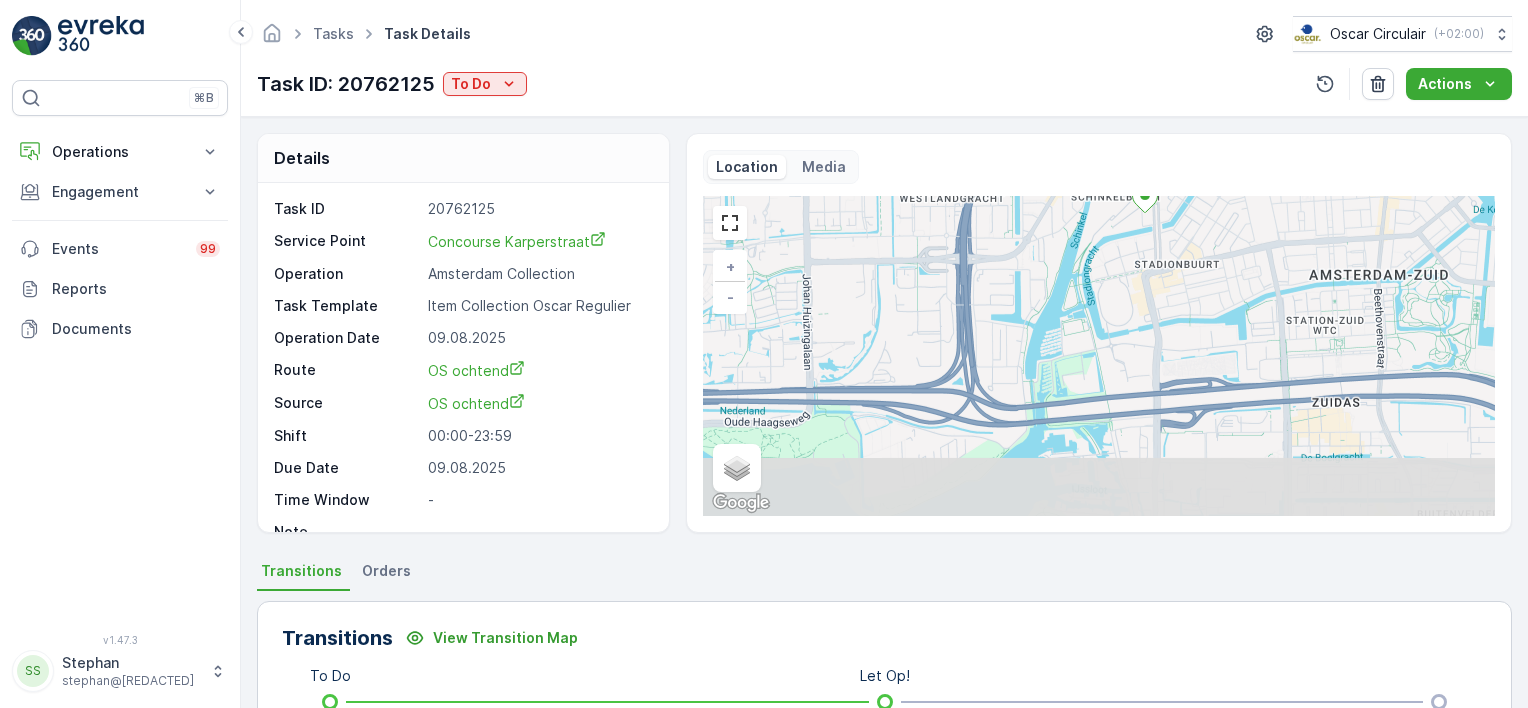 drag, startPoint x: 1122, startPoint y: 412, endPoint x: 1141, endPoint y: 304, distance: 109.65856 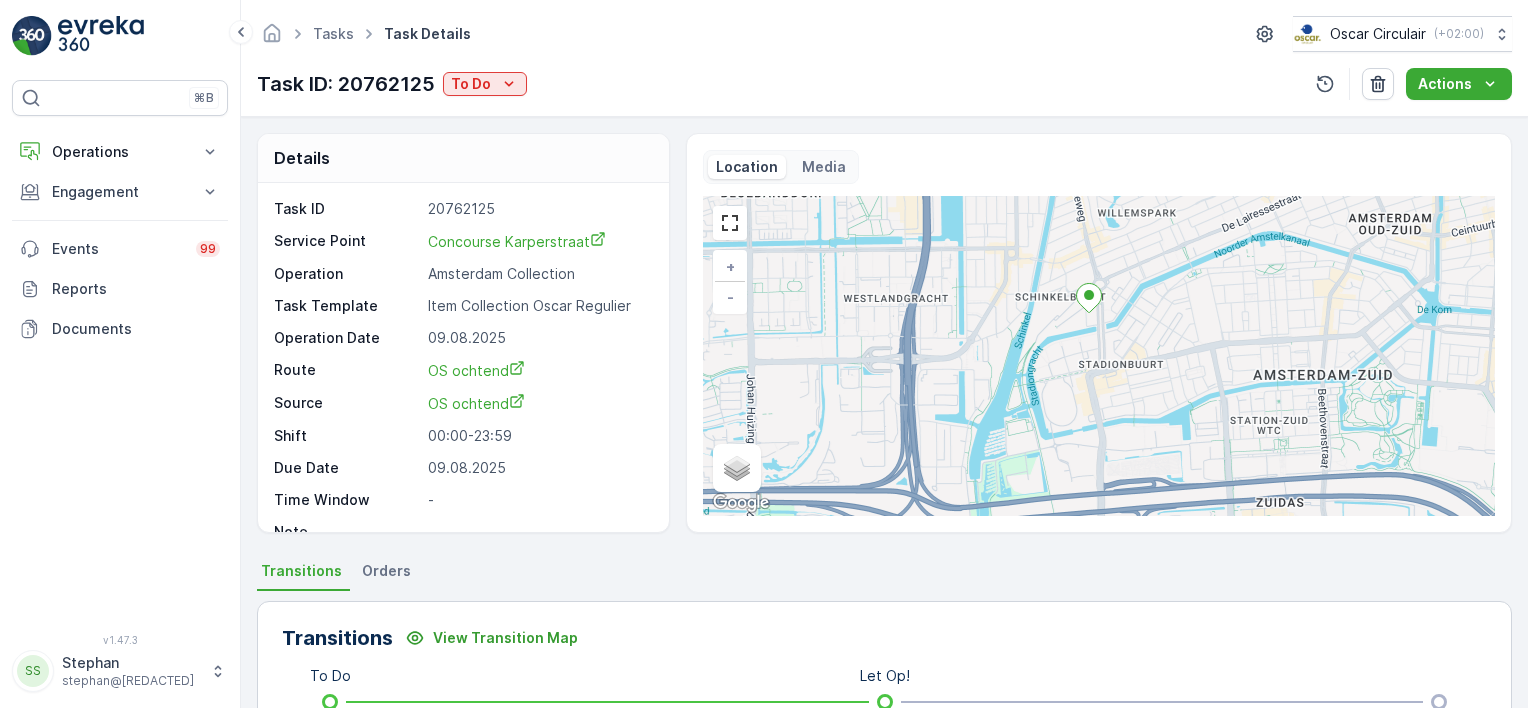 drag, startPoint x: 1122, startPoint y: 352, endPoint x: 1100, endPoint y: 400, distance: 52.801514 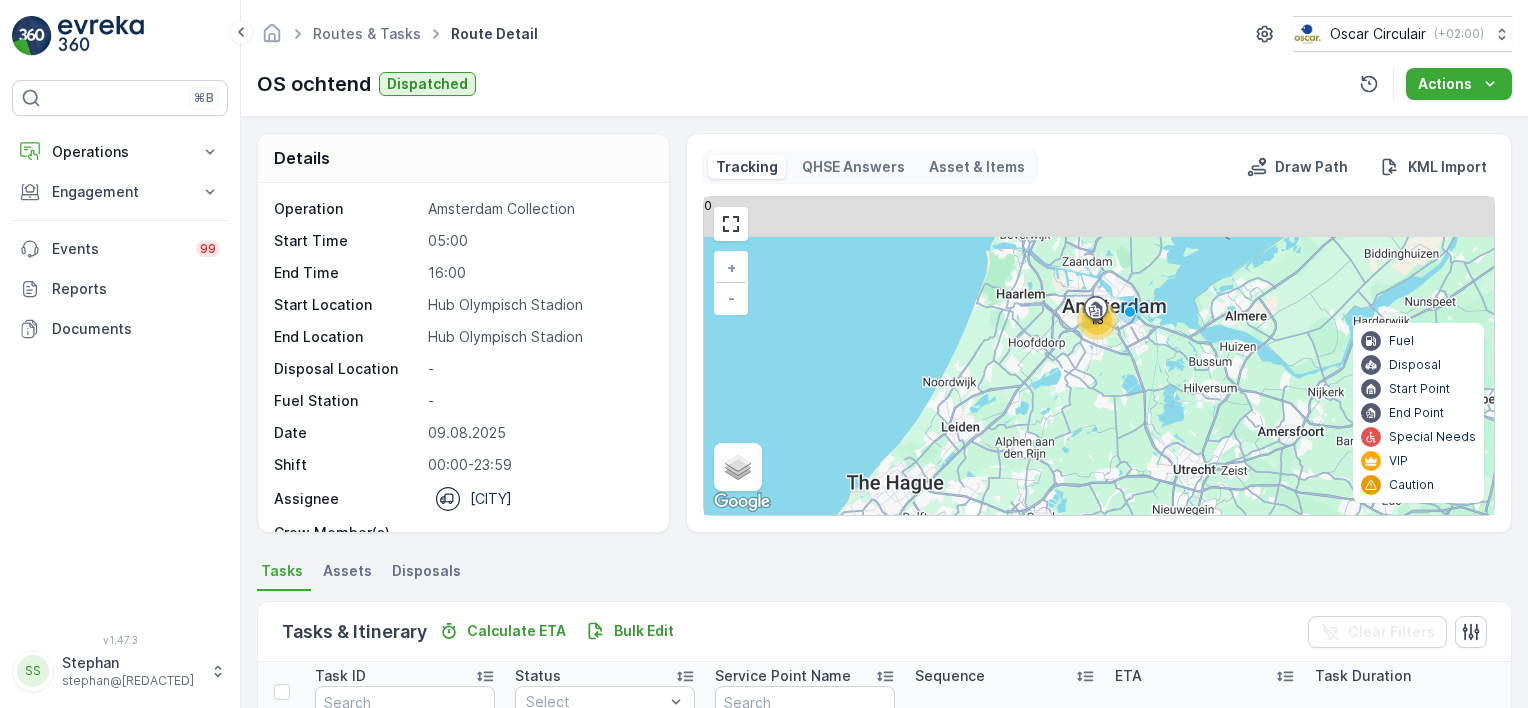 drag, startPoint x: 1069, startPoint y: 399, endPoint x: 1043, endPoint y: 417, distance: 31.622776 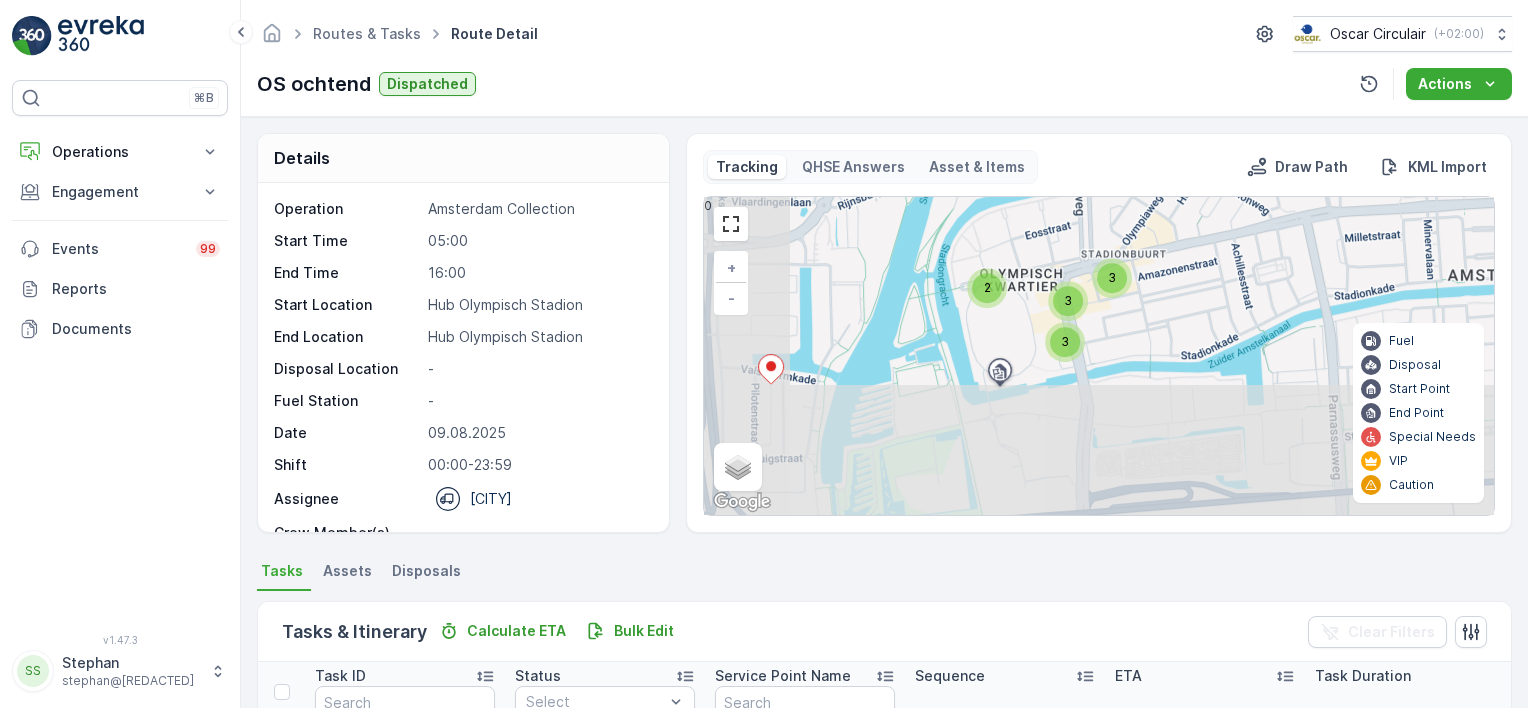 drag, startPoint x: 1000, startPoint y: 420, endPoint x: 1197, endPoint y: 200, distance: 295.3117 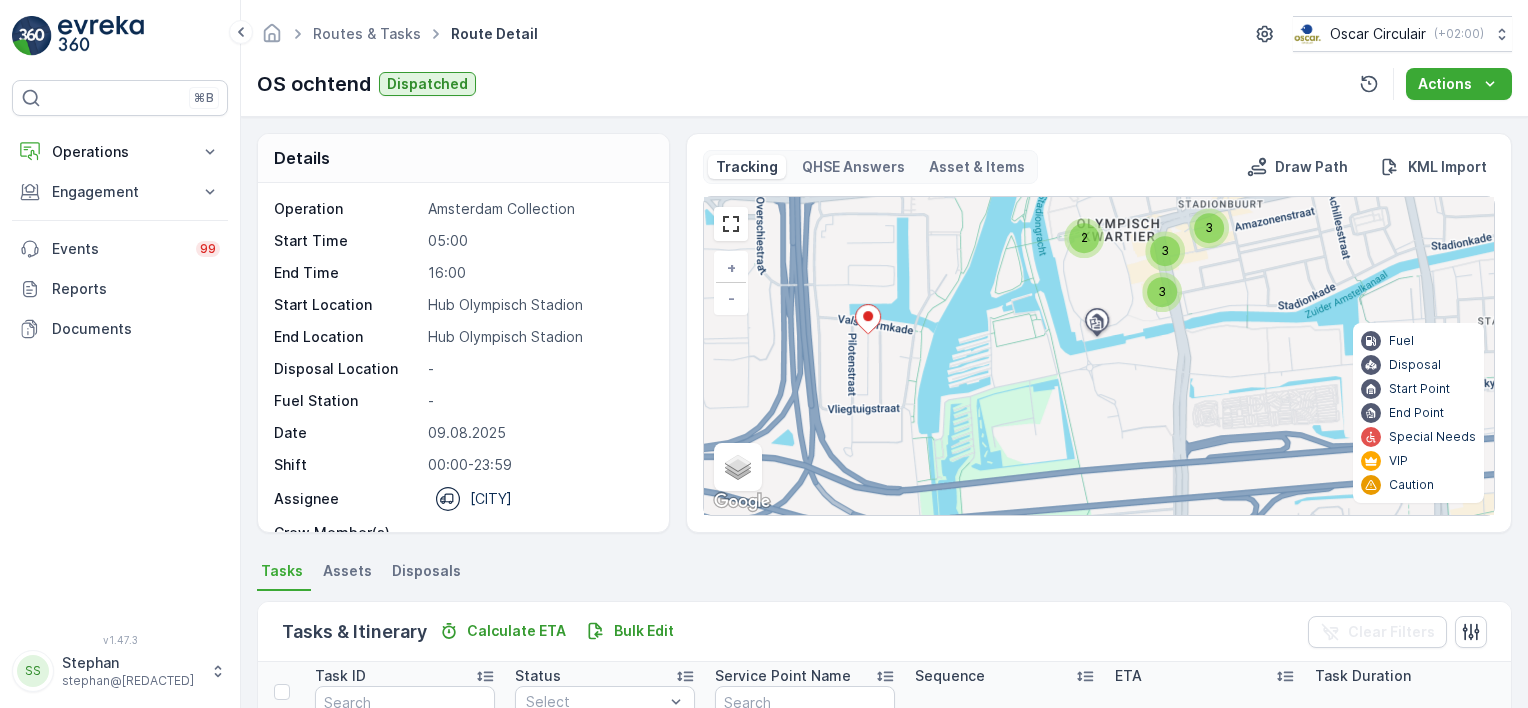 drag, startPoint x: 1094, startPoint y: 386, endPoint x: 1112, endPoint y: 373, distance: 22.203604 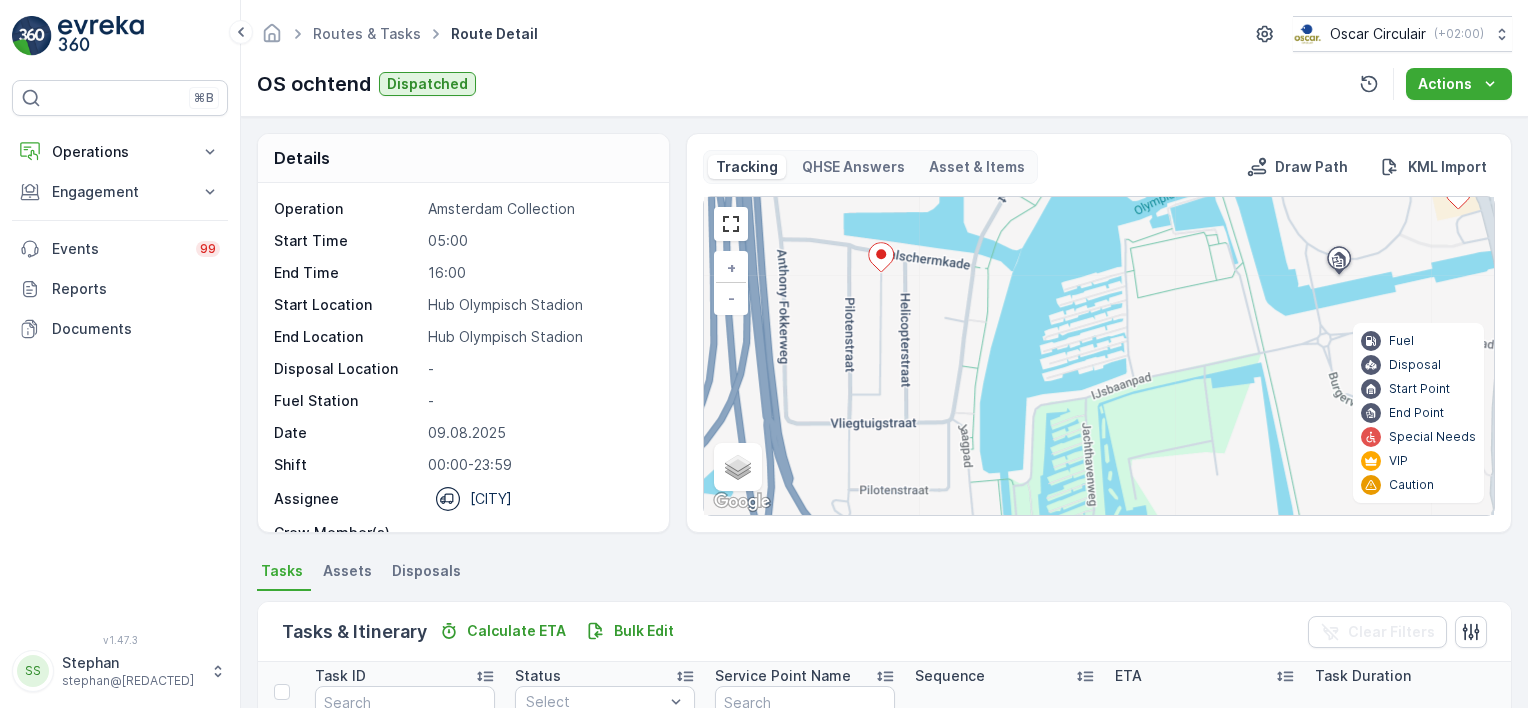 drag, startPoint x: 1064, startPoint y: 380, endPoint x: 1216, endPoint y: 372, distance: 152.21039 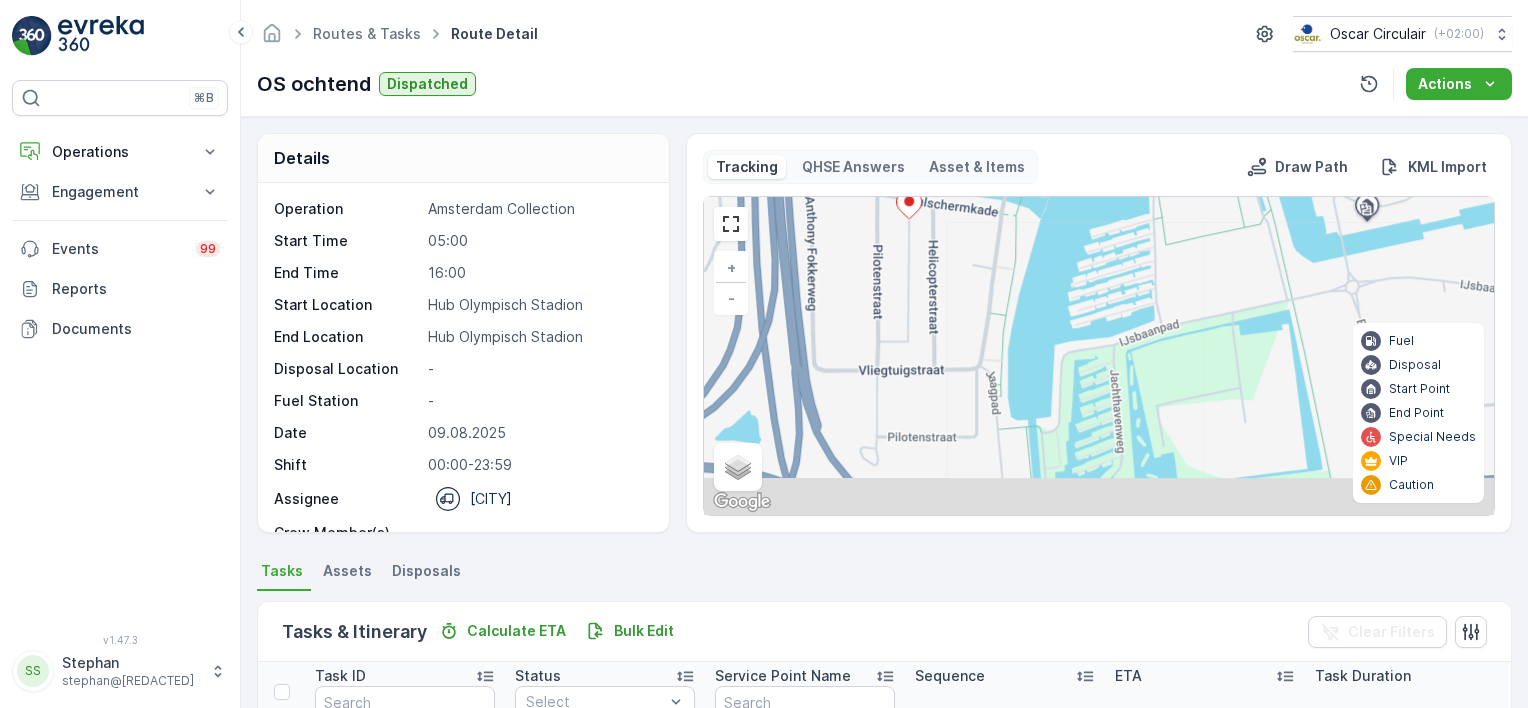 drag, startPoint x: 1020, startPoint y: 483, endPoint x: 1048, endPoint y: 430, distance: 59.94164 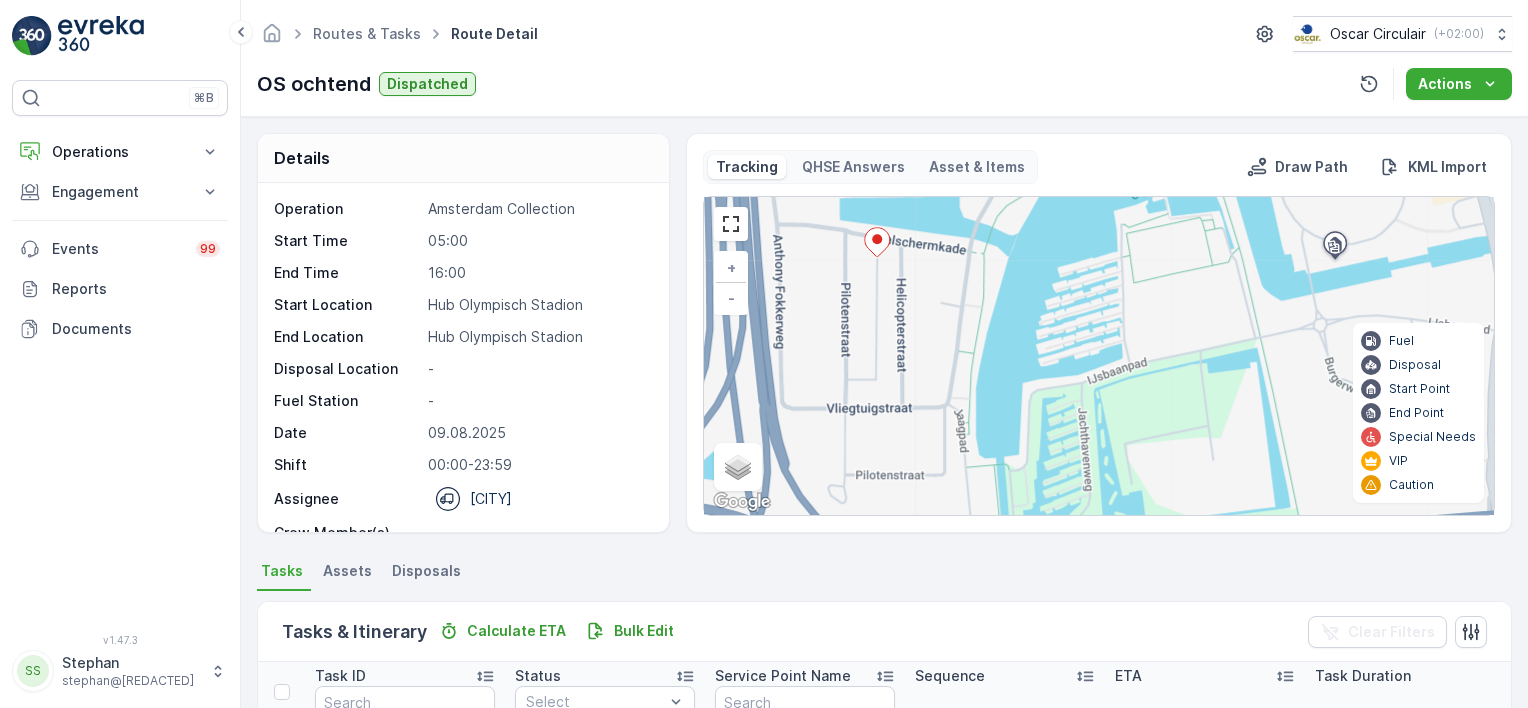 drag, startPoint x: 1037, startPoint y: 307, endPoint x: 983, endPoint y: 360, distance: 75.66373 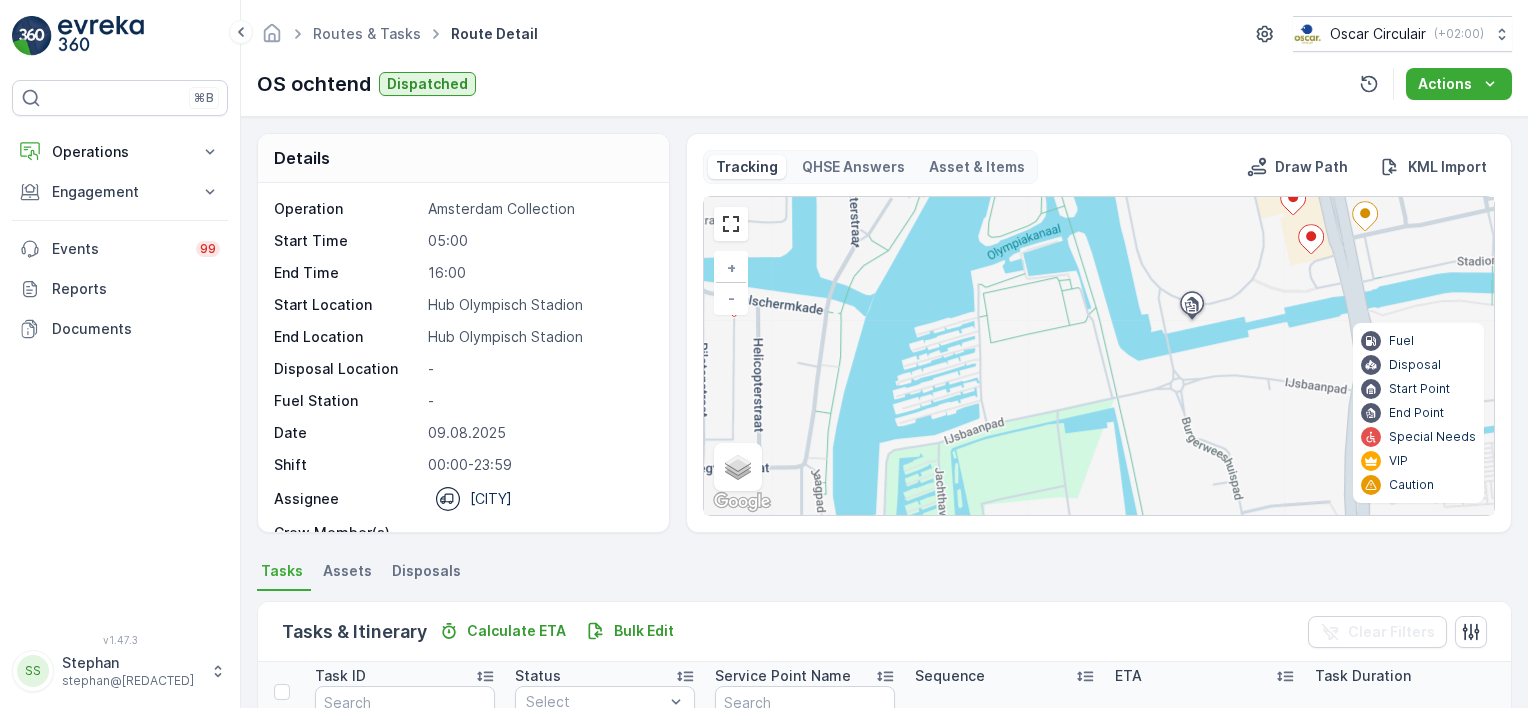 drag, startPoint x: 1228, startPoint y: 327, endPoint x: 1144, endPoint y: 350, distance: 87.0919 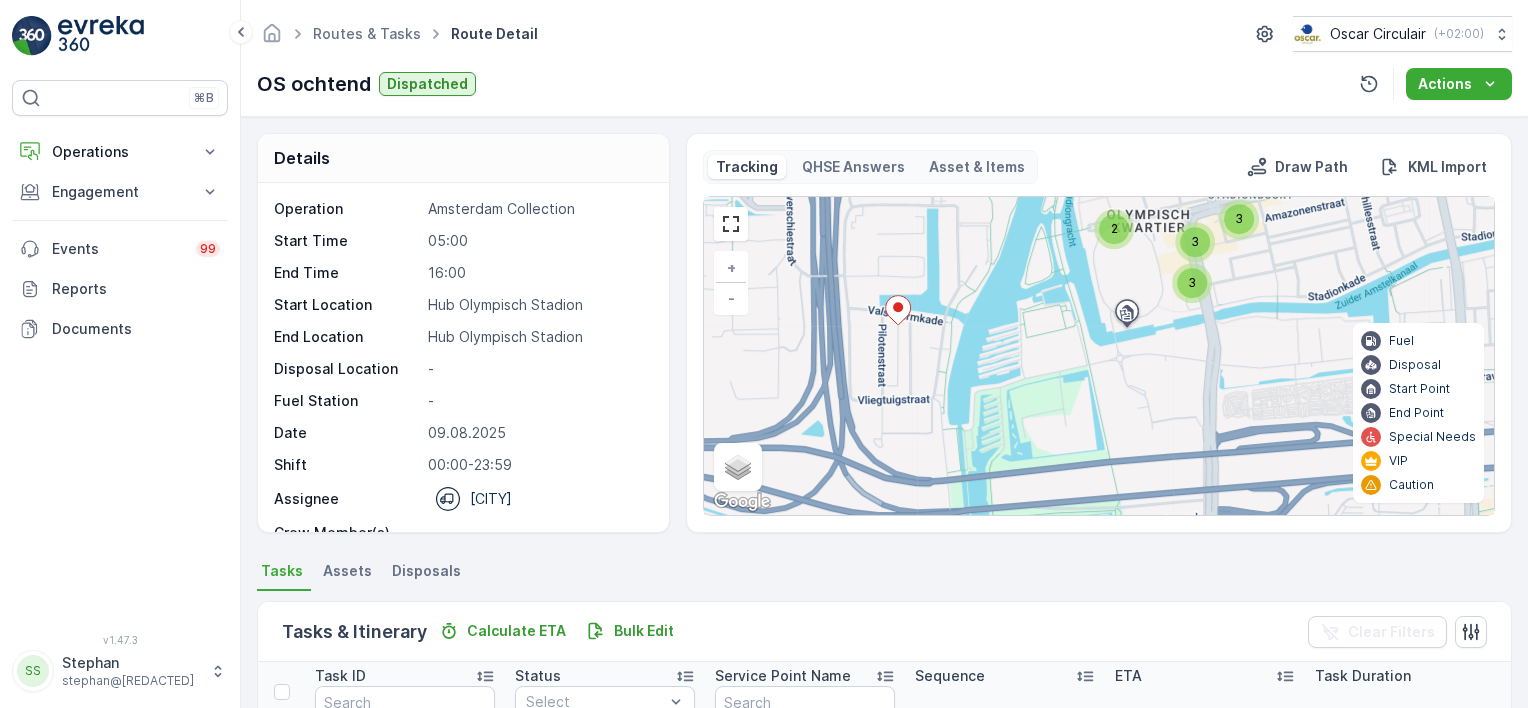 drag, startPoint x: 1064, startPoint y: 257, endPoint x: 1067, endPoint y: 363, distance: 106.04244 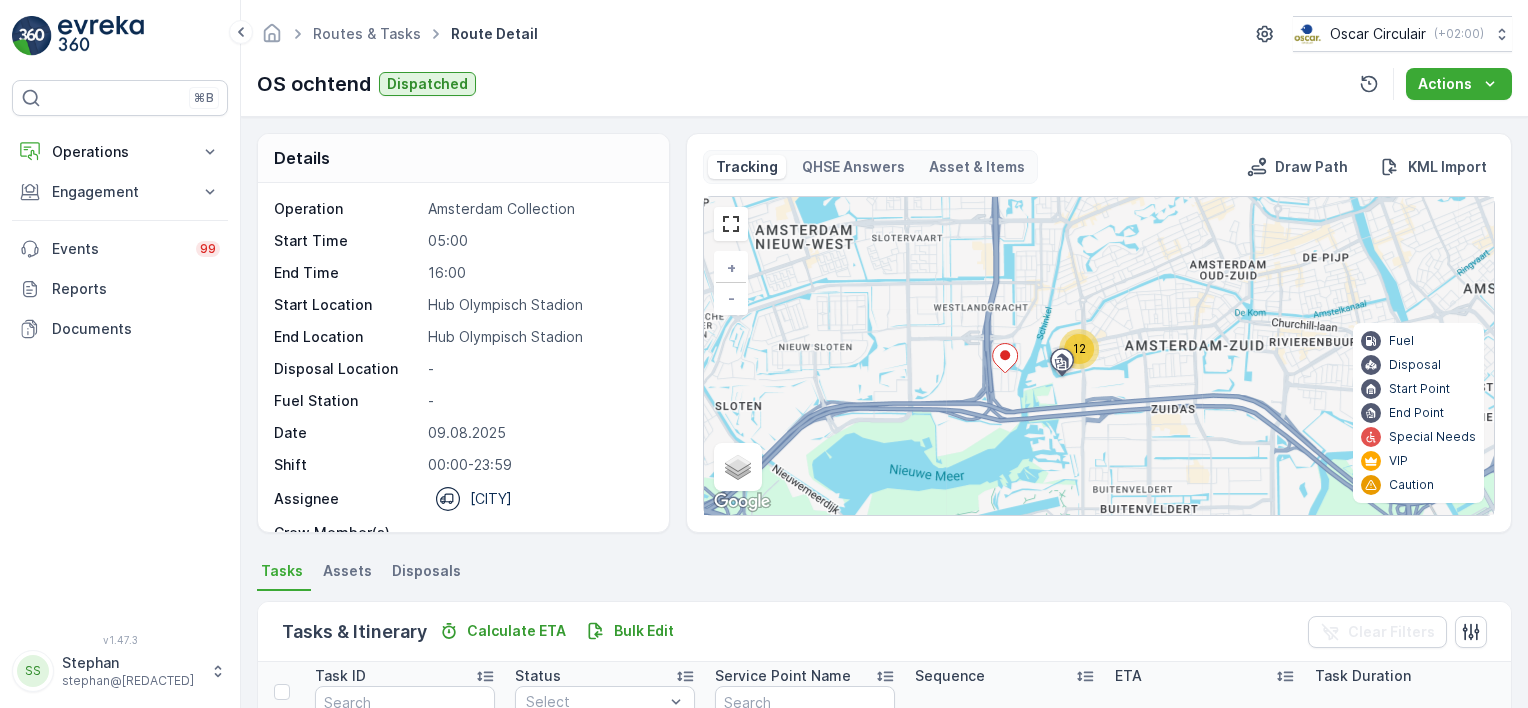 drag, startPoint x: 1056, startPoint y: 284, endPoint x: 1045, endPoint y: 318, distance: 35.735138 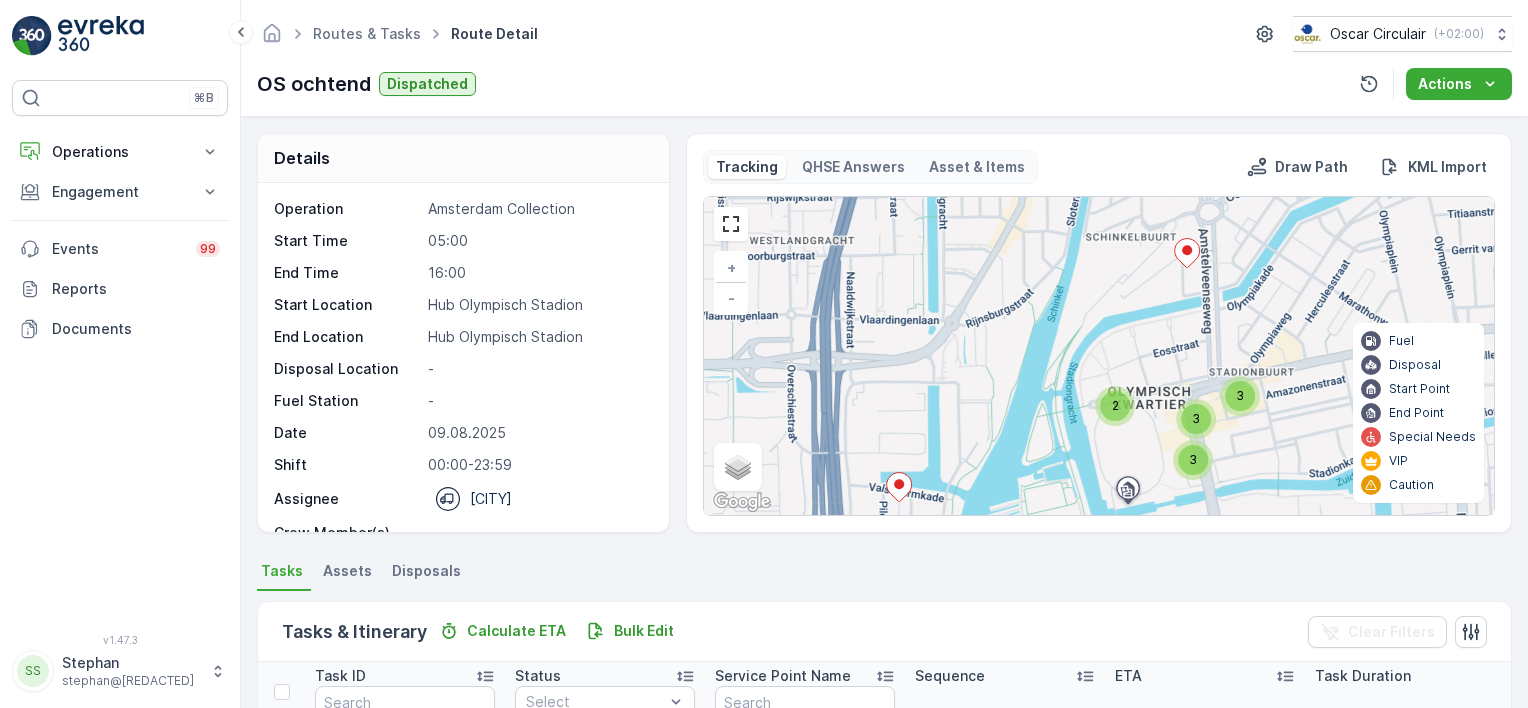 drag, startPoint x: 1064, startPoint y: 364, endPoint x: 1092, endPoint y: 302, distance: 68.0294 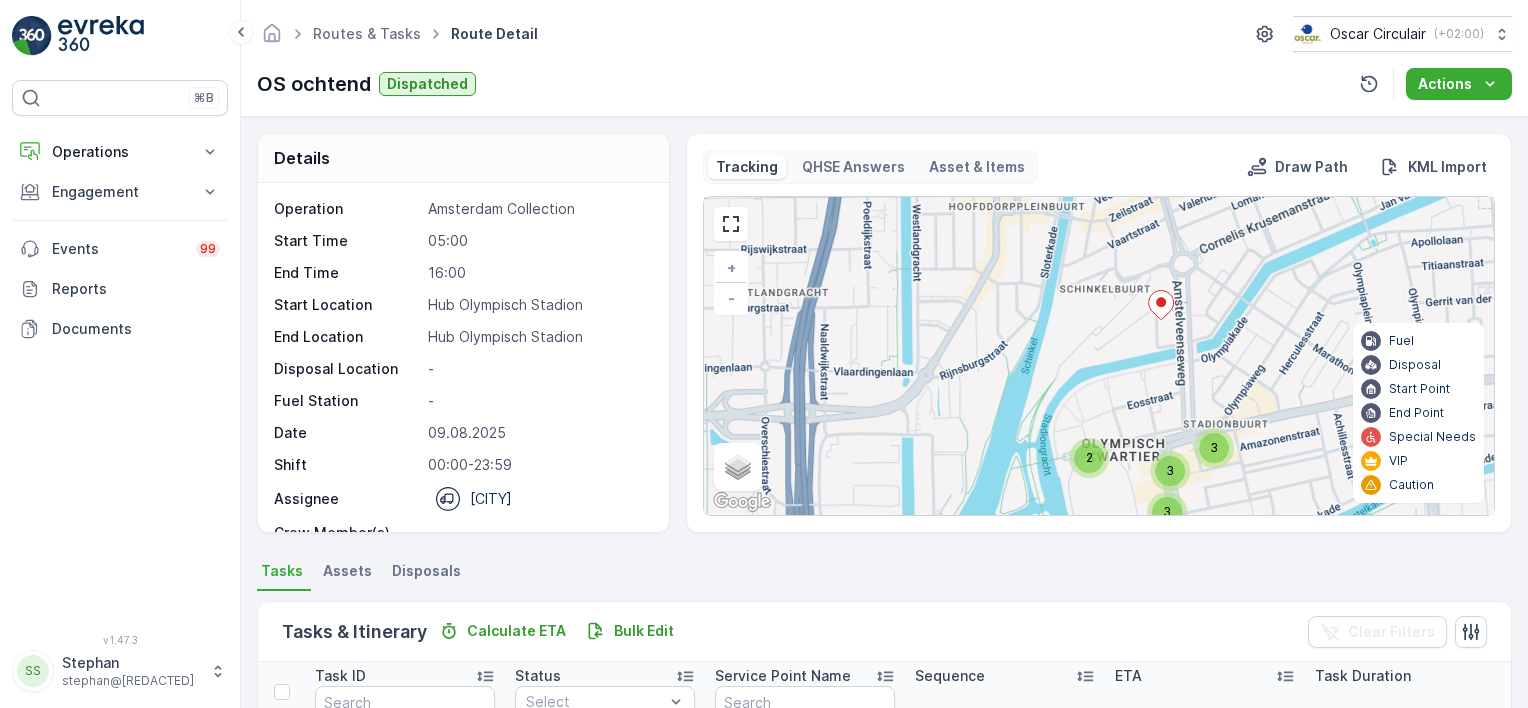 drag, startPoint x: 1052, startPoint y: 316, endPoint x: 1004, endPoint y: 398, distance: 95.015785 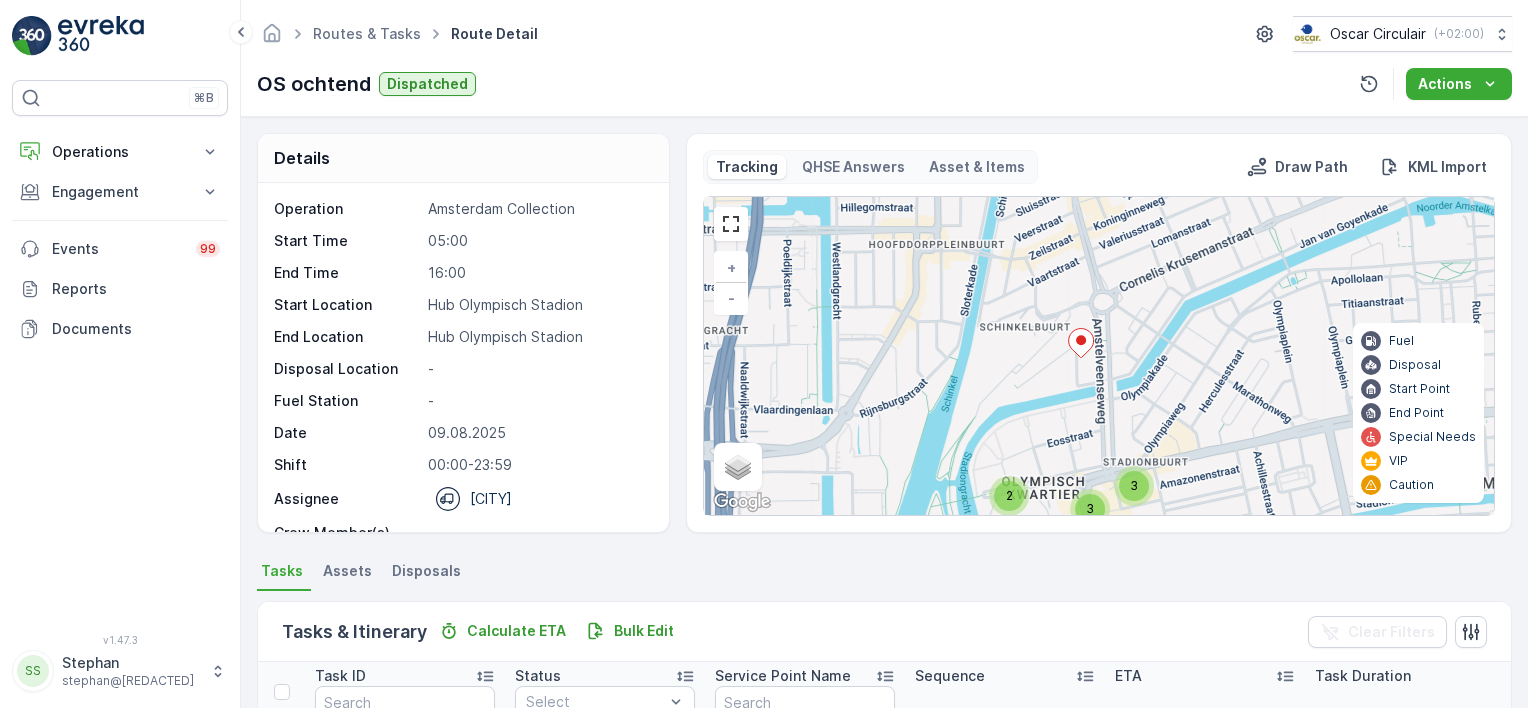 drag, startPoint x: 1101, startPoint y: 368, endPoint x: 1036, endPoint y: 375, distance: 65.37584 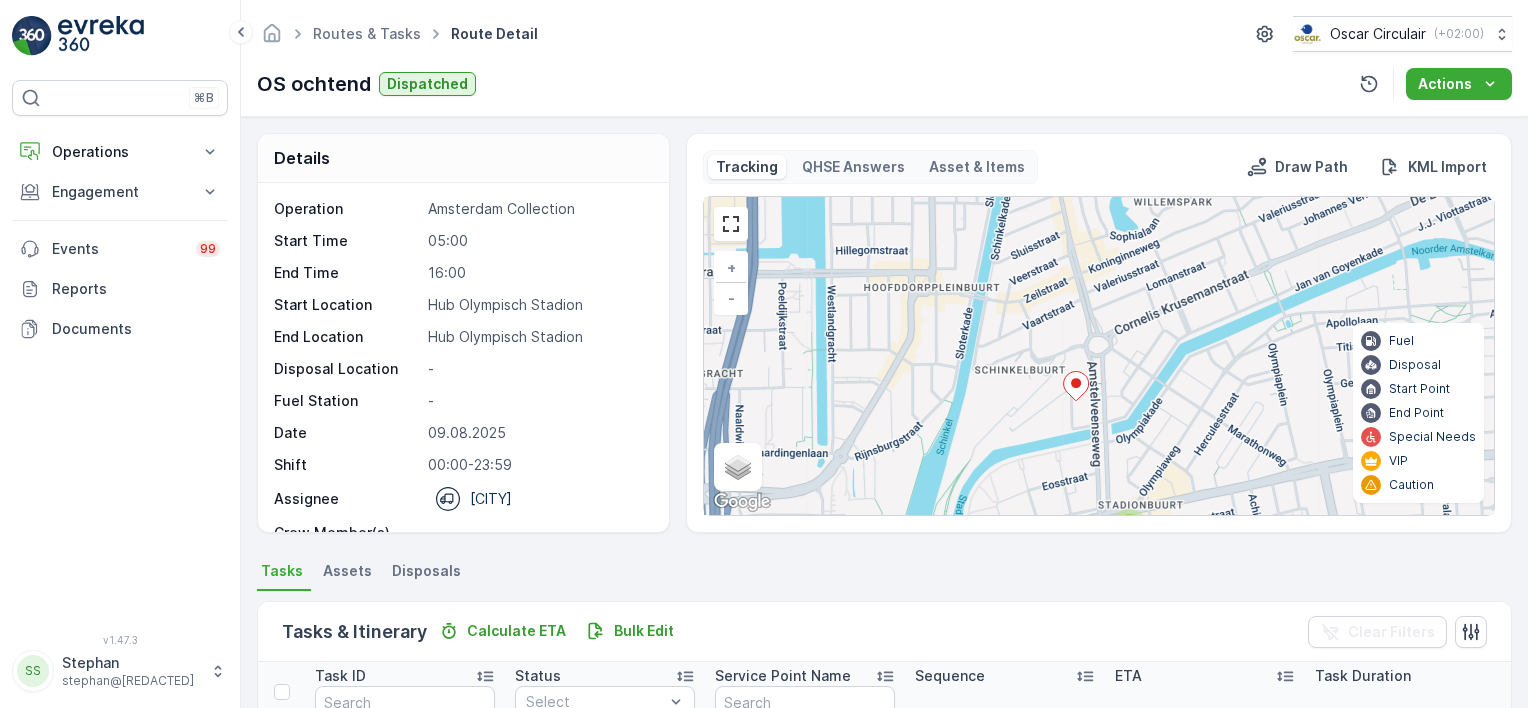 drag, startPoint x: 1011, startPoint y: 317, endPoint x: 1136, endPoint y: 363, distance: 133.19534 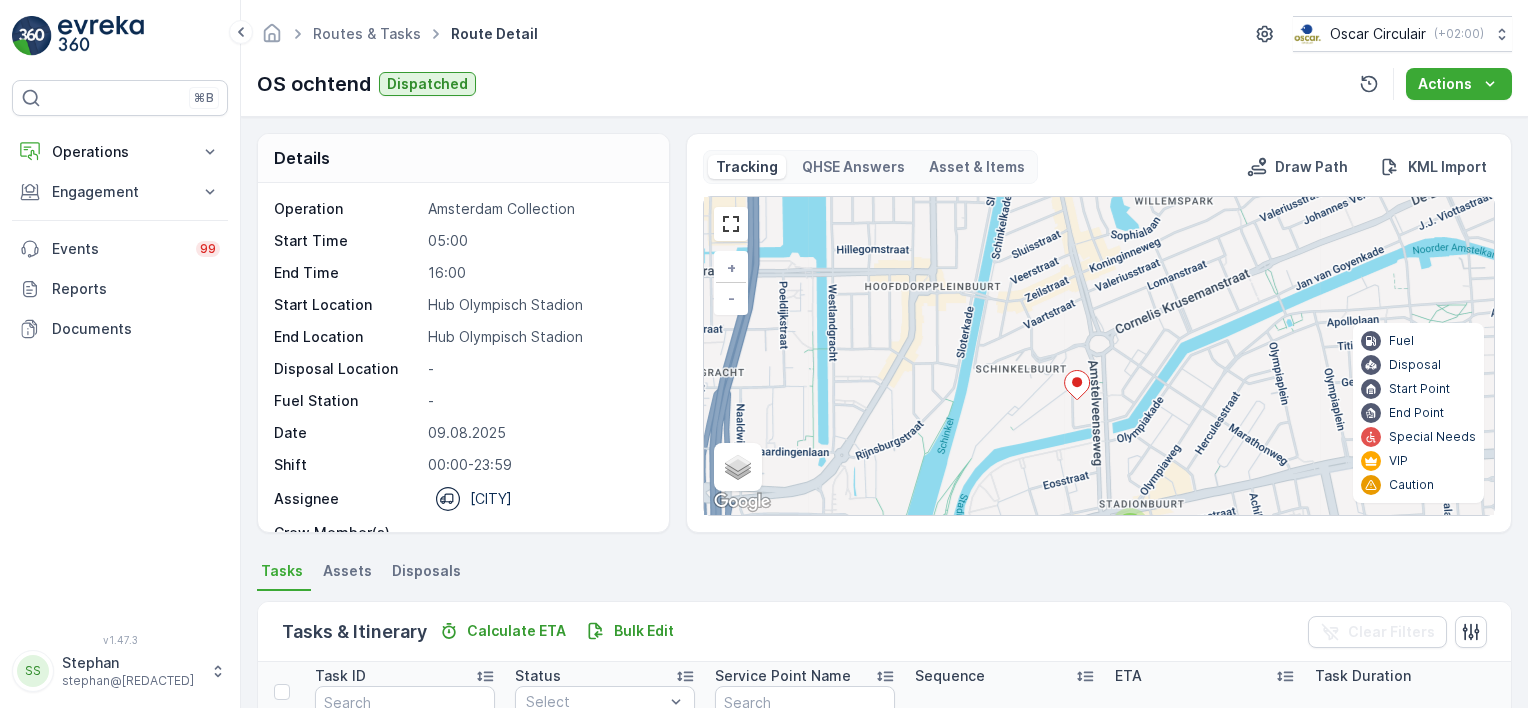 drag, startPoint x: 1066, startPoint y: 427, endPoint x: 1032, endPoint y: 360, distance: 75.13322 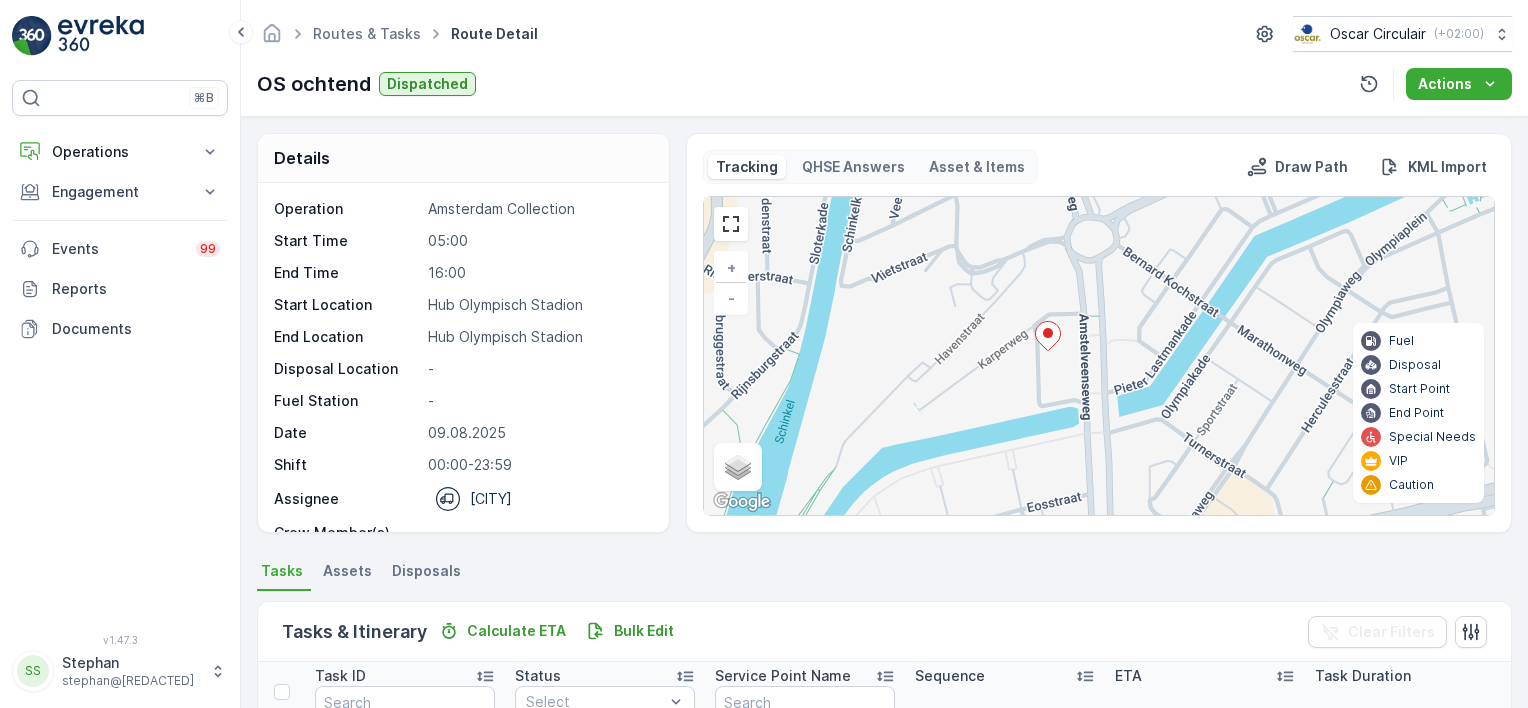 click 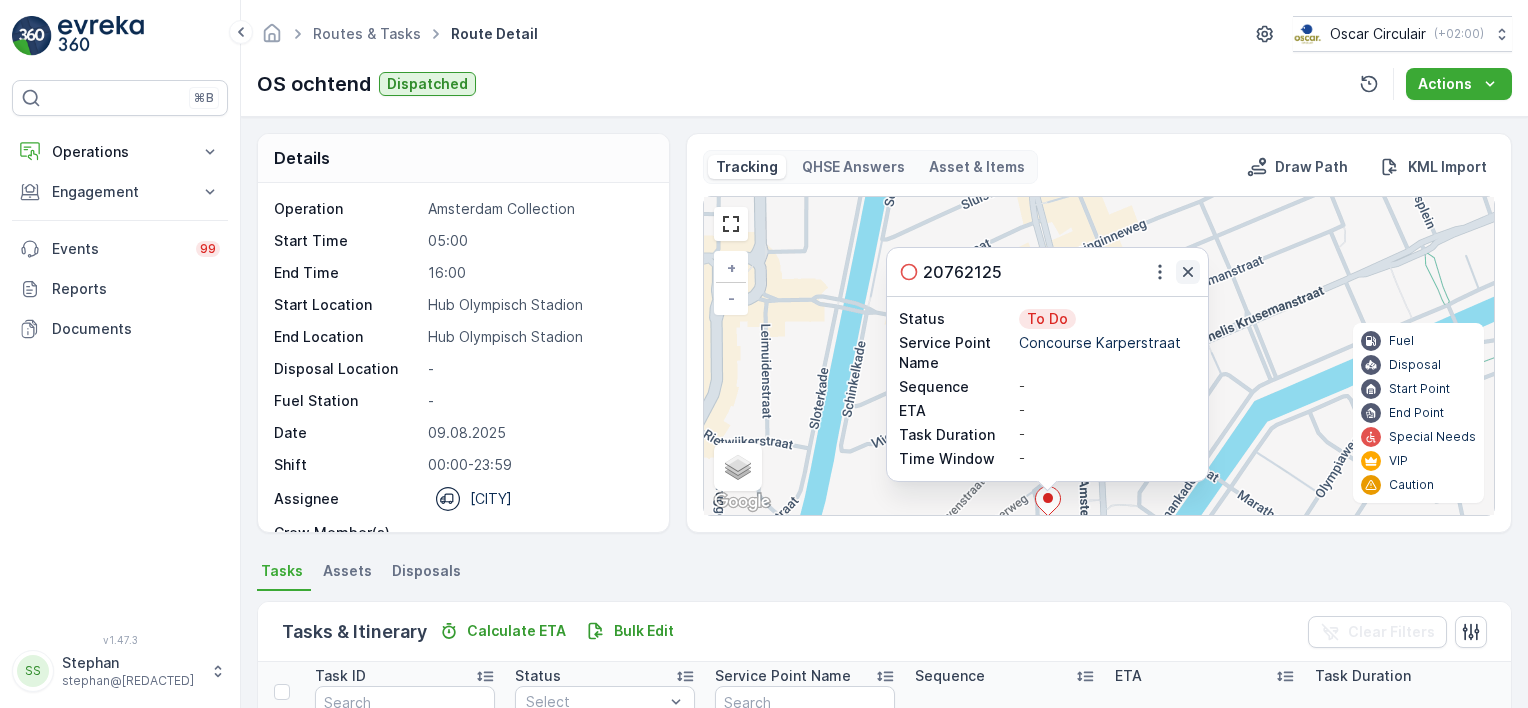 click 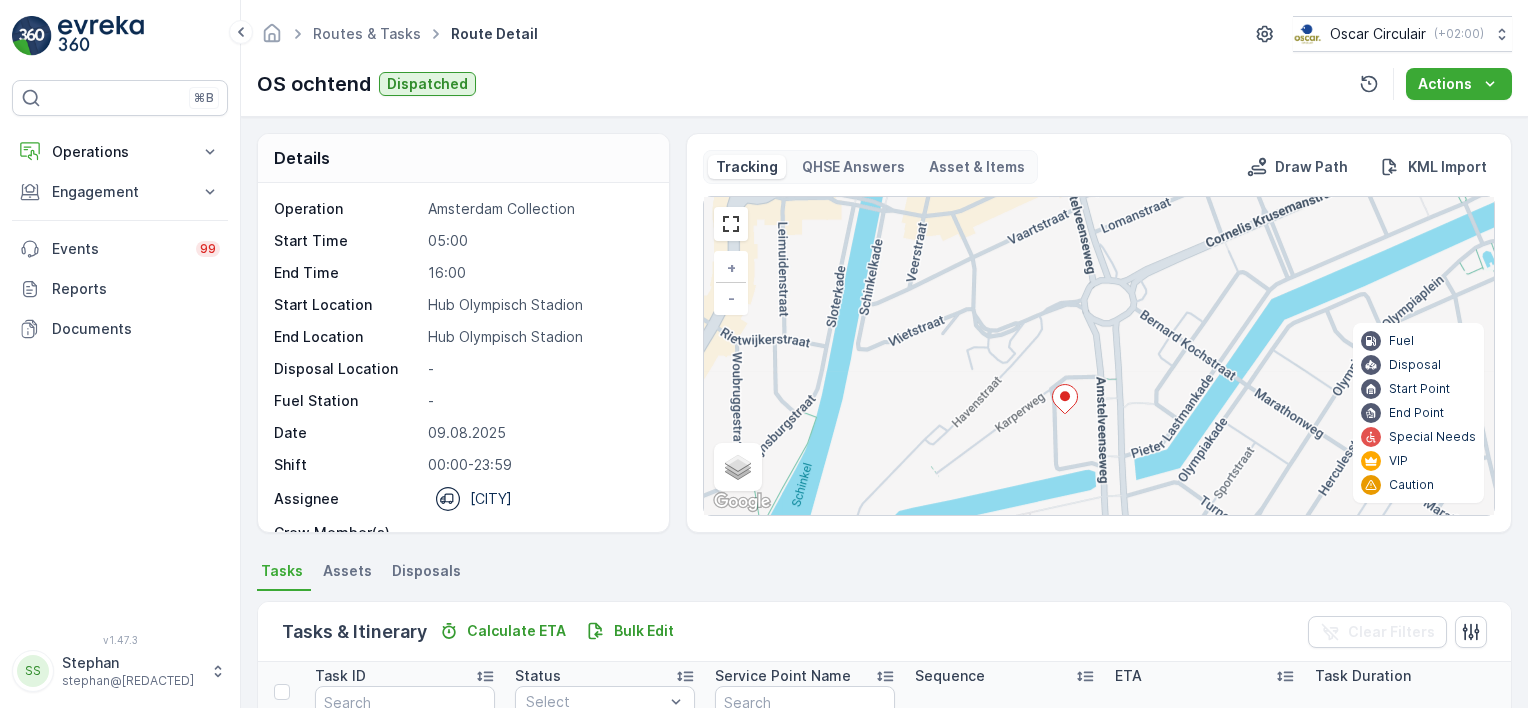 drag, startPoint x: 1036, startPoint y: 347, endPoint x: 1047, endPoint y: 241, distance: 106.56923 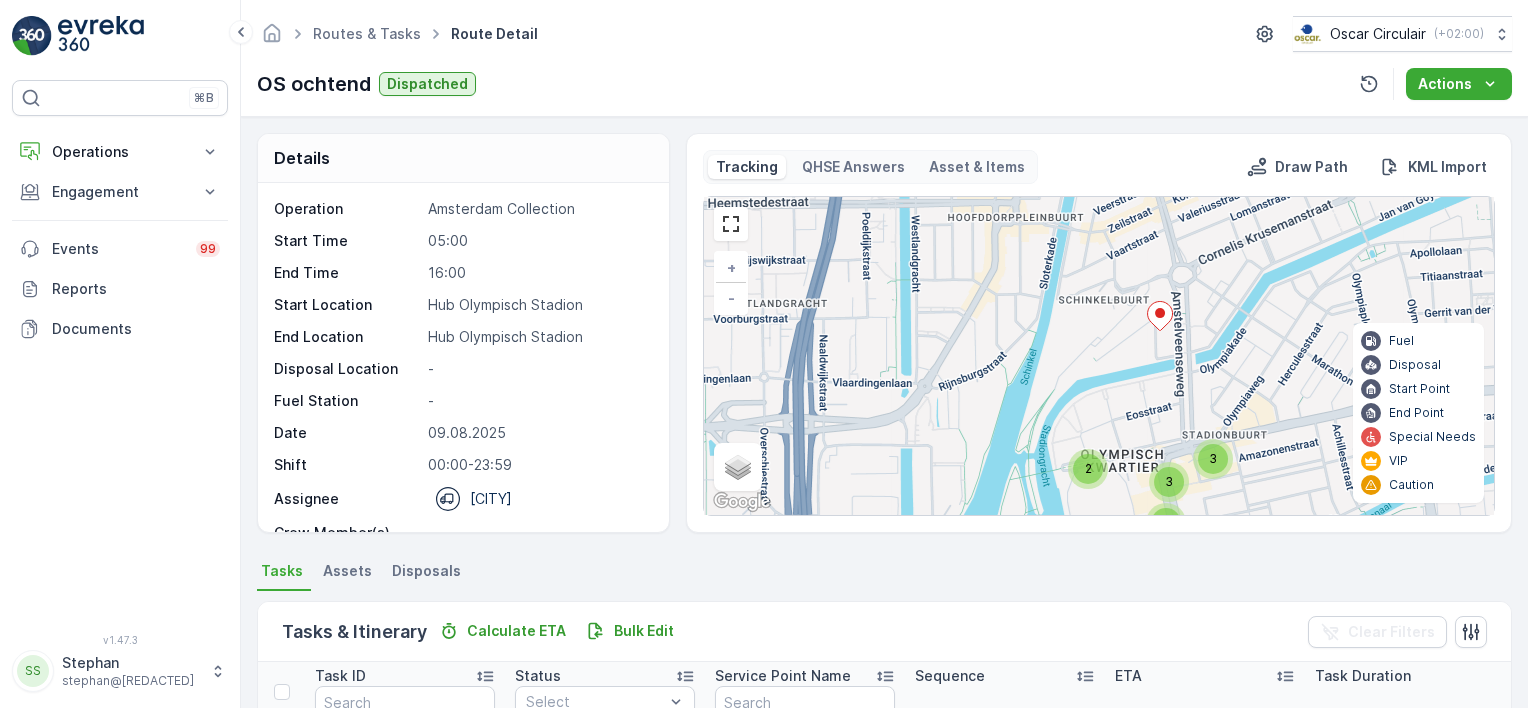 drag, startPoint x: 933, startPoint y: 271, endPoint x: 1112, endPoint y: 271, distance: 179 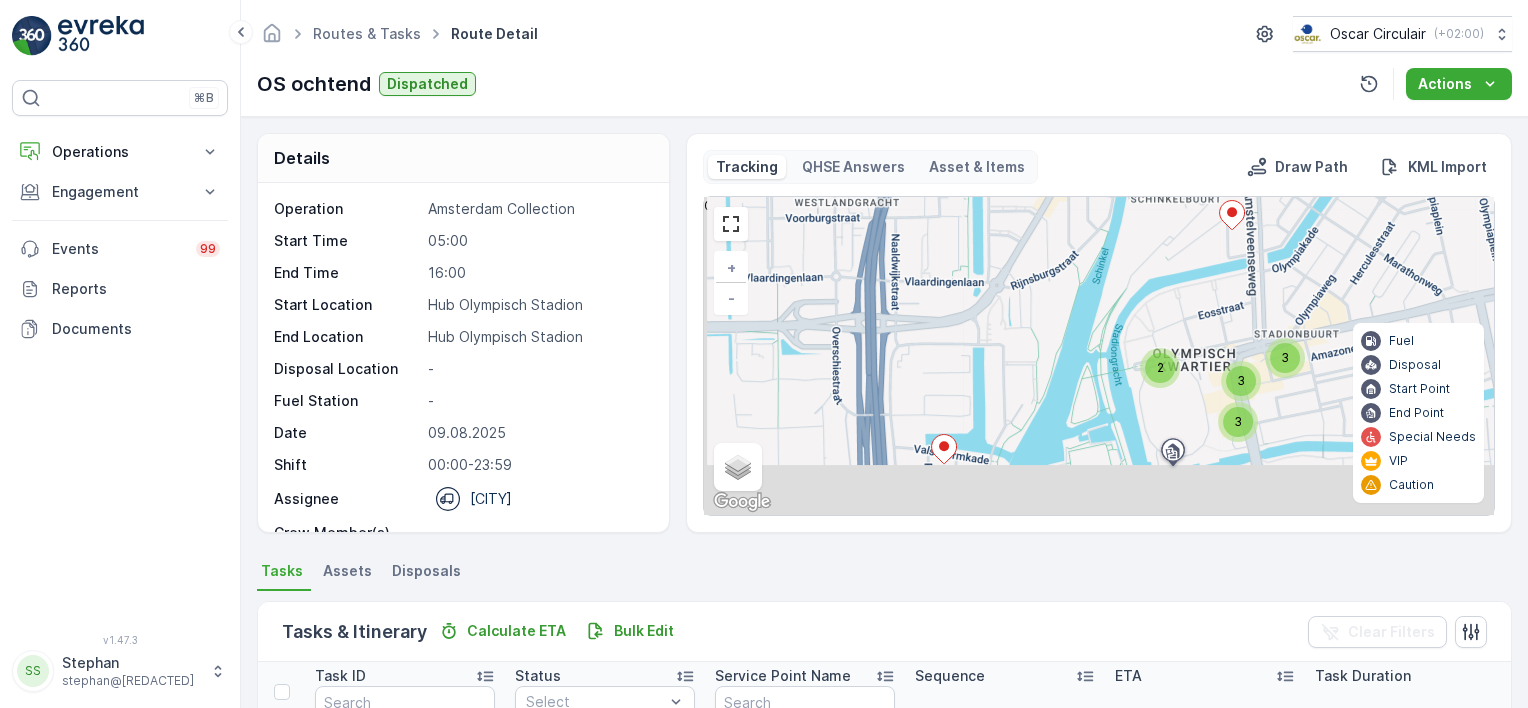 drag, startPoint x: 948, startPoint y: 451, endPoint x: 964, endPoint y: 328, distance: 124.036285 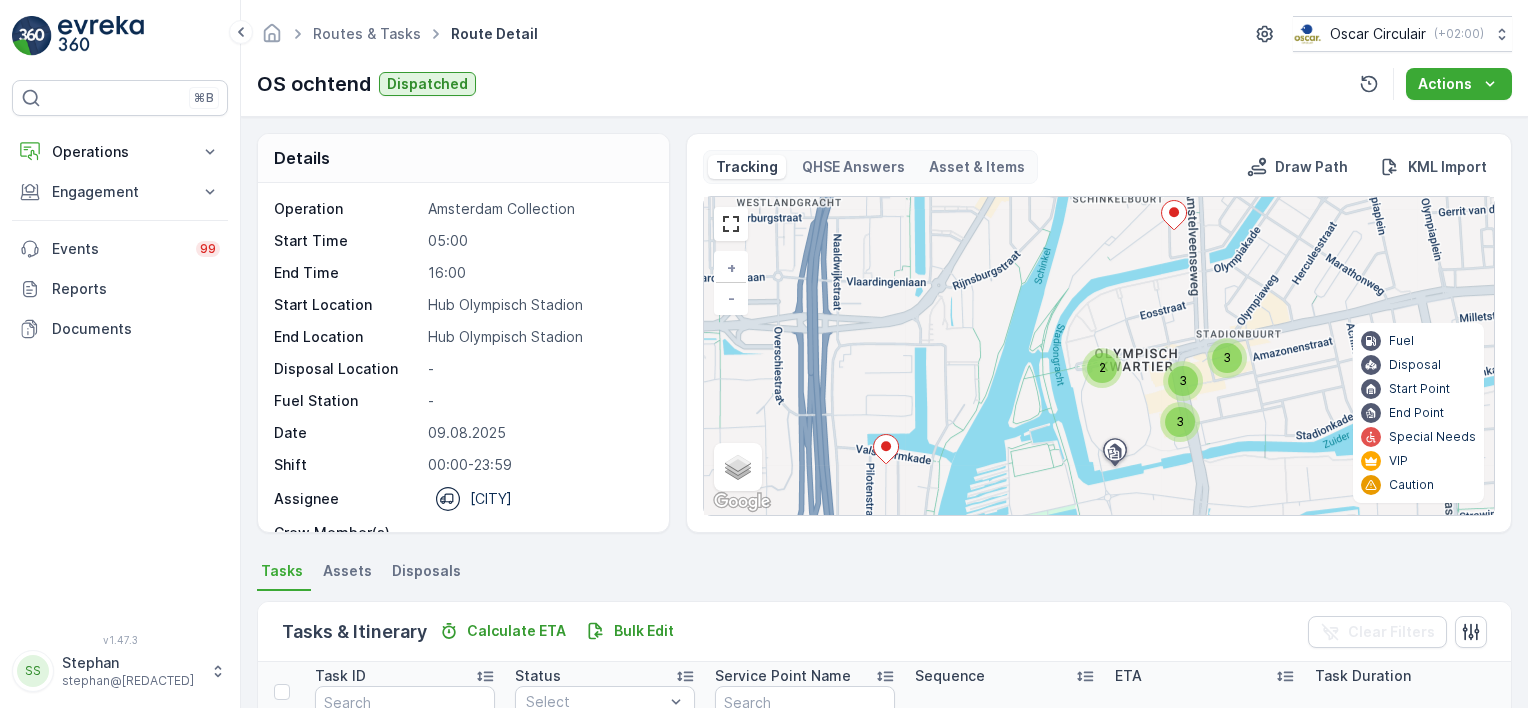 drag, startPoint x: 1115, startPoint y: 372, endPoint x: 1046, endPoint y: 404, distance: 76.05919 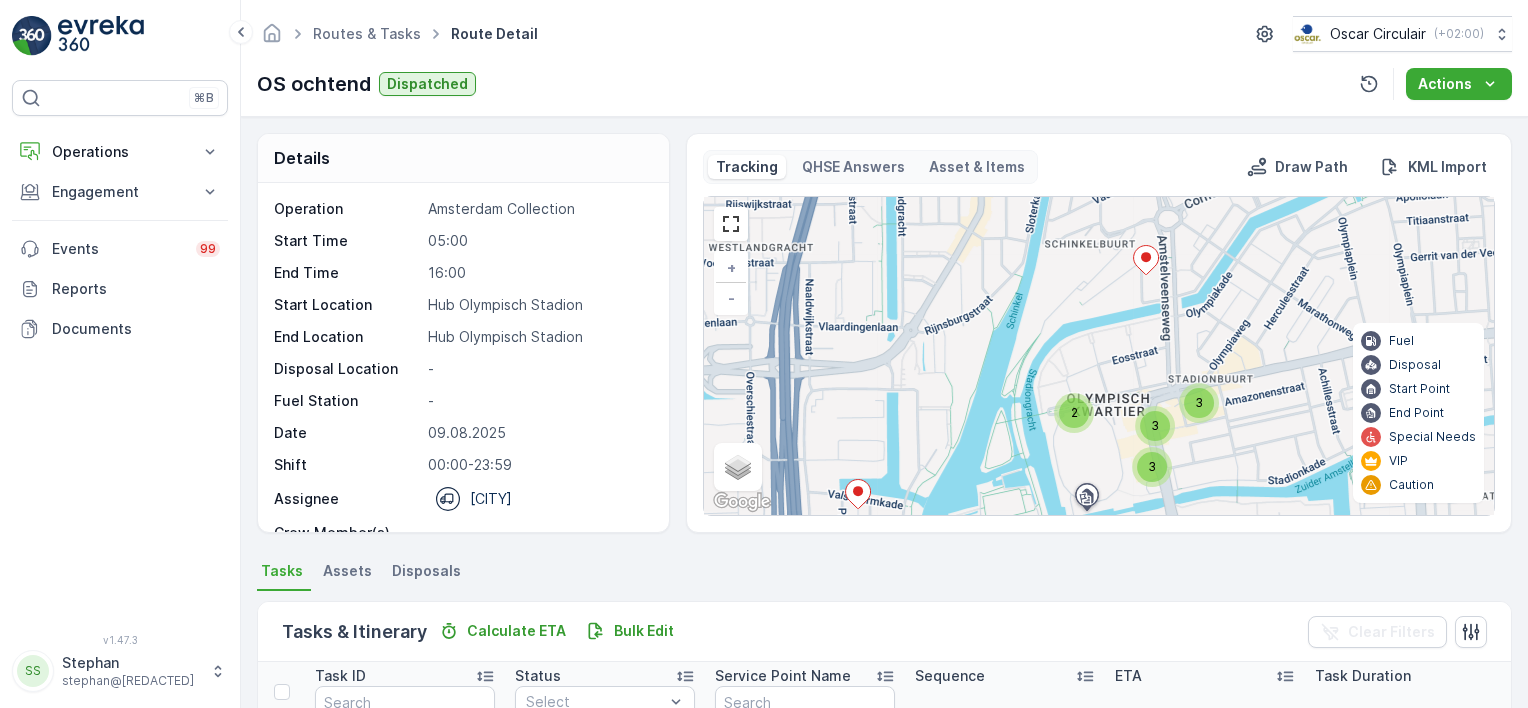 click on "2 3 3 3 + −  Satellite  Roadmap  Terrain  Hybrid  Leaflet Keyboard shortcuts Map Data Map data ©2025 Google Map data ©2025 Google 200 m  Click to toggle between metric and imperial units Terms Report a map error Fuel Disposal Start Point End Point Special Needs VIP Caution 0" at bounding box center [1099, 356] 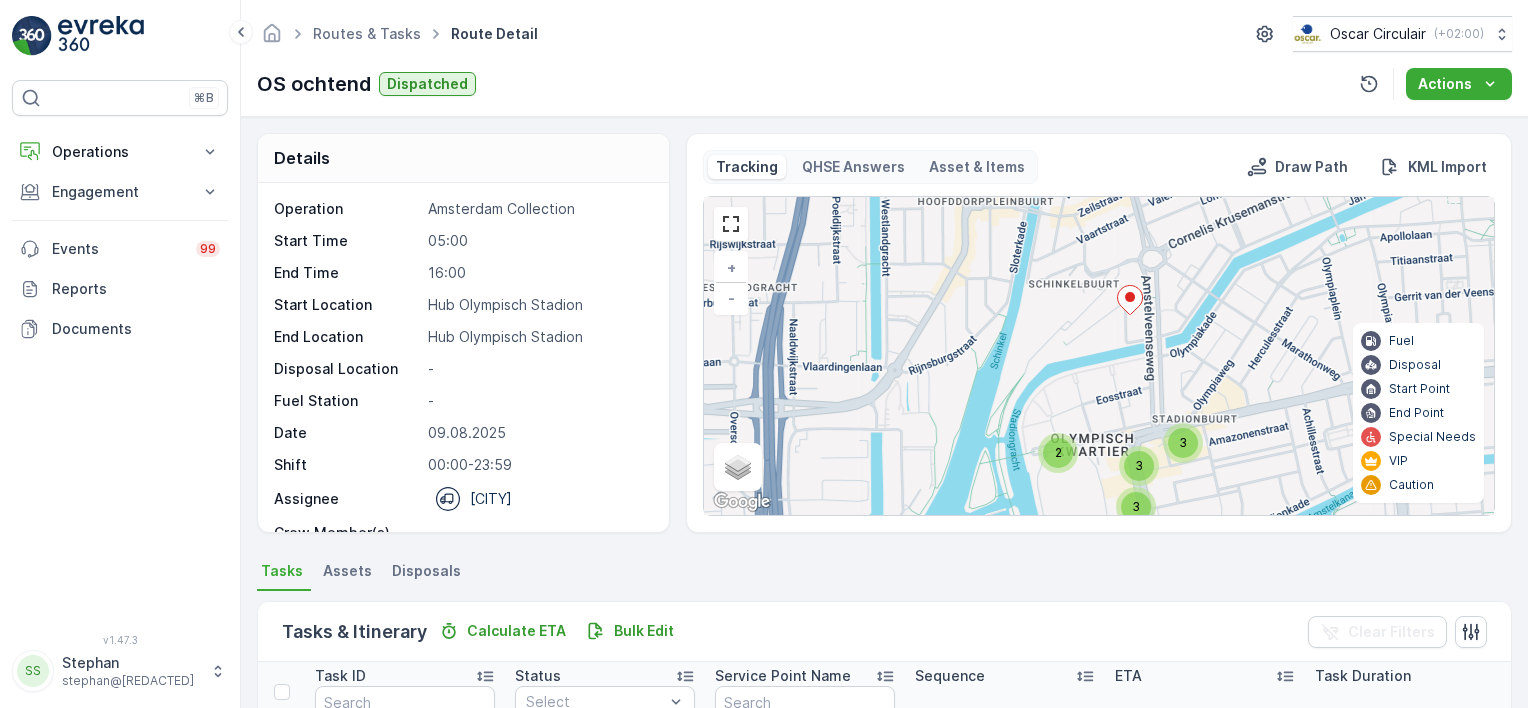 drag, startPoint x: 1120, startPoint y: 335, endPoint x: 1118, endPoint y: 345, distance: 10.198039 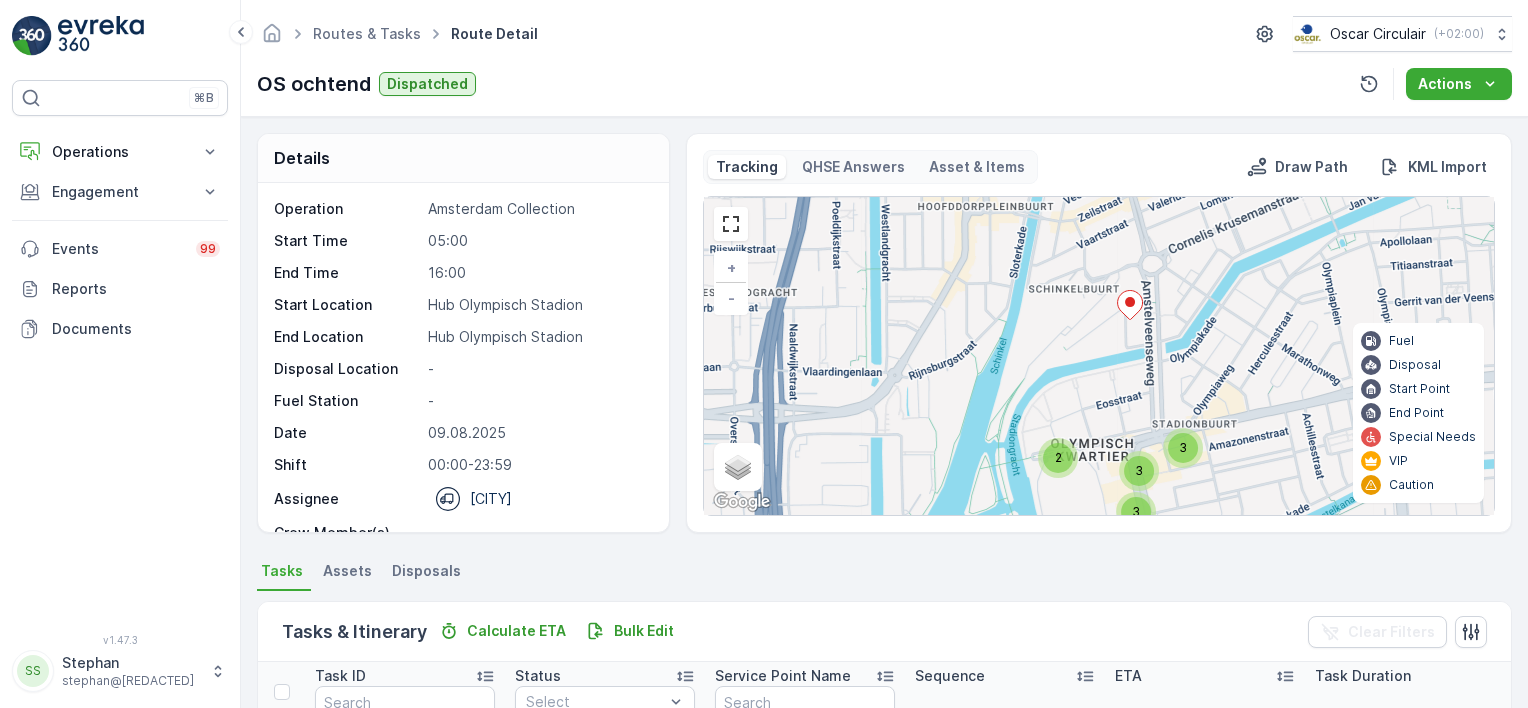 drag, startPoint x: 1083, startPoint y: 365, endPoint x: 1228, endPoint y: 302, distance: 158.09491 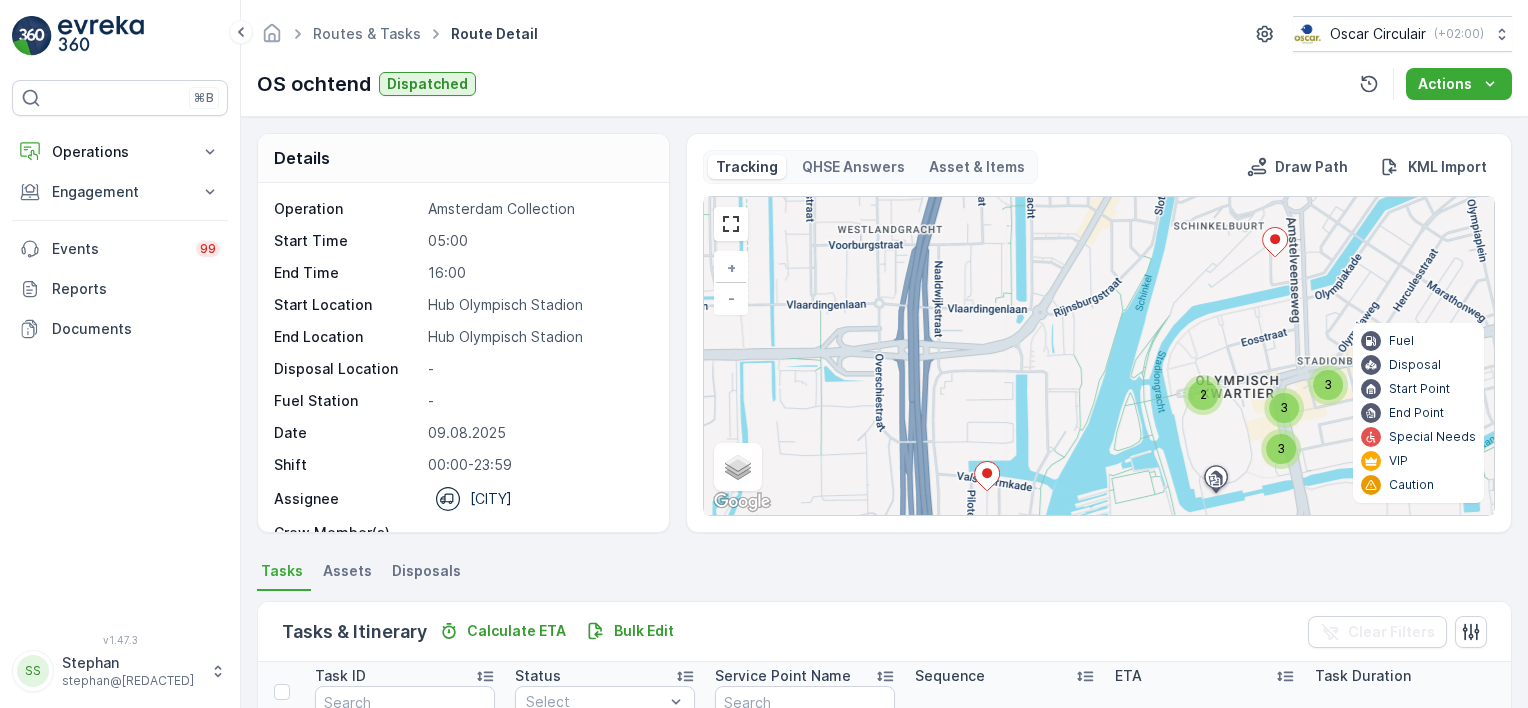 click 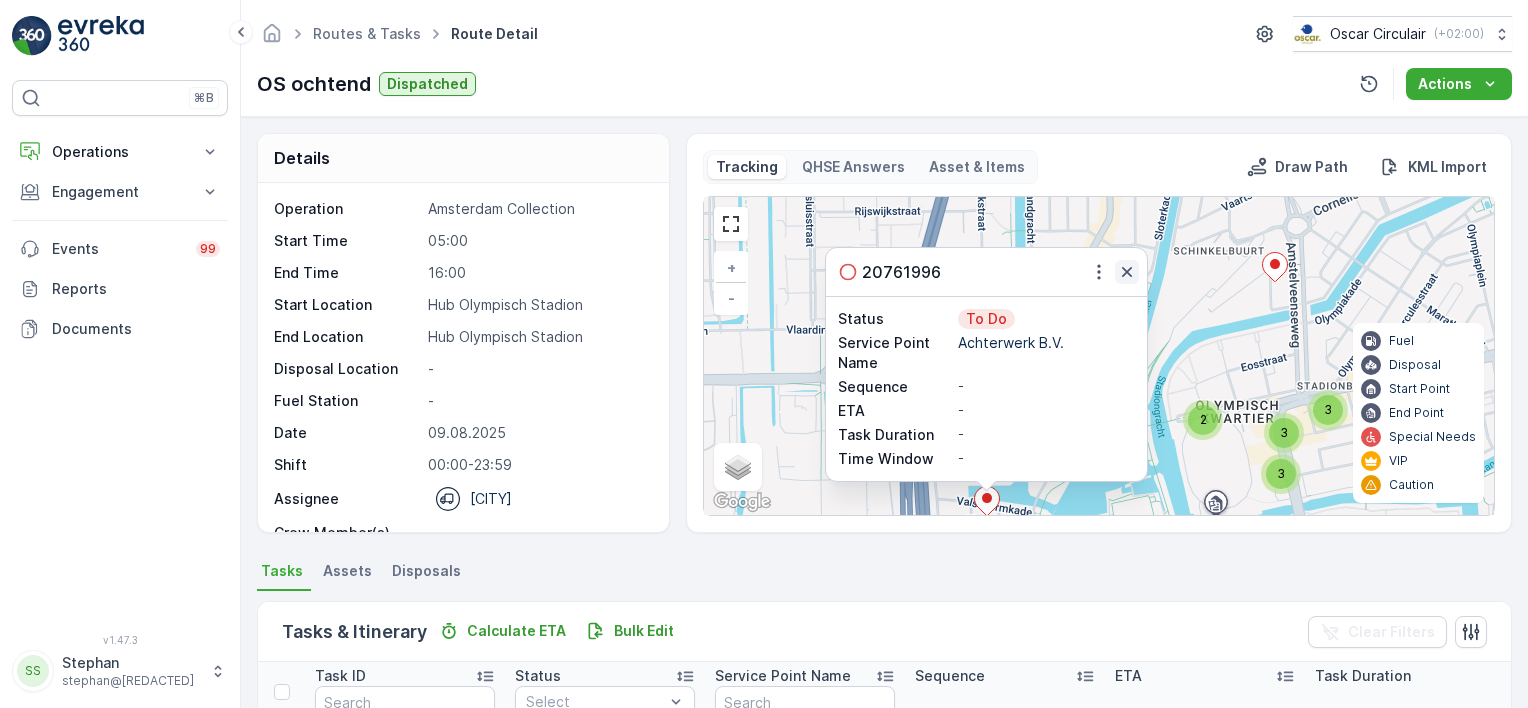 click 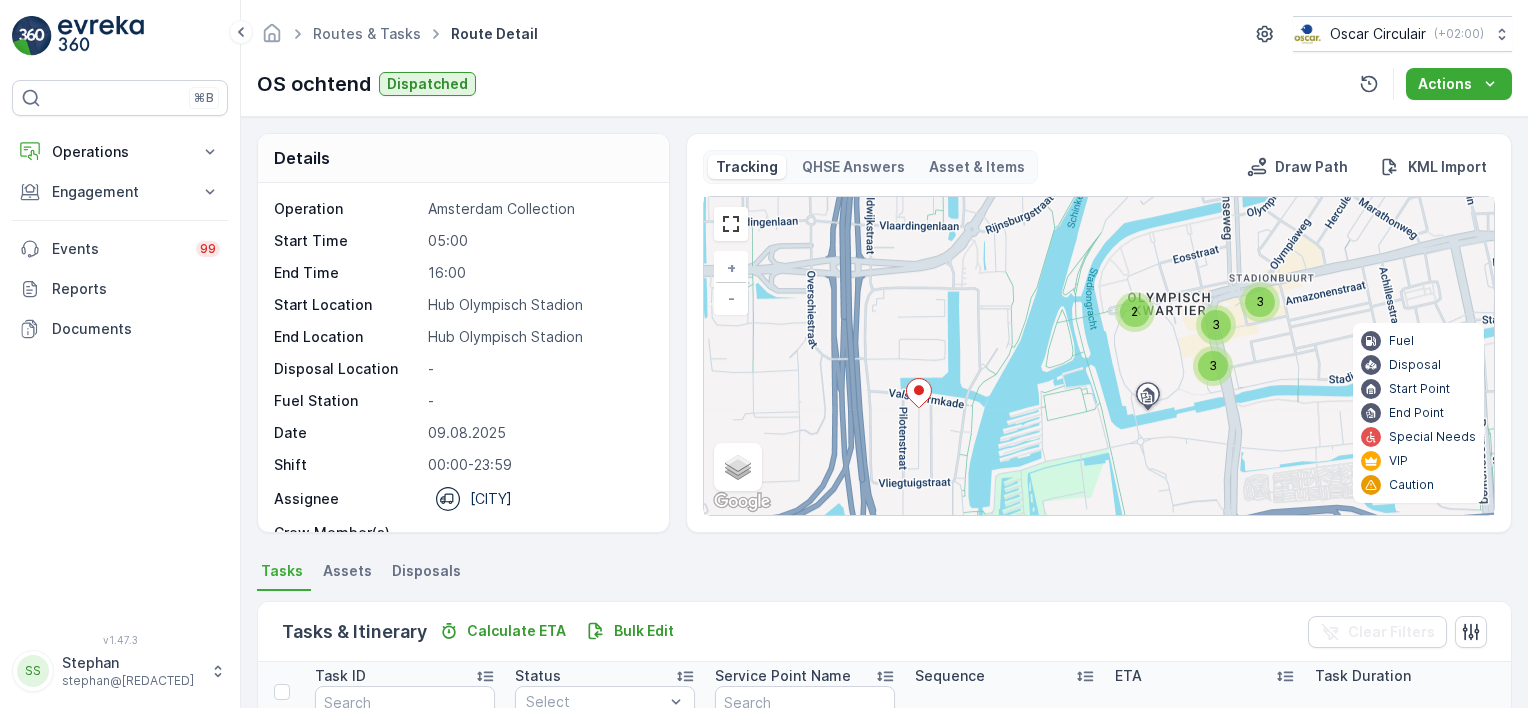 drag, startPoint x: 1142, startPoint y: 354, endPoint x: 1084, endPoint y: 262, distance: 108.75661 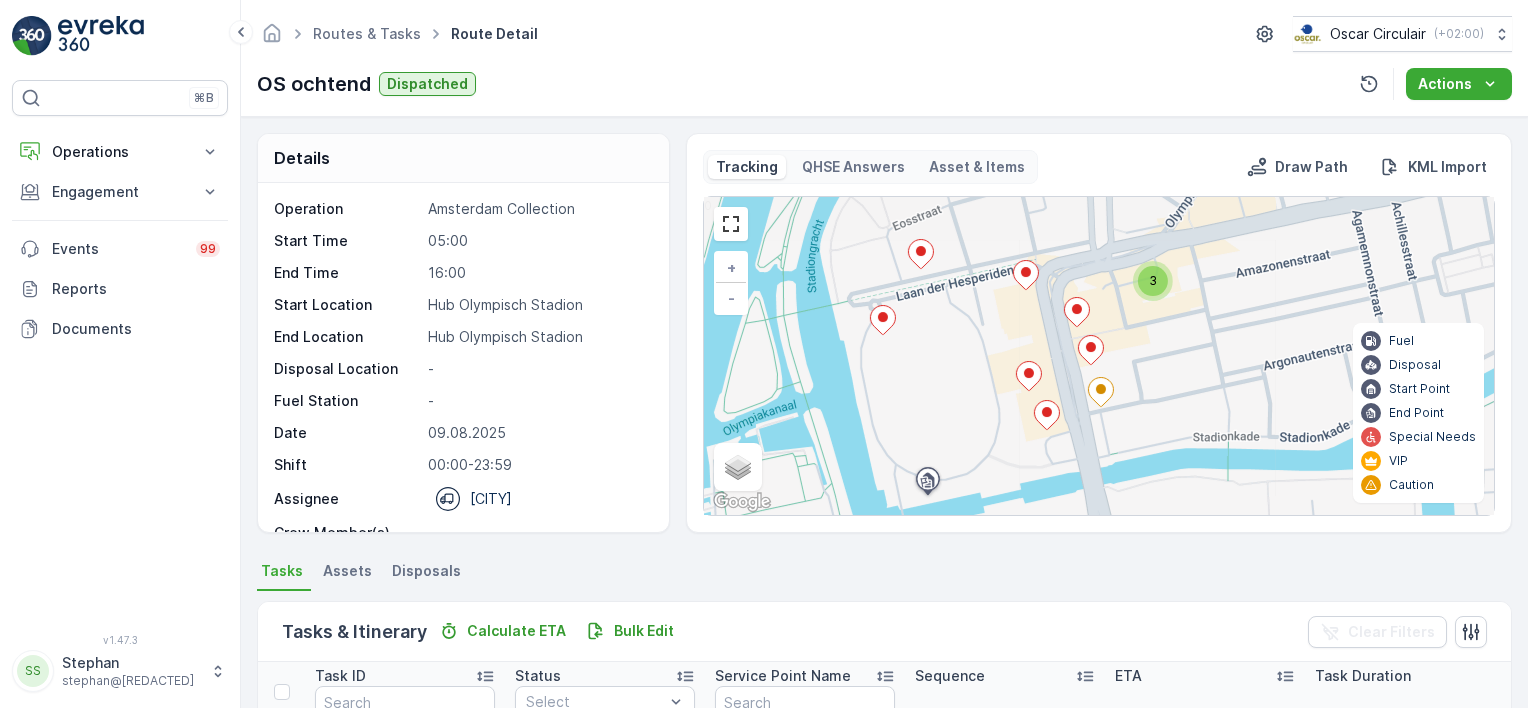 drag, startPoint x: 1064, startPoint y: 310, endPoint x: 929, endPoint y: 364, distance: 145.39944 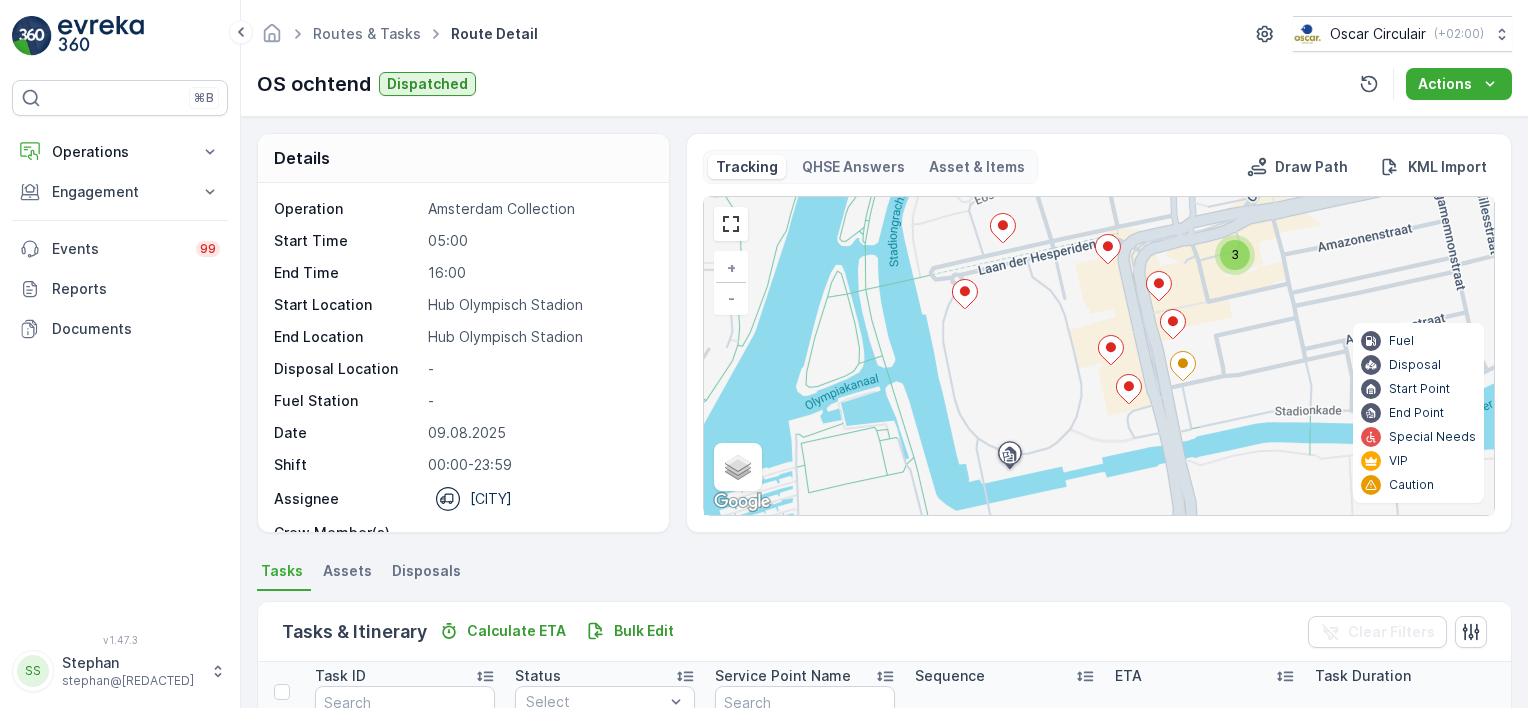 drag, startPoint x: 1037, startPoint y: 334, endPoint x: 1088, endPoint y: 311, distance: 55.946404 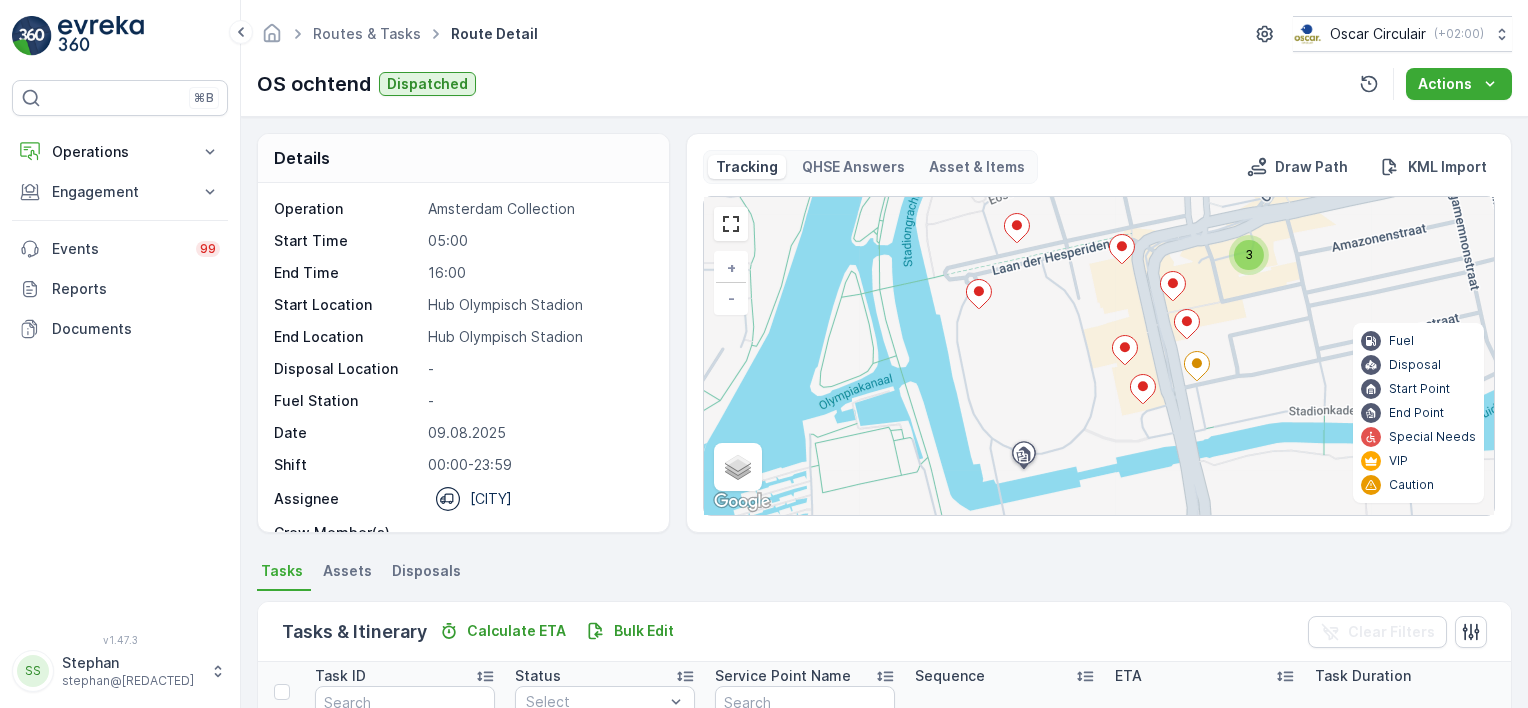 drag, startPoint x: 1104, startPoint y: 310, endPoint x: 1200, endPoint y: 286, distance: 98.95454 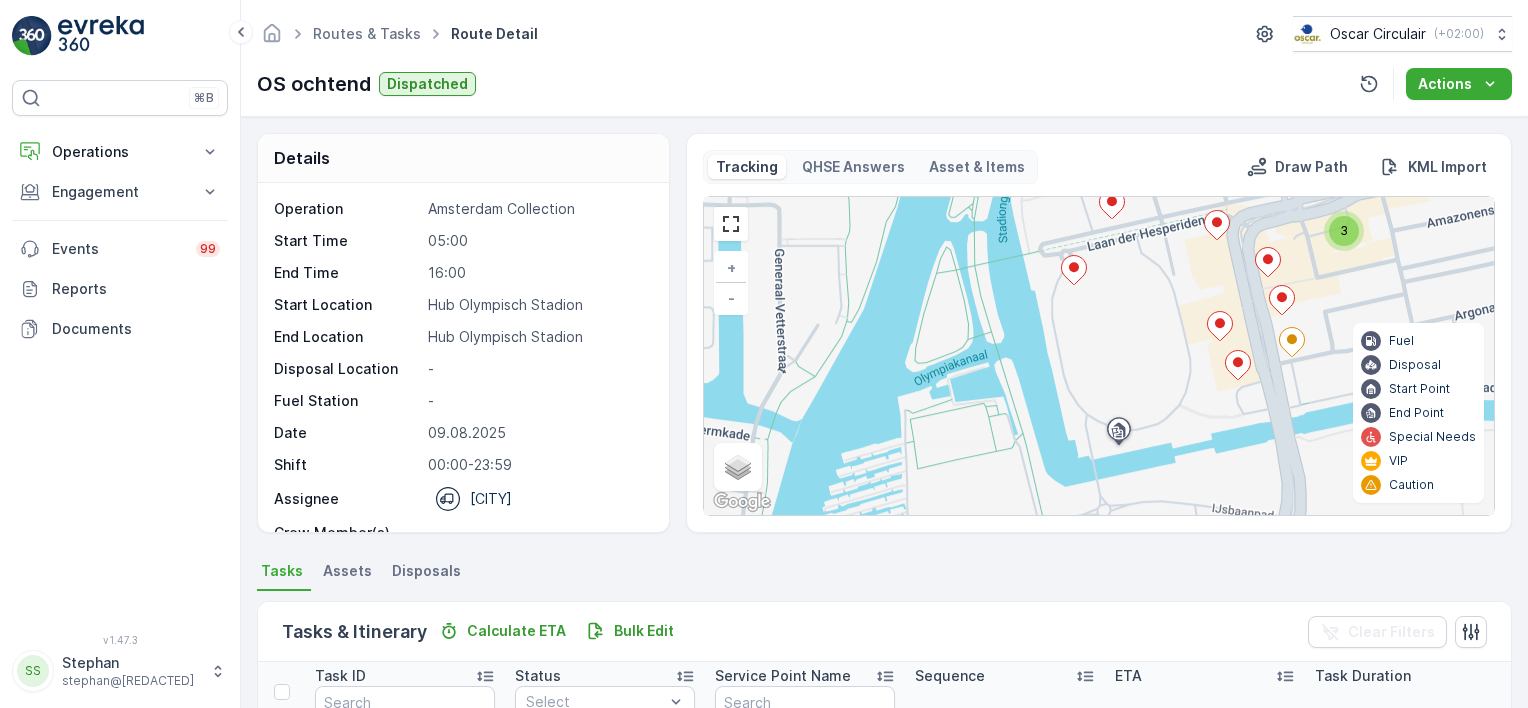 click on "3 + −  Satellite  Roadmap  Terrain  Hybrid  Leaflet Keyboard shortcuts Map Data Map data ©2025 Google Map data ©2025 Google 100 m  Click to toggle between metric and imperial units Terms Report a map error Fuel Disposal Start Point End Point Special Needs VIP Caution 0" at bounding box center (1099, 356) 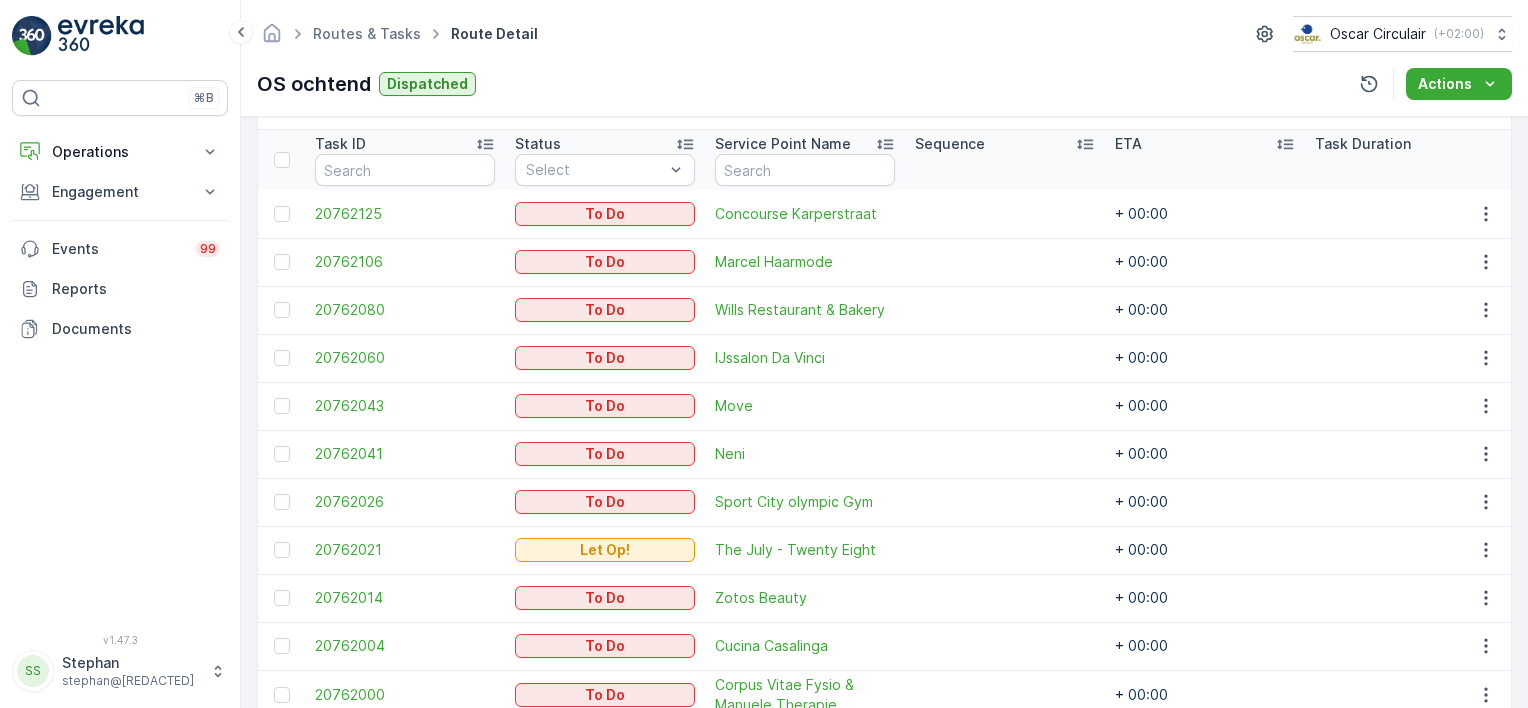 scroll, scrollTop: 531, scrollLeft: 0, axis: vertical 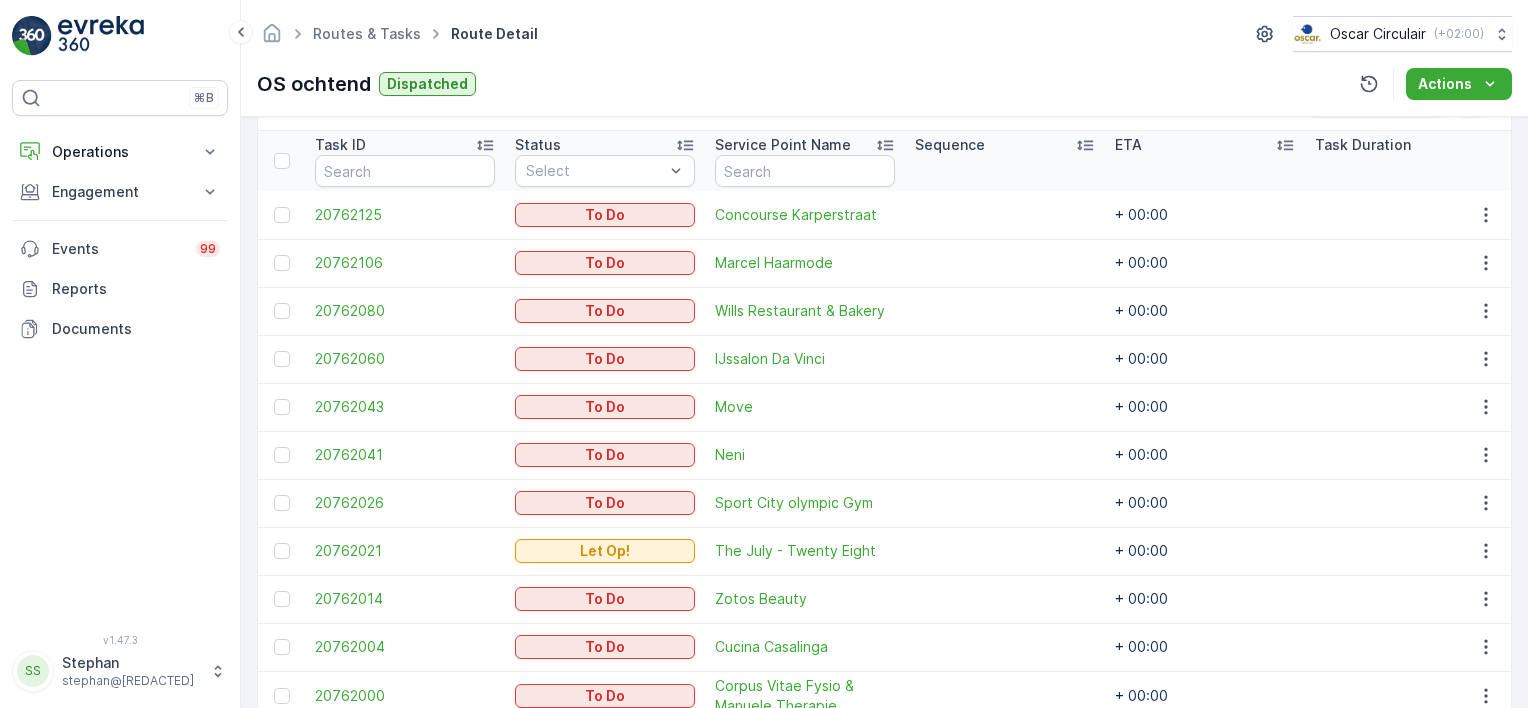 drag, startPoint x: 1026, startPoint y: 18, endPoint x: 1024, endPoint y: 28, distance: 10.198039 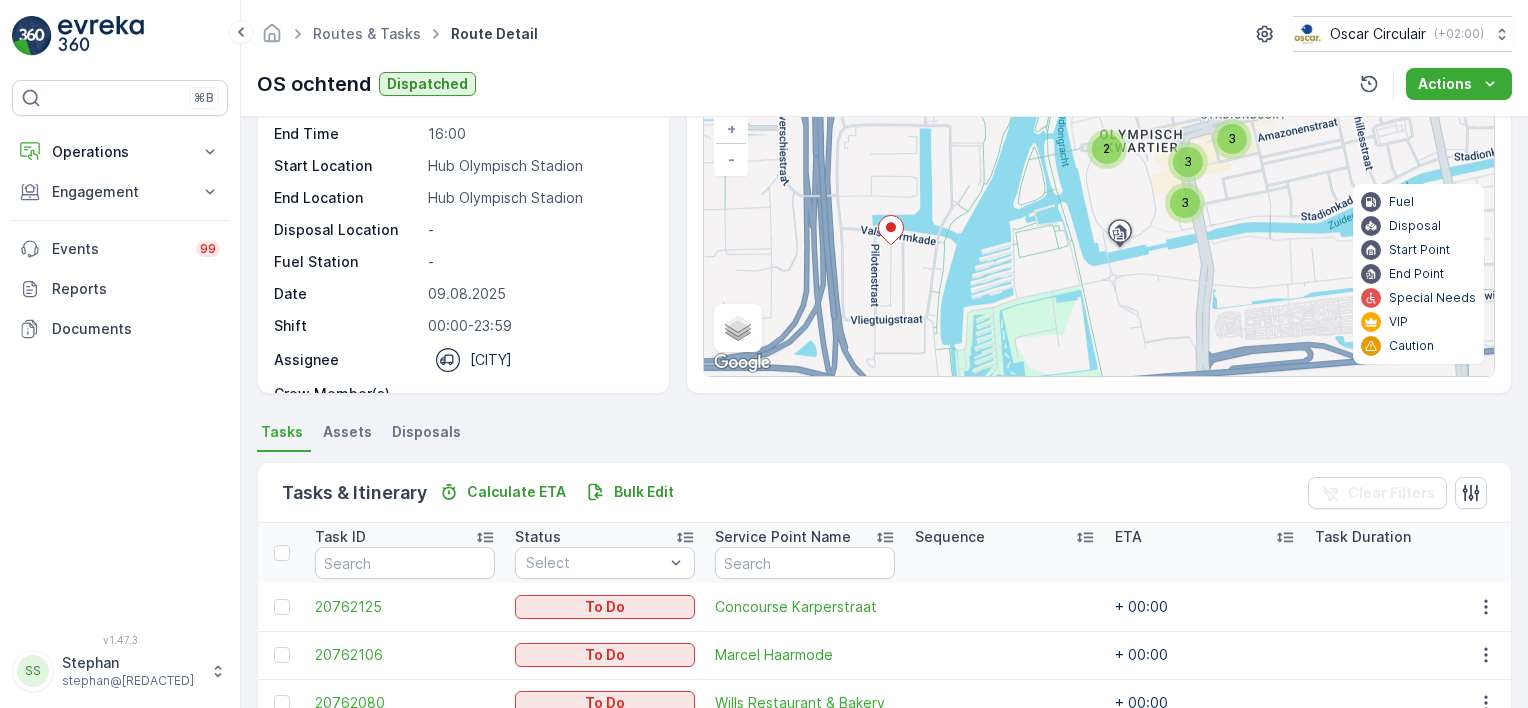 scroll, scrollTop: 0, scrollLeft: 0, axis: both 